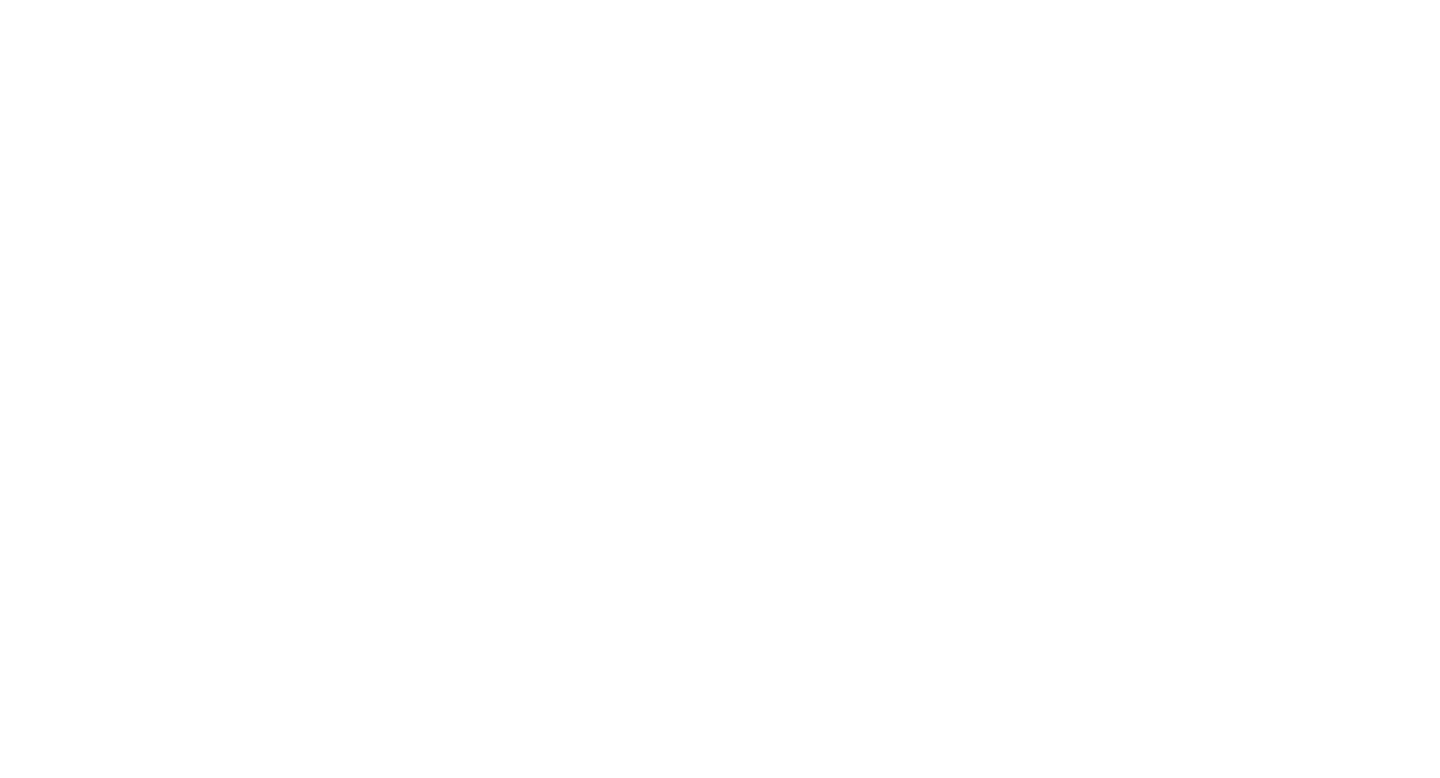 scroll, scrollTop: 0, scrollLeft: 0, axis: both 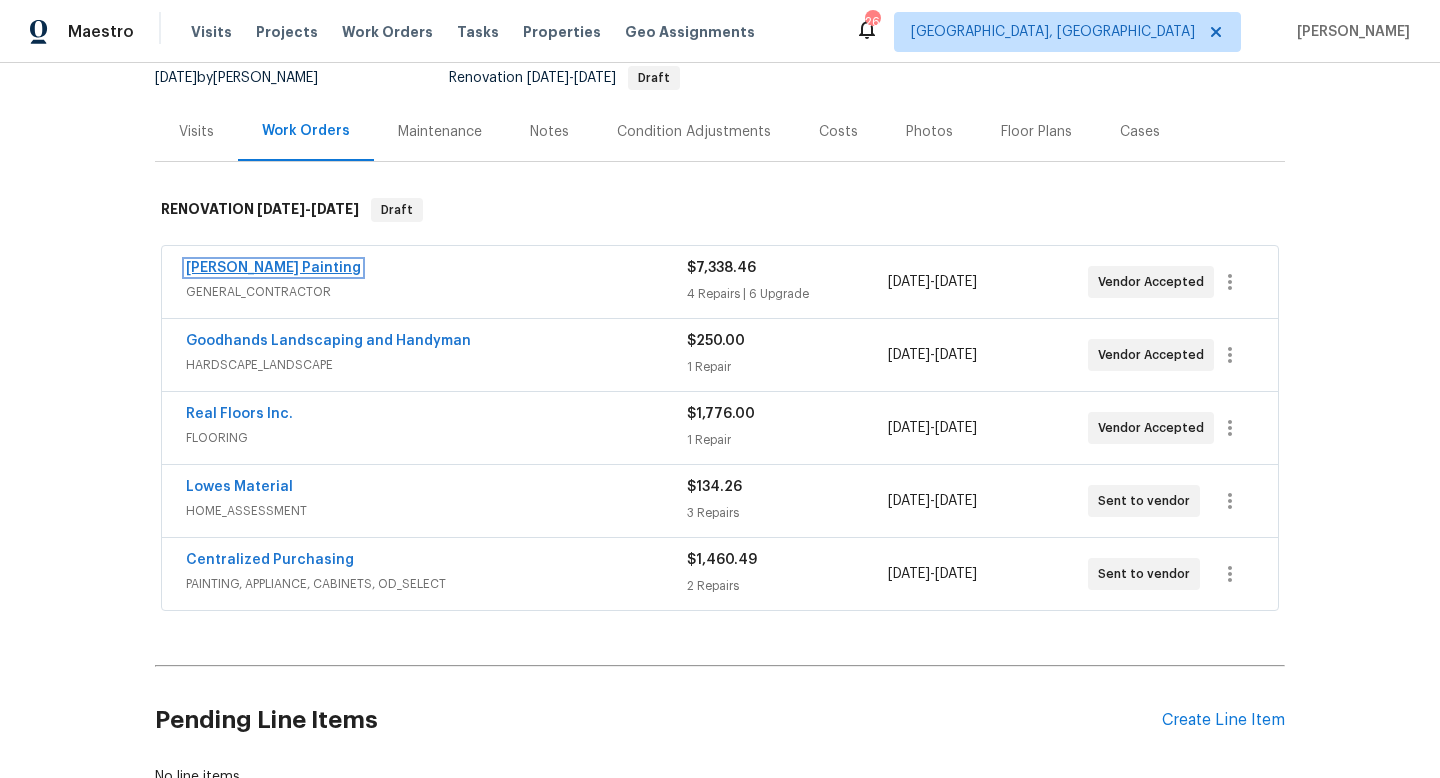 click on "Perez Painting" at bounding box center [273, 268] 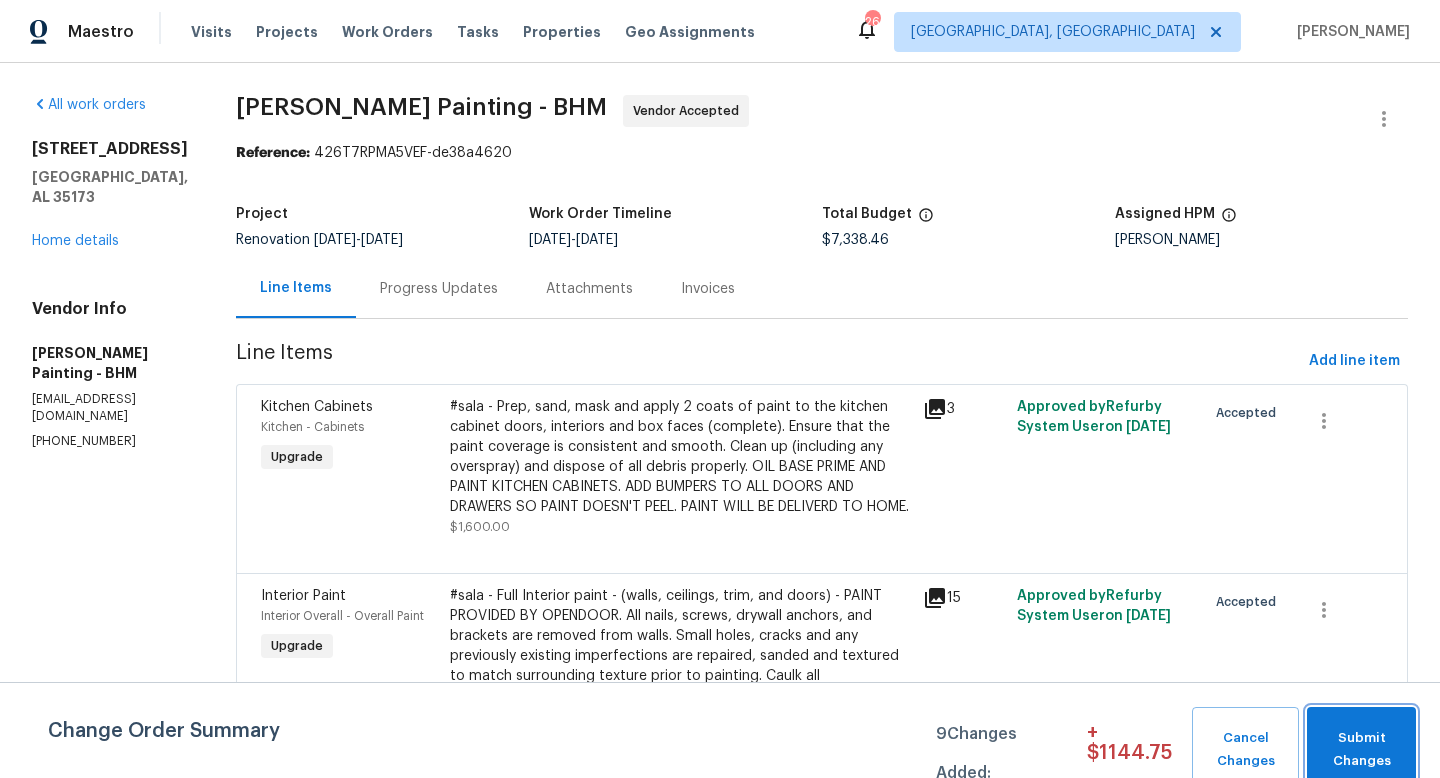 click on "Submit Changes" at bounding box center [1361, 750] 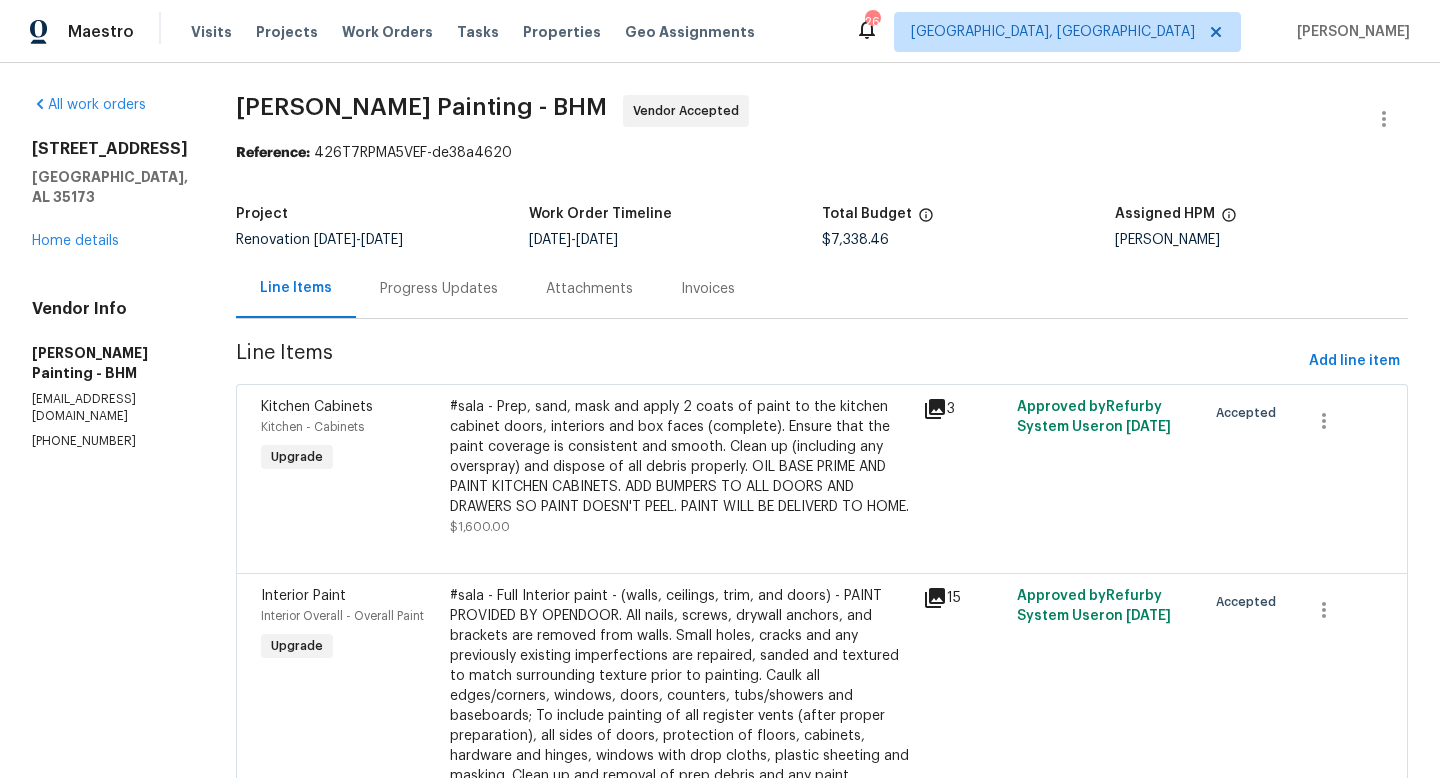 click on "6869 Lexington Oaks Dr Trussville, AL 35173 Home details" at bounding box center (110, 195) 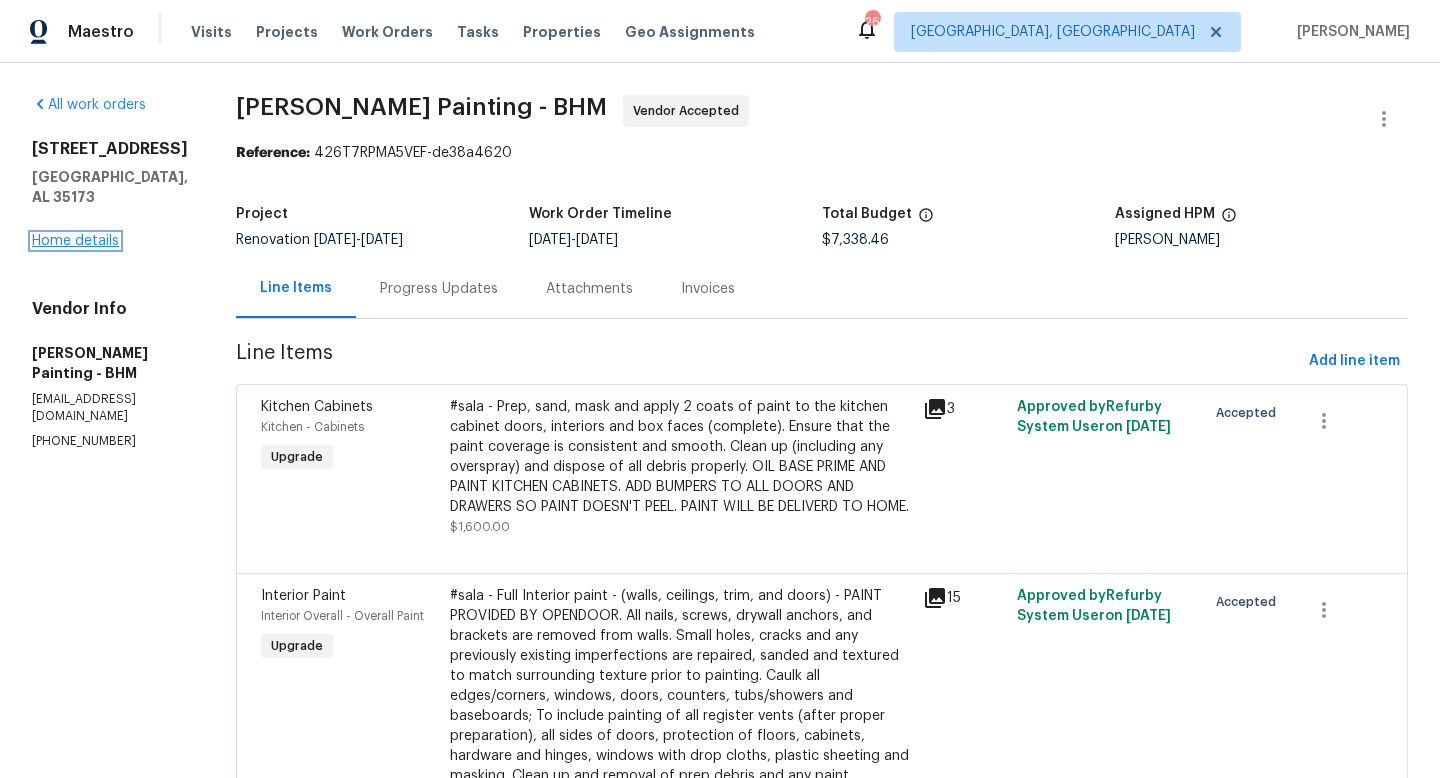 click on "Home details" at bounding box center (75, 241) 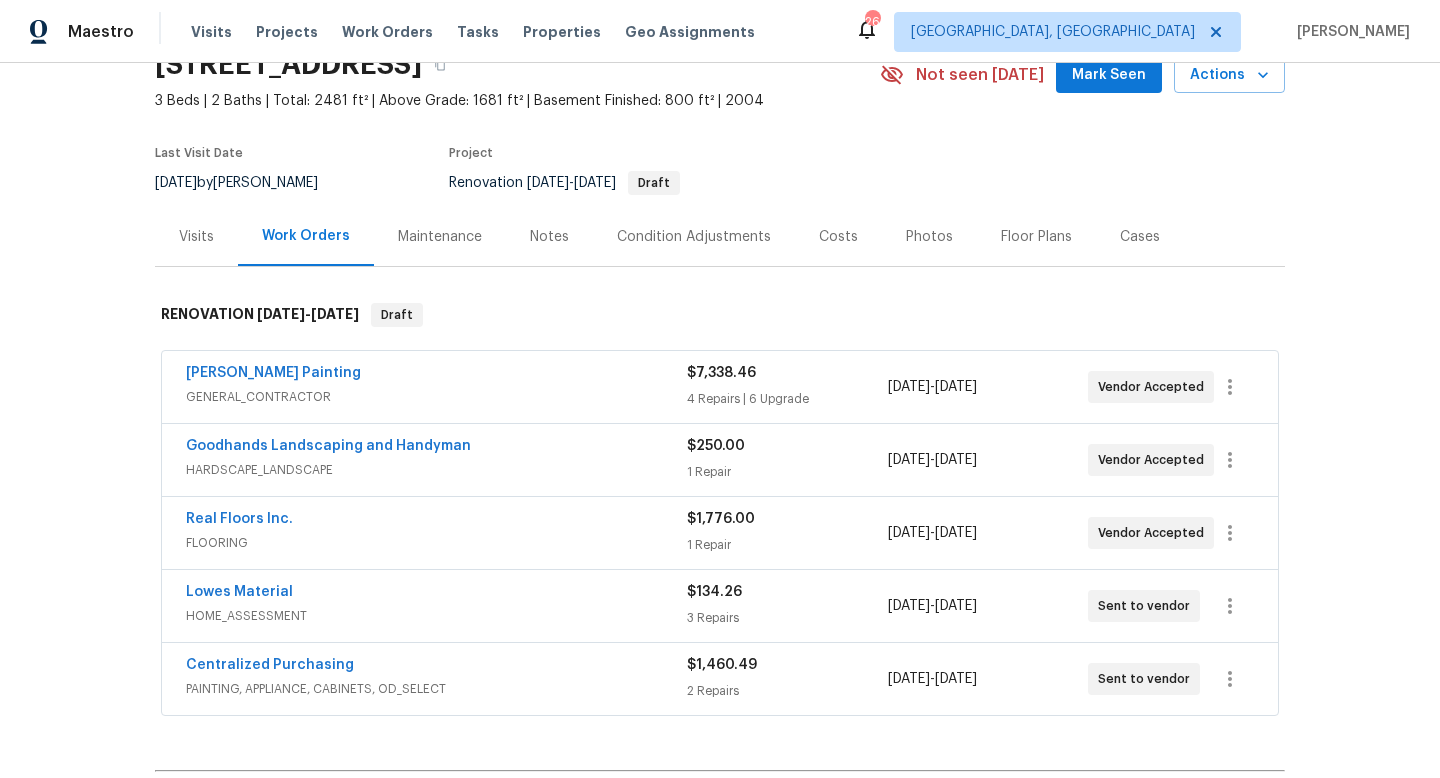 scroll, scrollTop: 97, scrollLeft: 0, axis: vertical 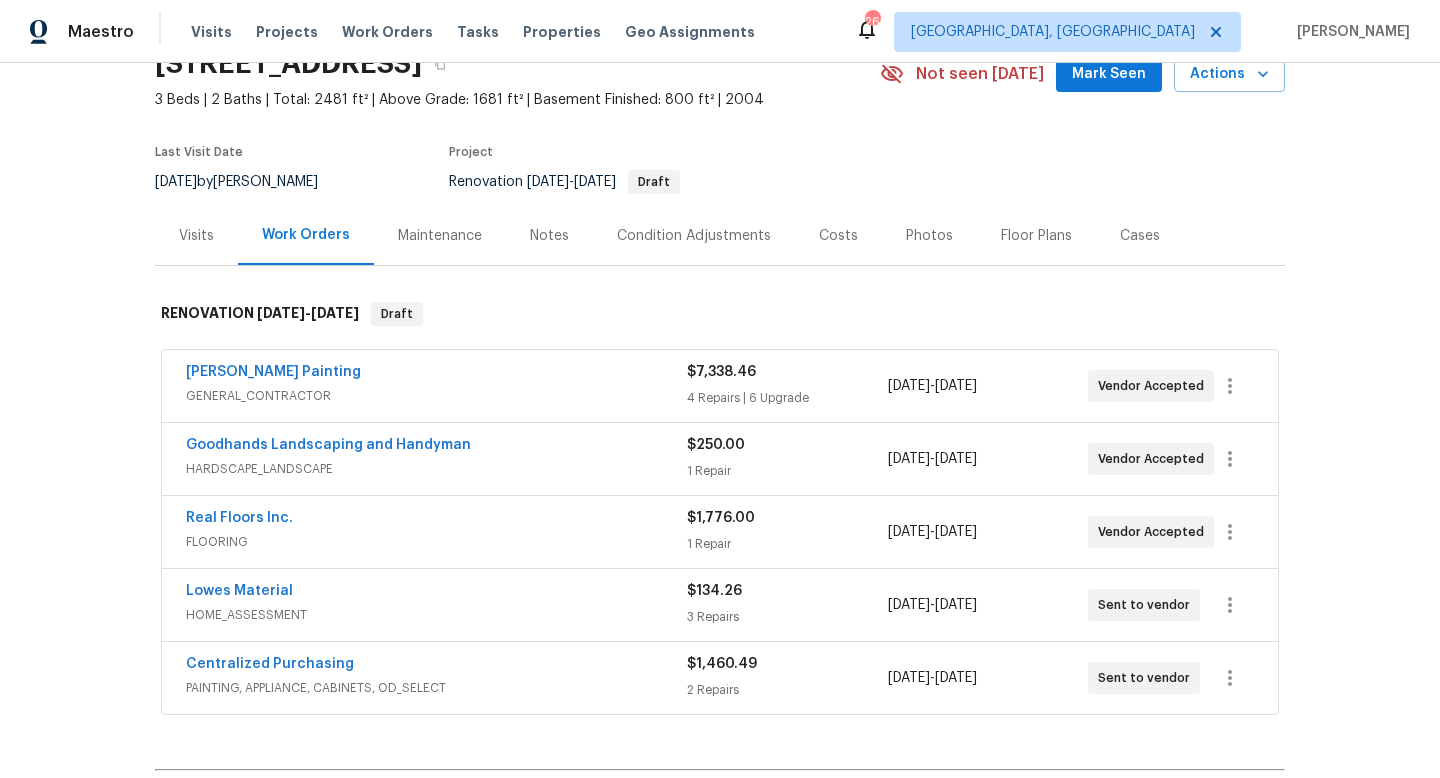click on "FLOORING" at bounding box center (436, 542) 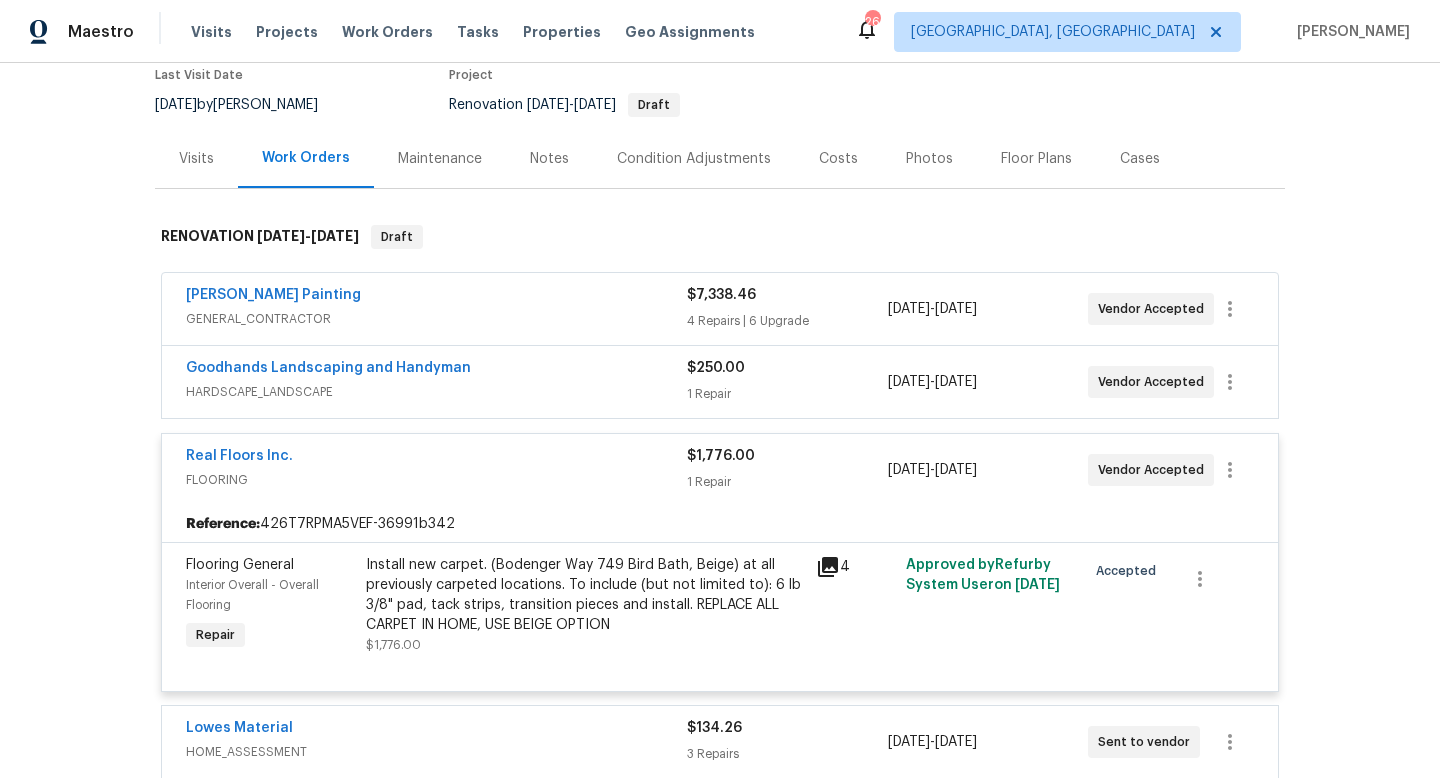 scroll, scrollTop: 179, scrollLeft: 0, axis: vertical 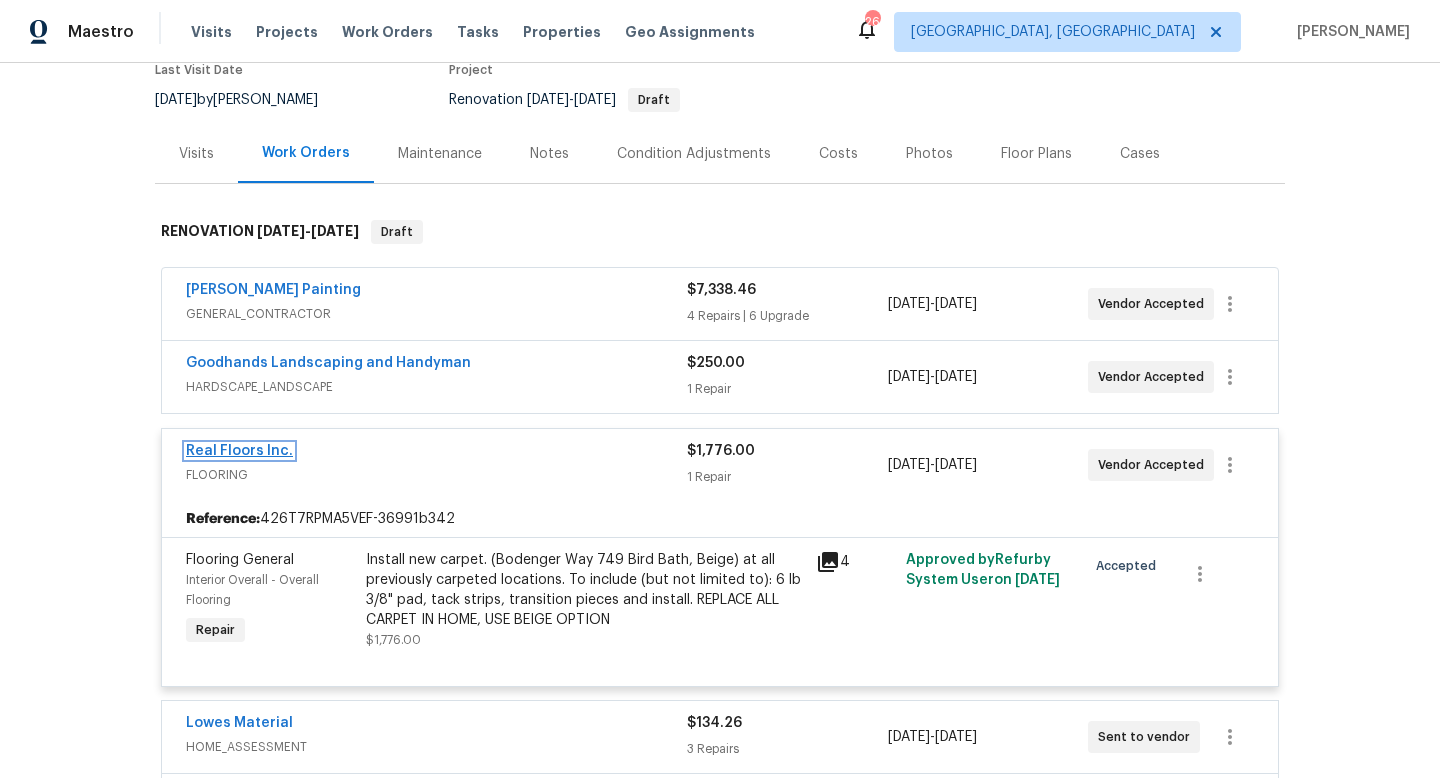 click on "Real Floors Inc." at bounding box center (239, 451) 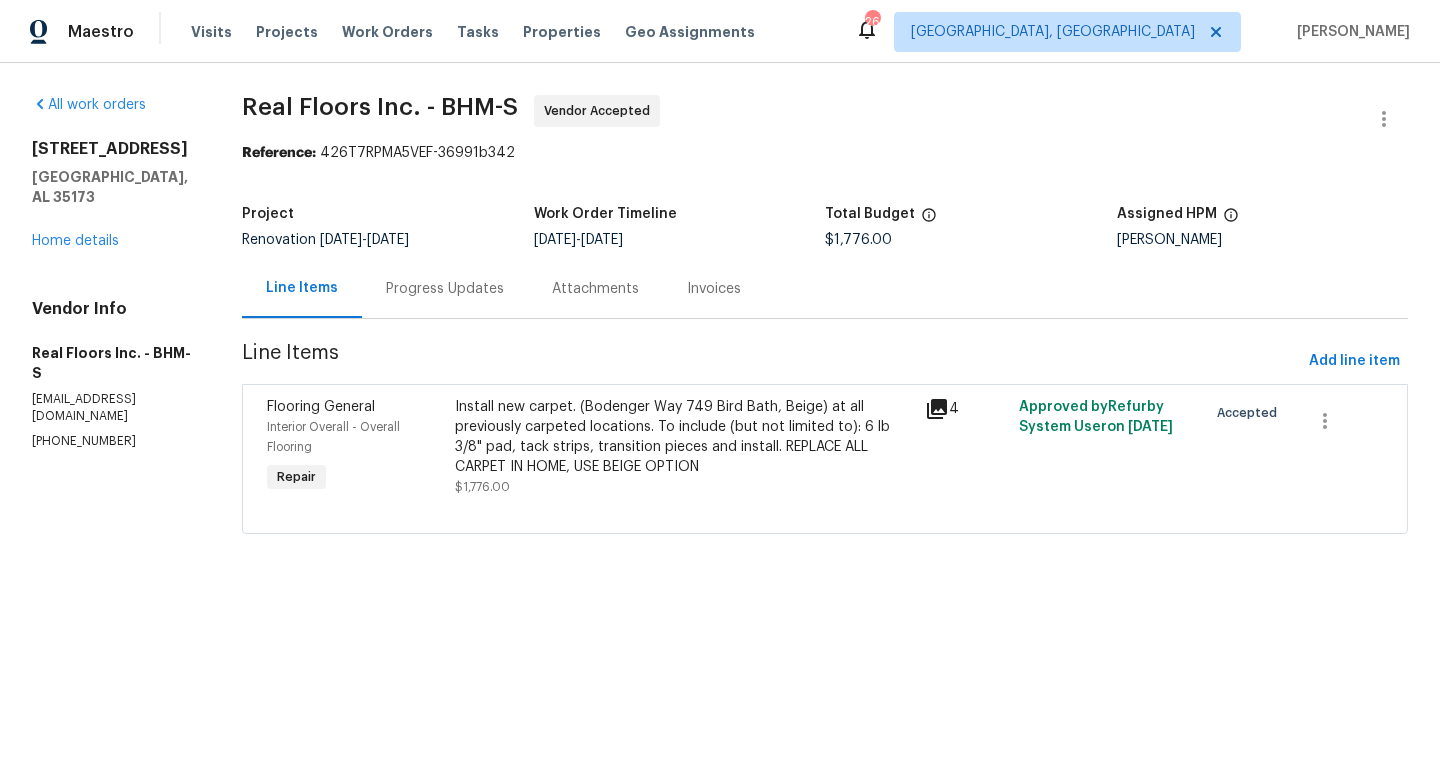 click on "Progress Updates" at bounding box center [445, 289] 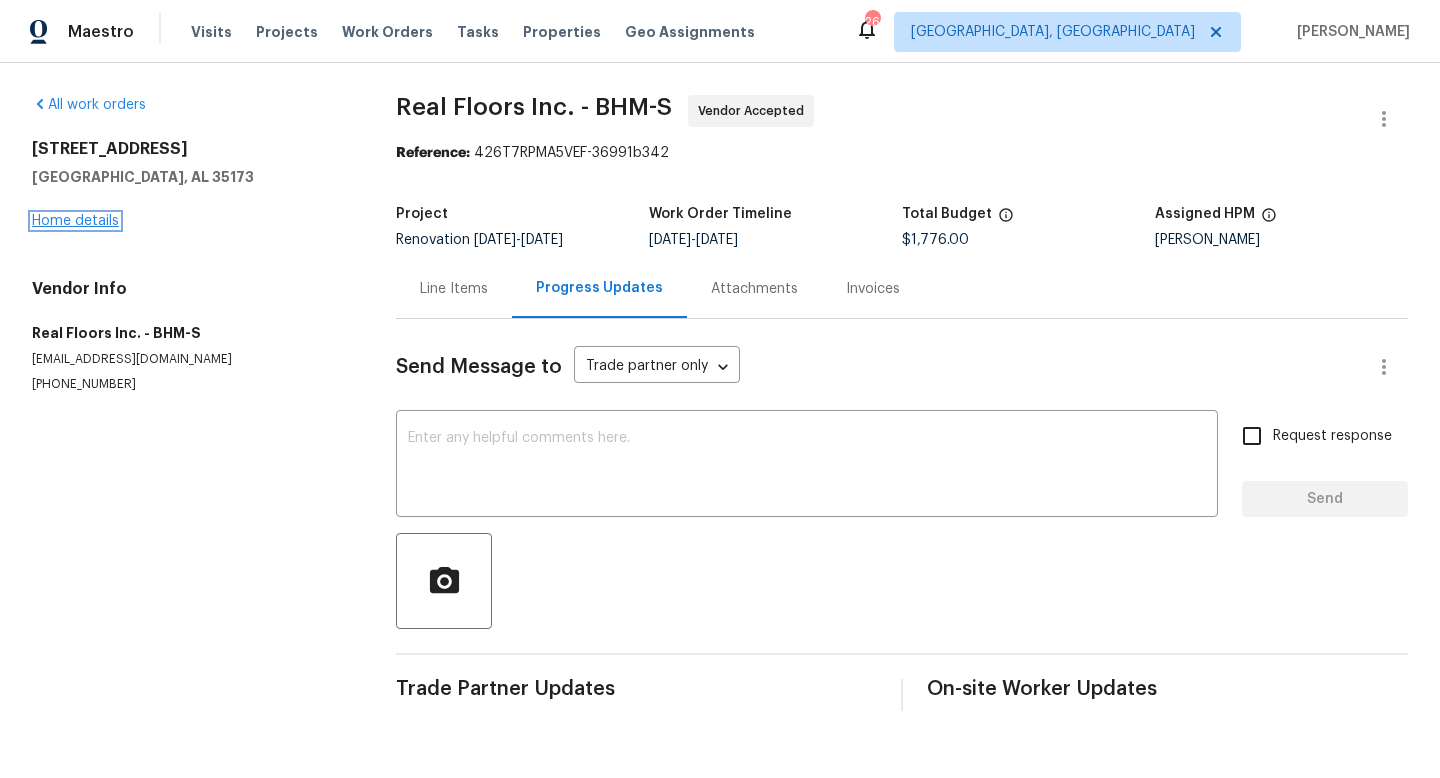 click on "Home details" at bounding box center [75, 221] 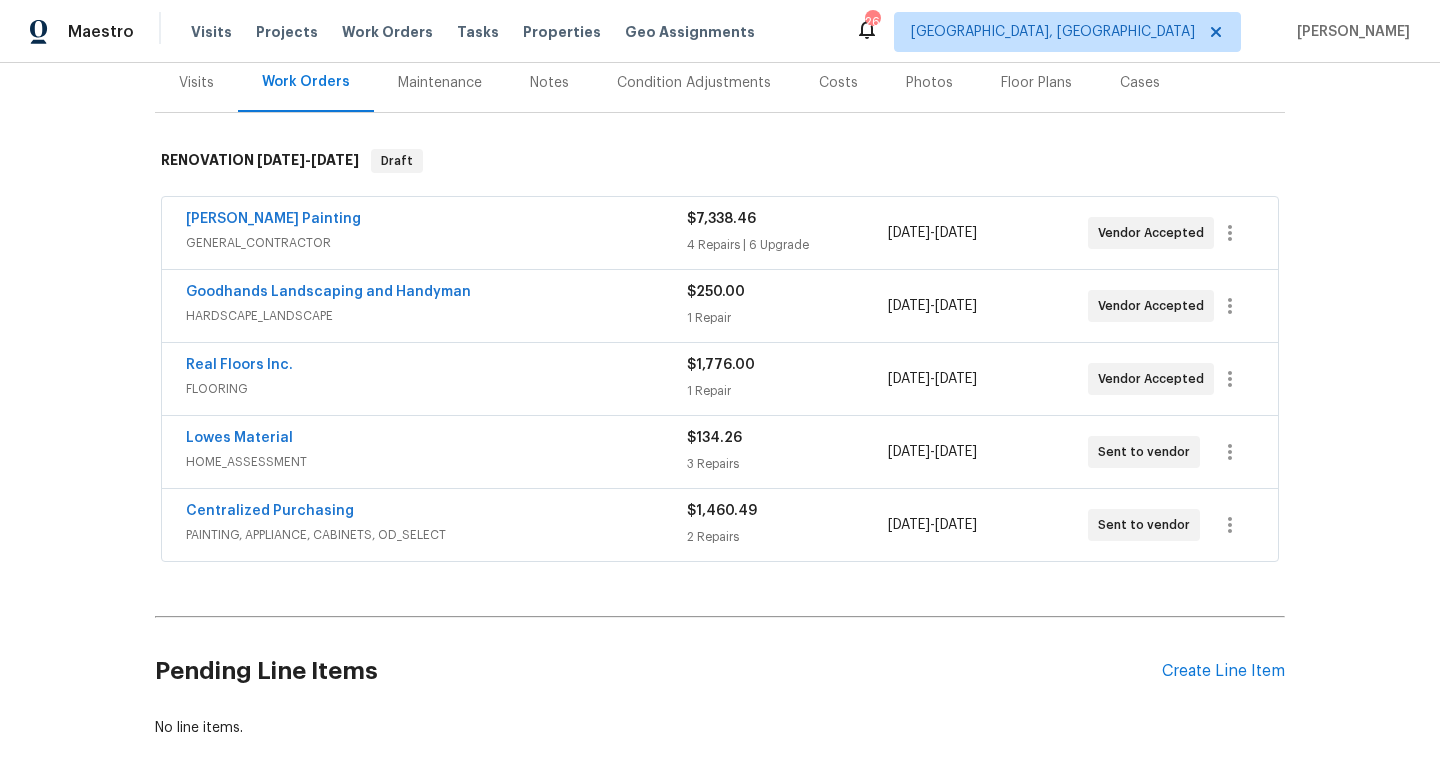 scroll, scrollTop: 258, scrollLeft: 0, axis: vertical 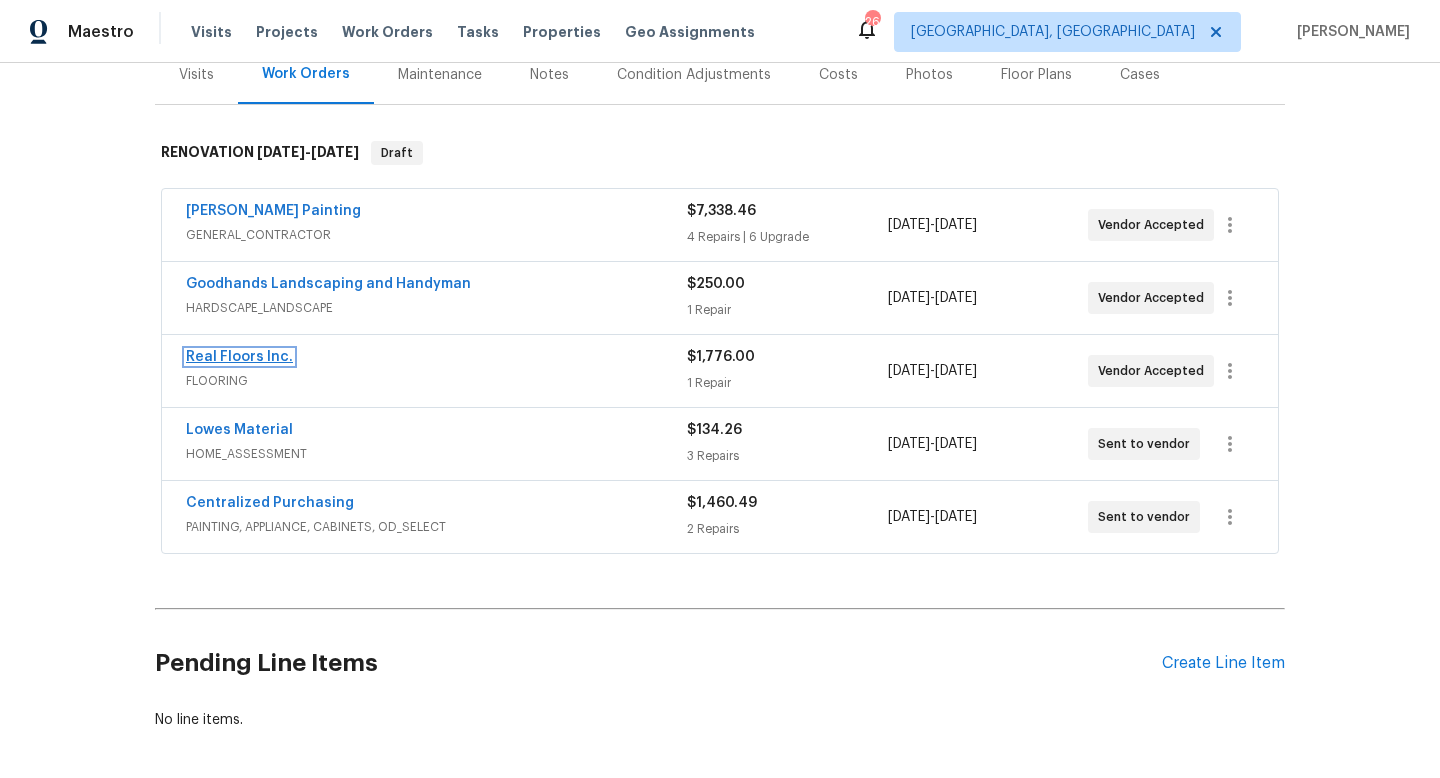 click on "Real Floors Inc." at bounding box center (239, 357) 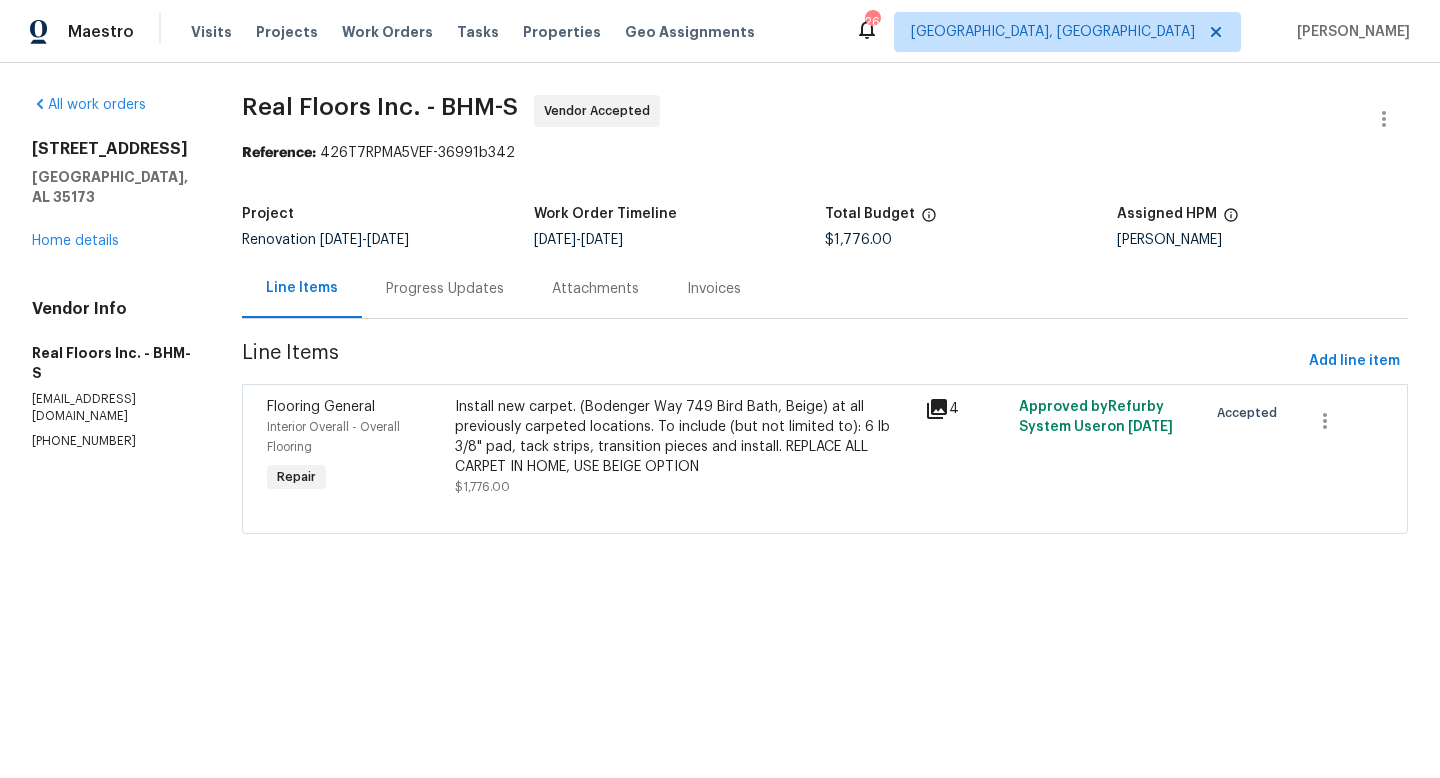 click on "Progress Updates" at bounding box center (445, 289) 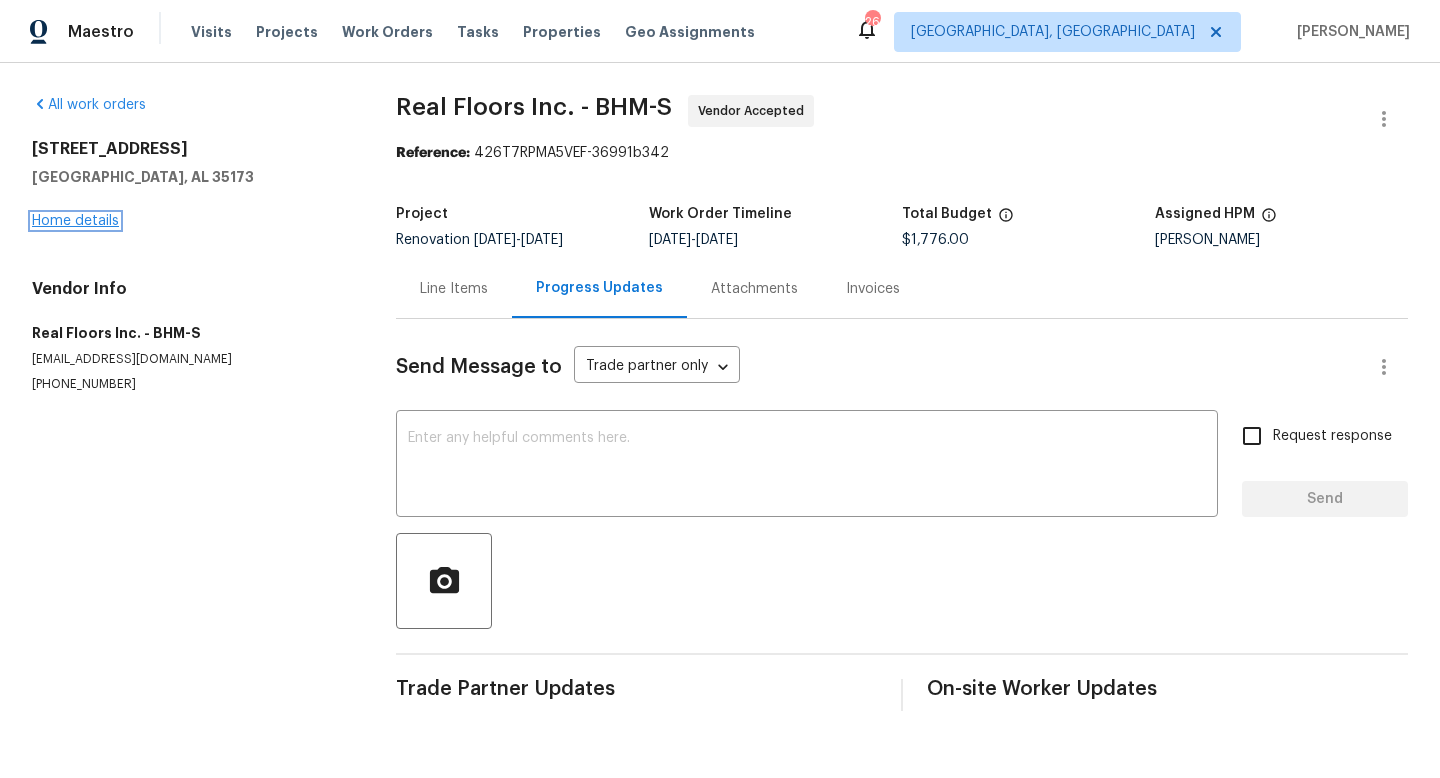 click on "Home details" at bounding box center (75, 221) 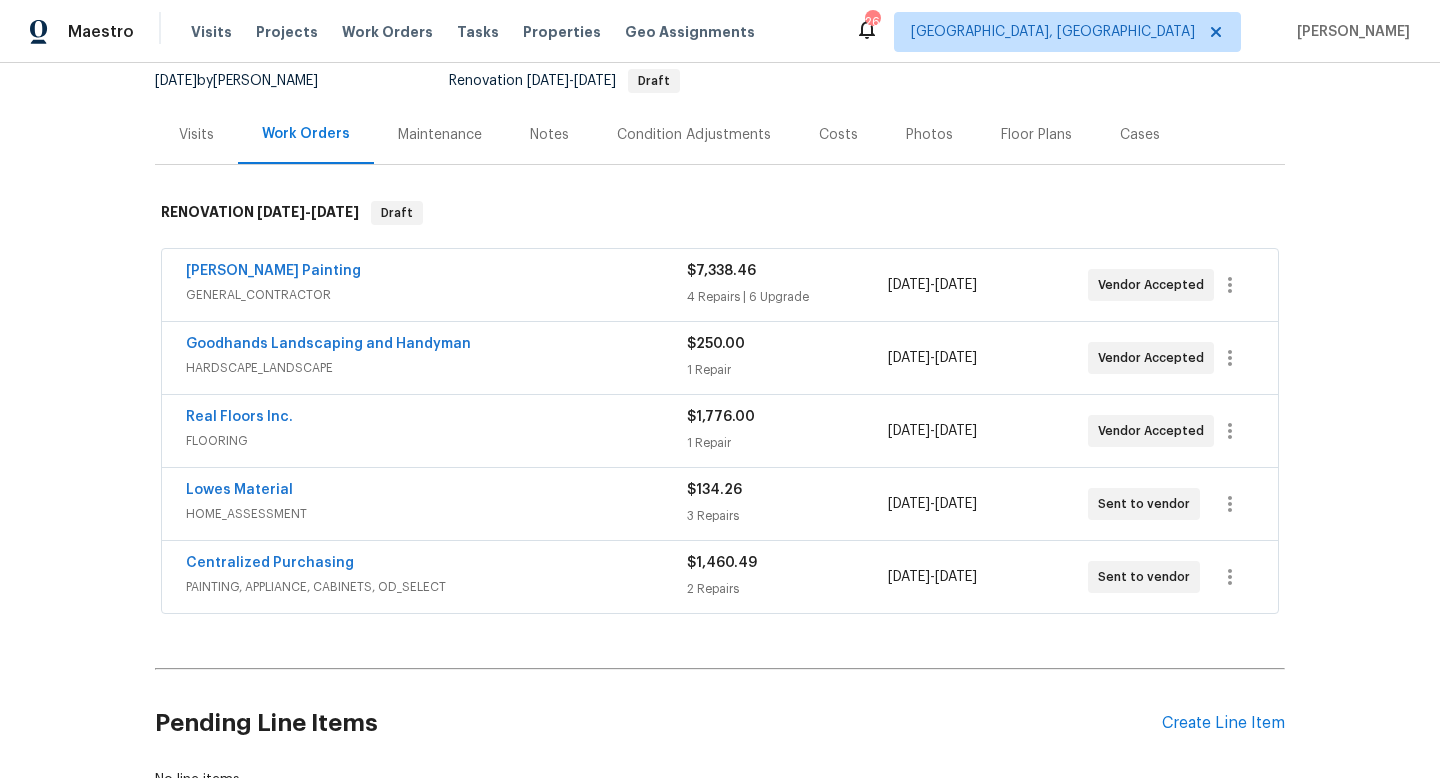 scroll, scrollTop: 244, scrollLeft: 0, axis: vertical 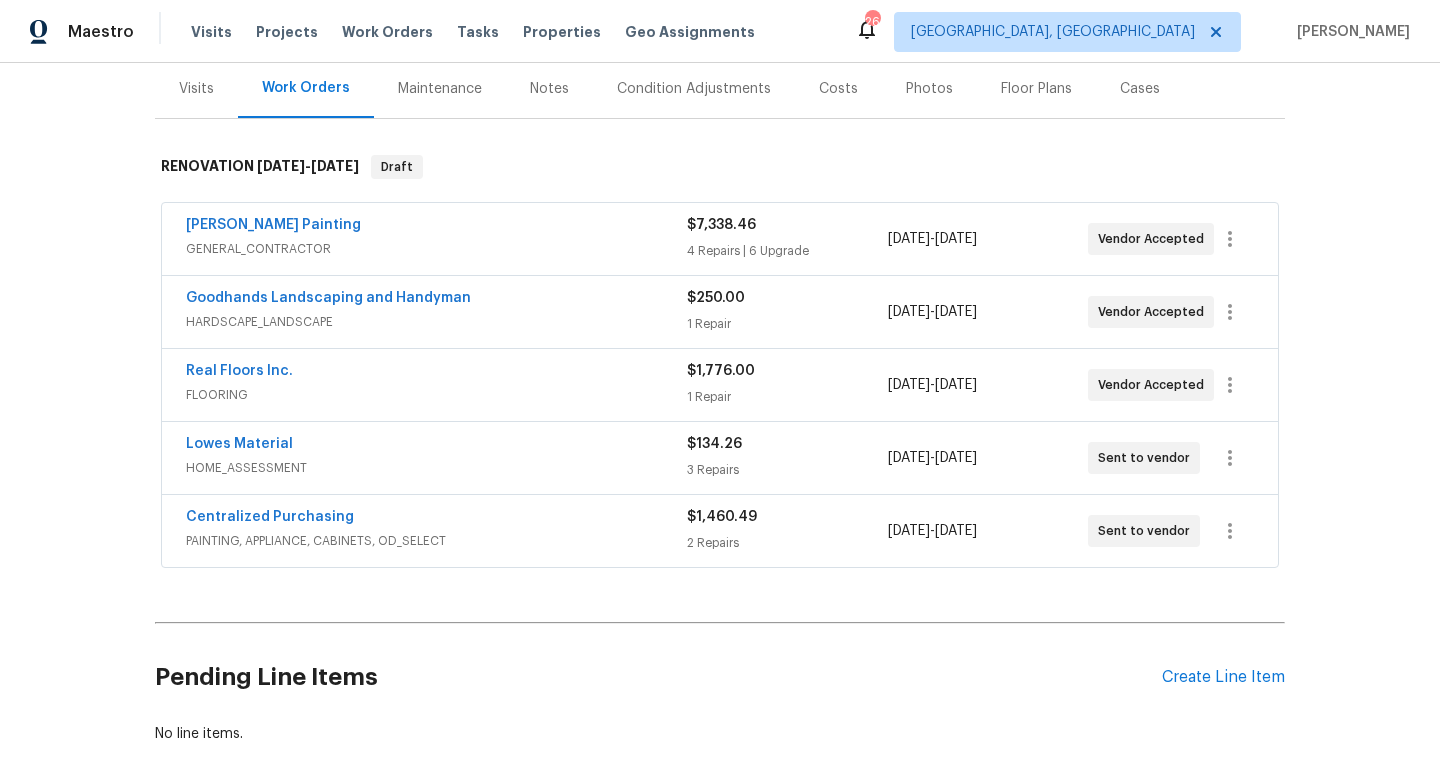 click on "FLOORING" at bounding box center [436, 395] 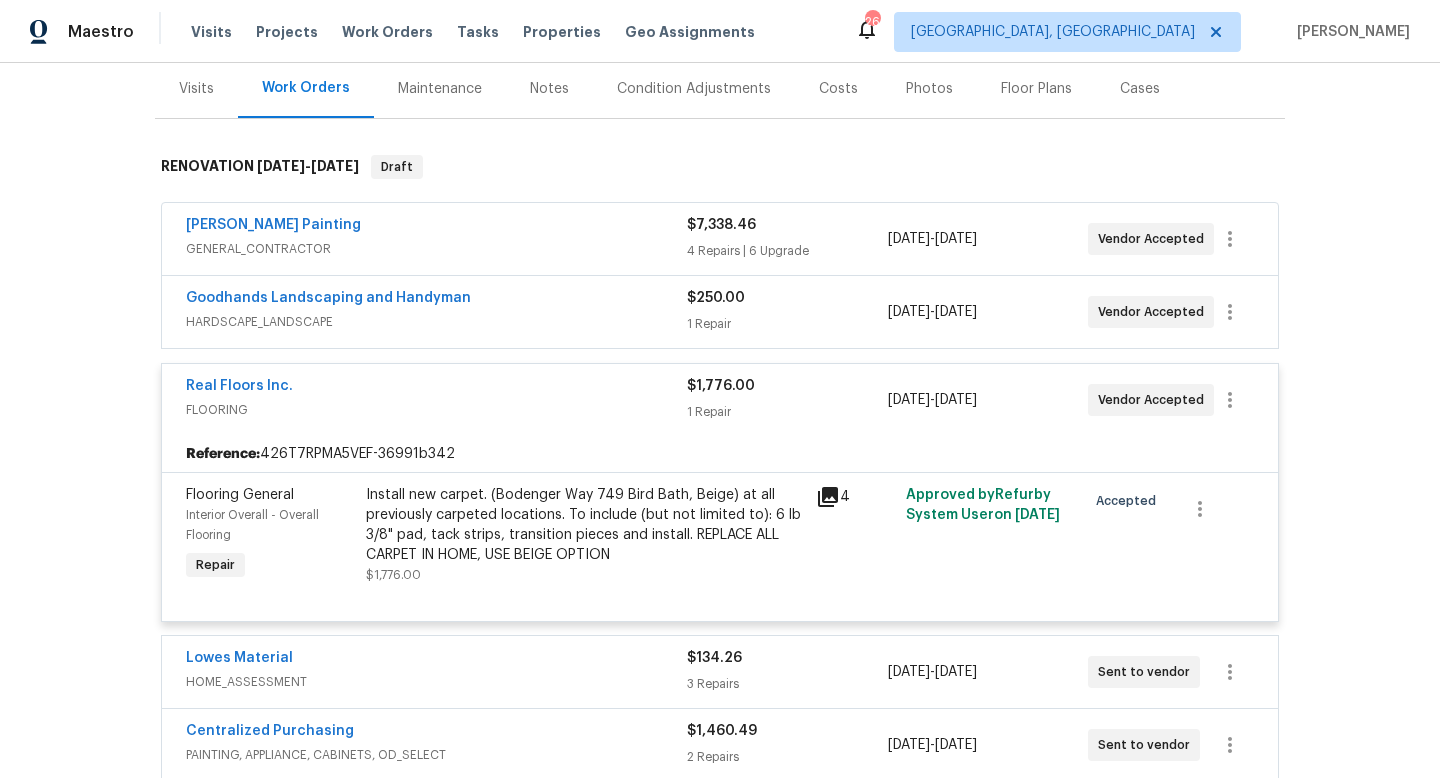 click on "FLOORING" at bounding box center [436, 410] 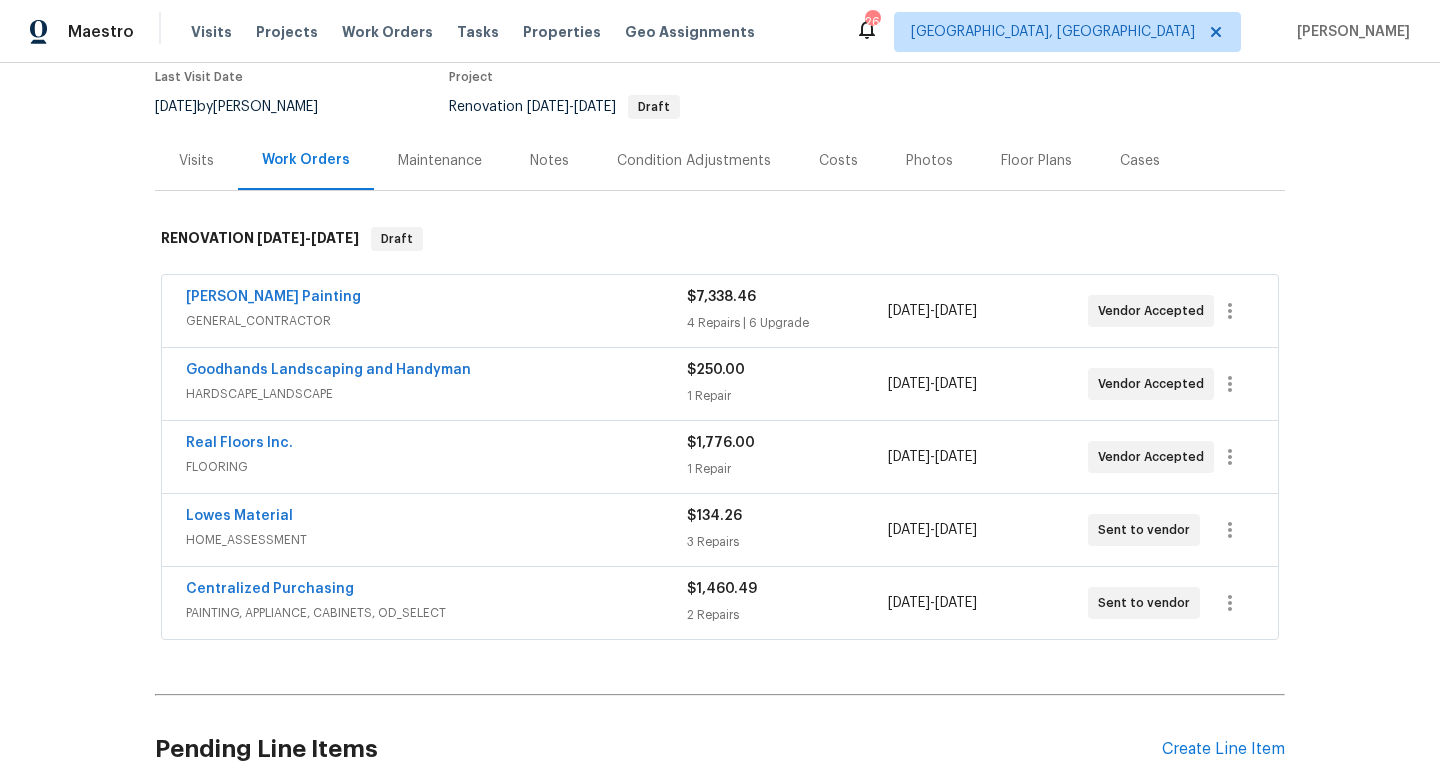 scroll, scrollTop: 171, scrollLeft: 0, axis: vertical 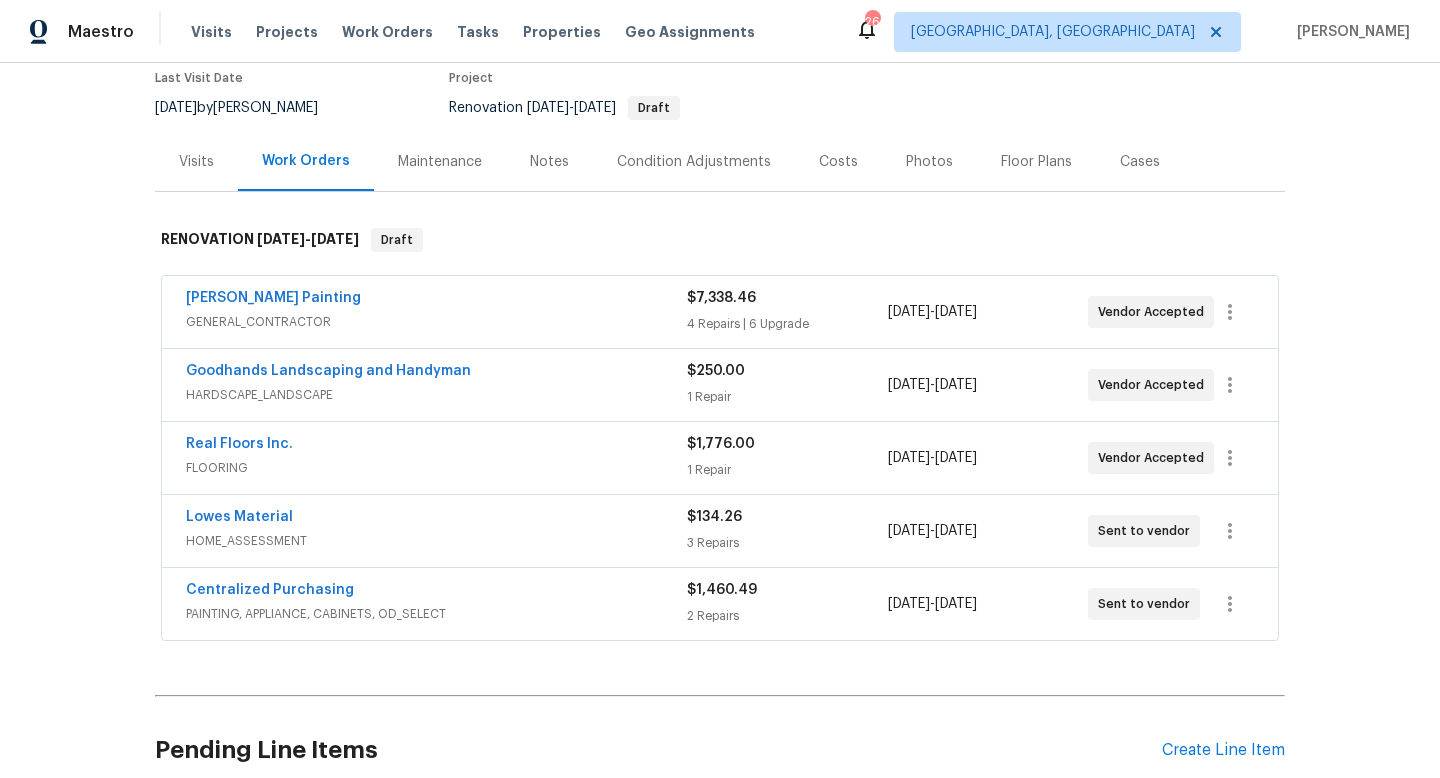 click on "FLOORING" at bounding box center [436, 468] 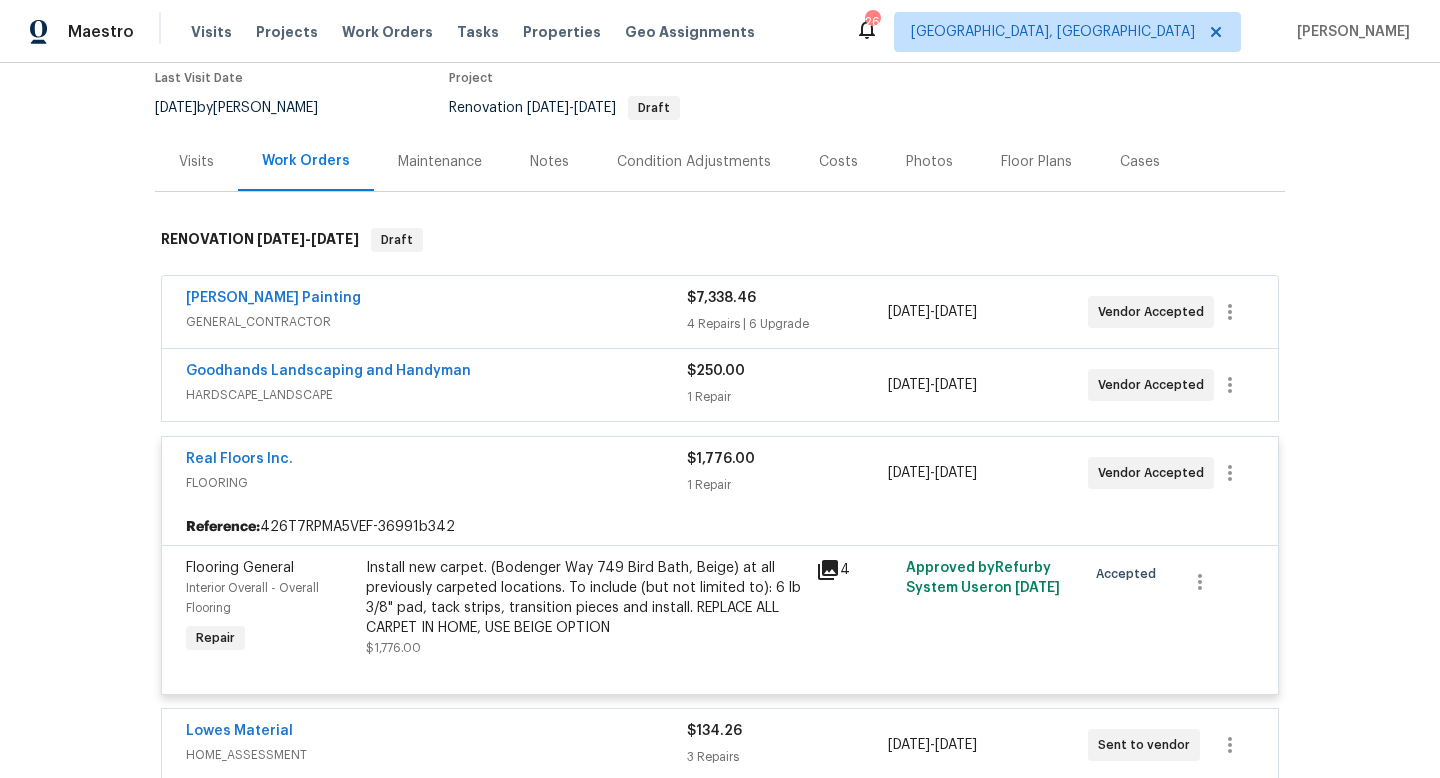scroll, scrollTop: 0, scrollLeft: 0, axis: both 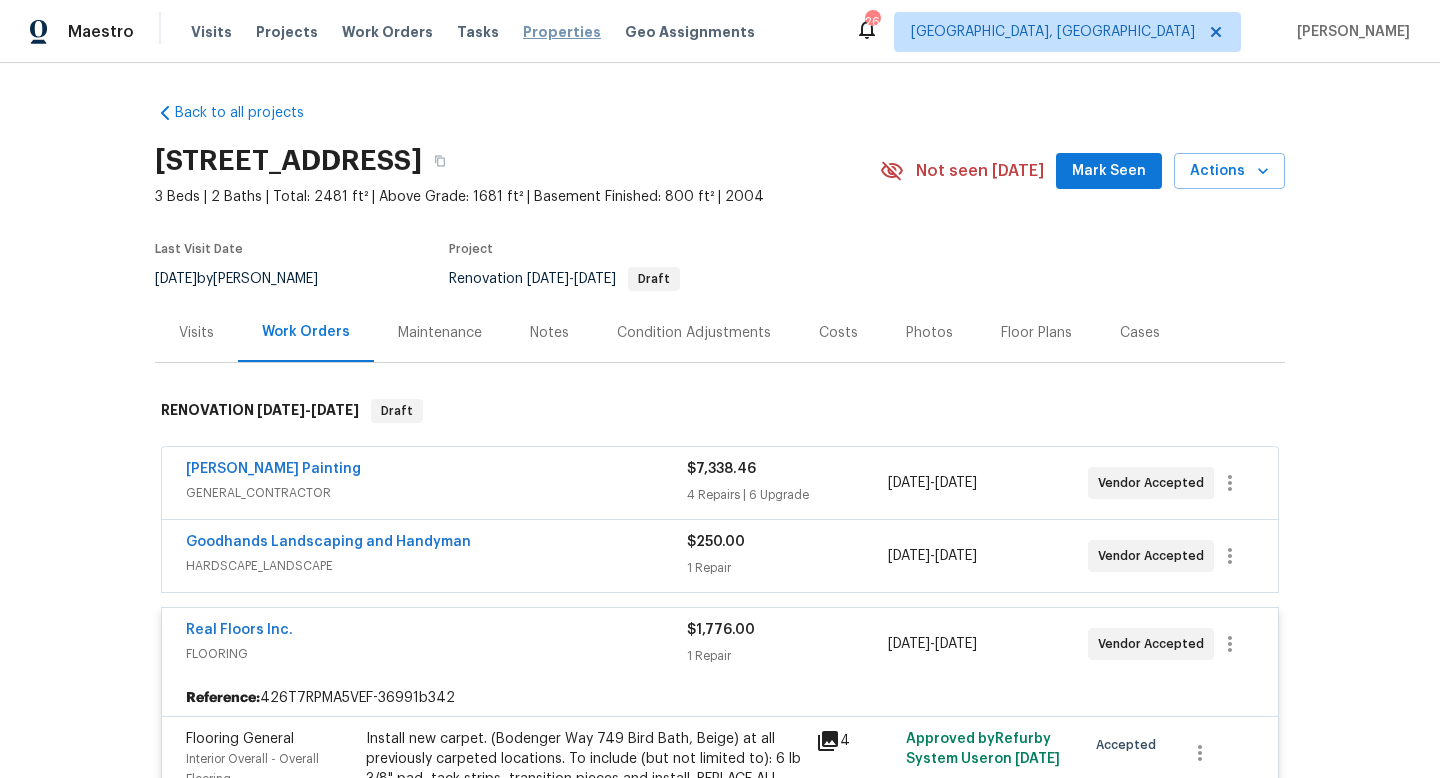 click on "Properties" at bounding box center [562, 32] 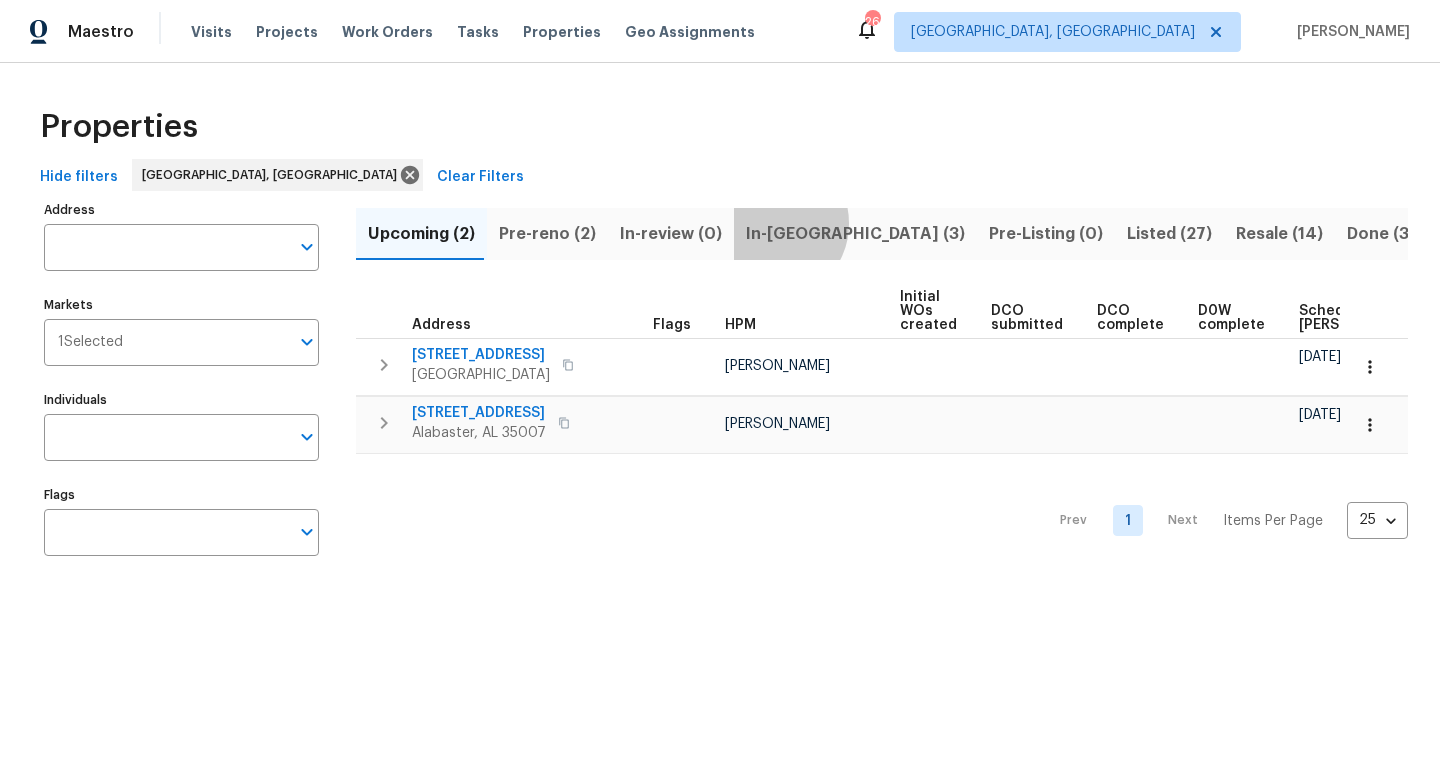 click on "In-reno (3)" at bounding box center (855, 234) 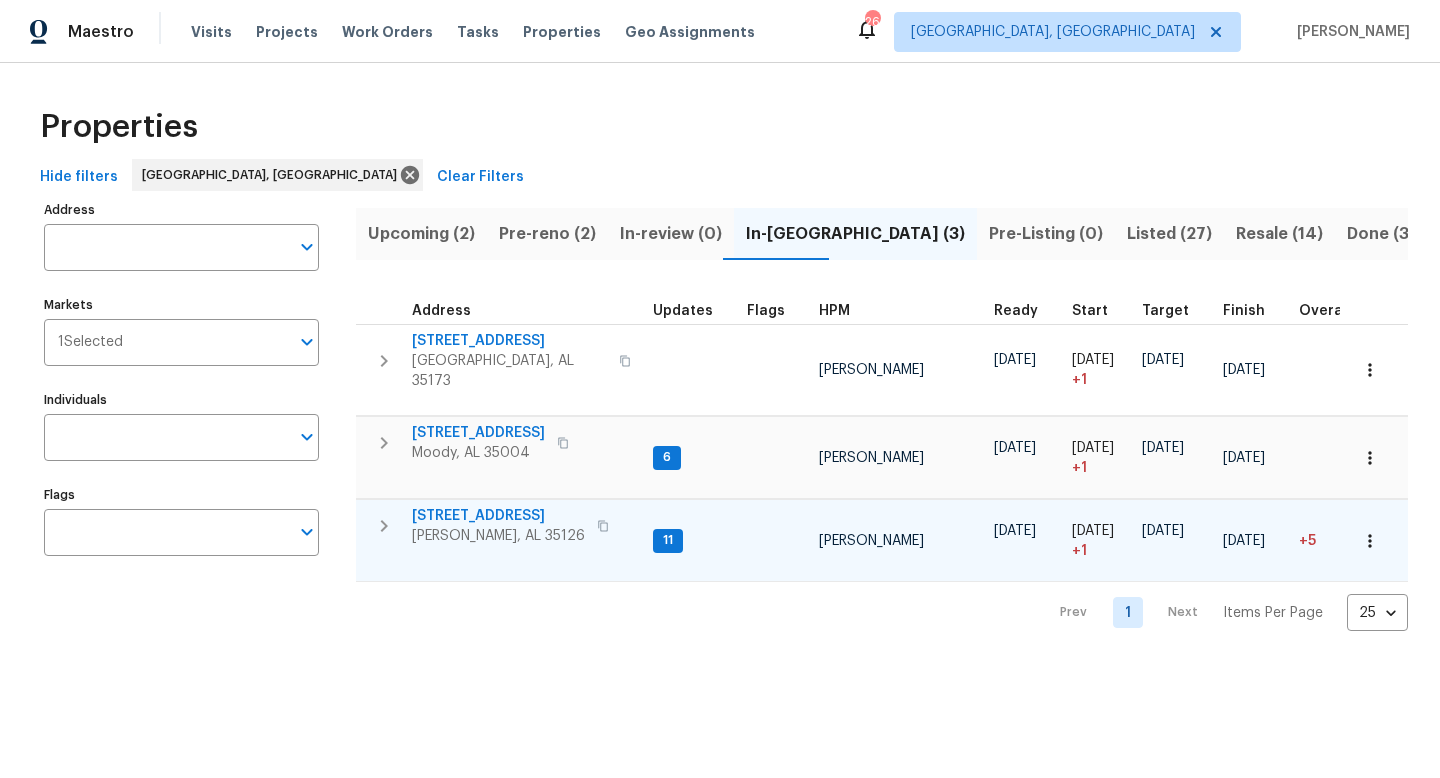 click on "6268 Lakewood Trl" at bounding box center (498, 516) 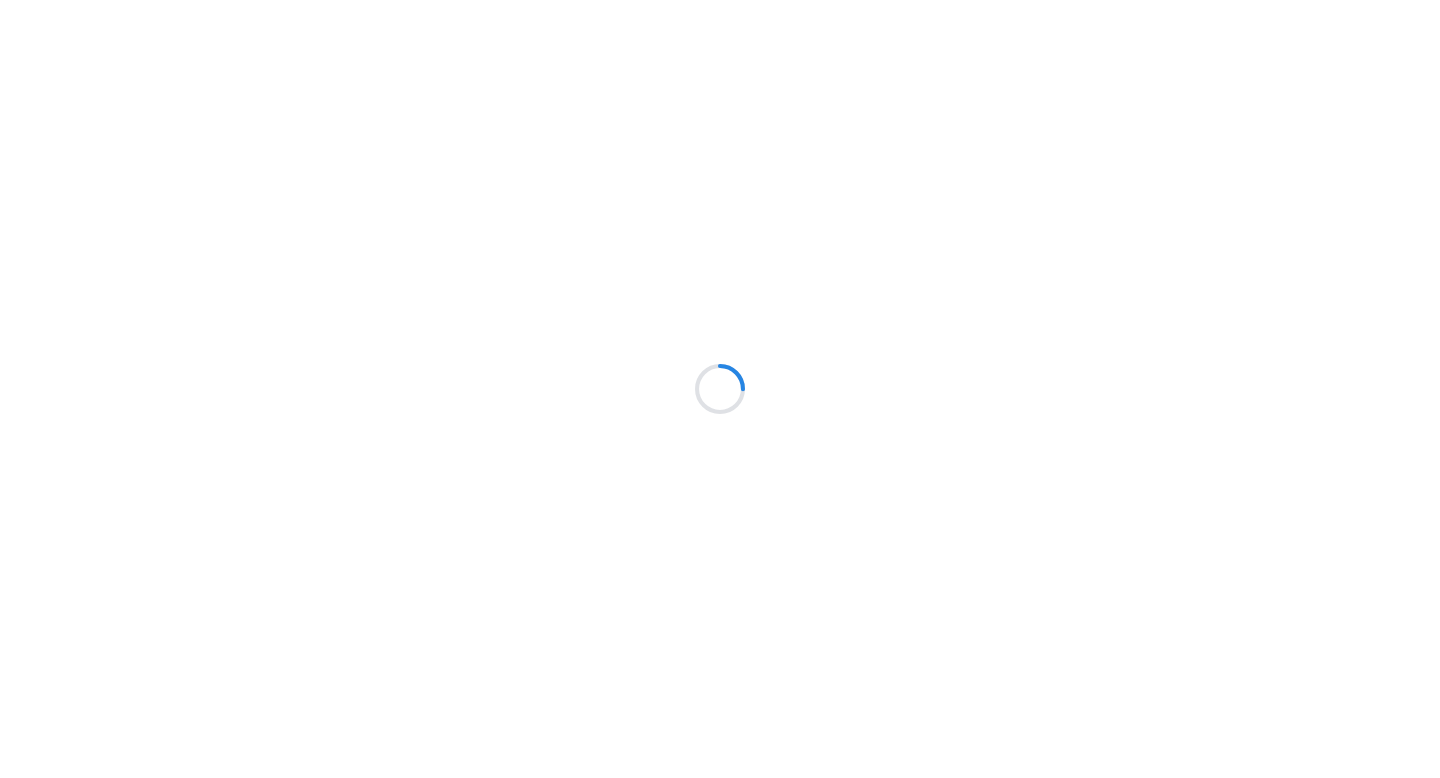 scroll, scrollTop: 0, scrollLeft: 0, axis: both 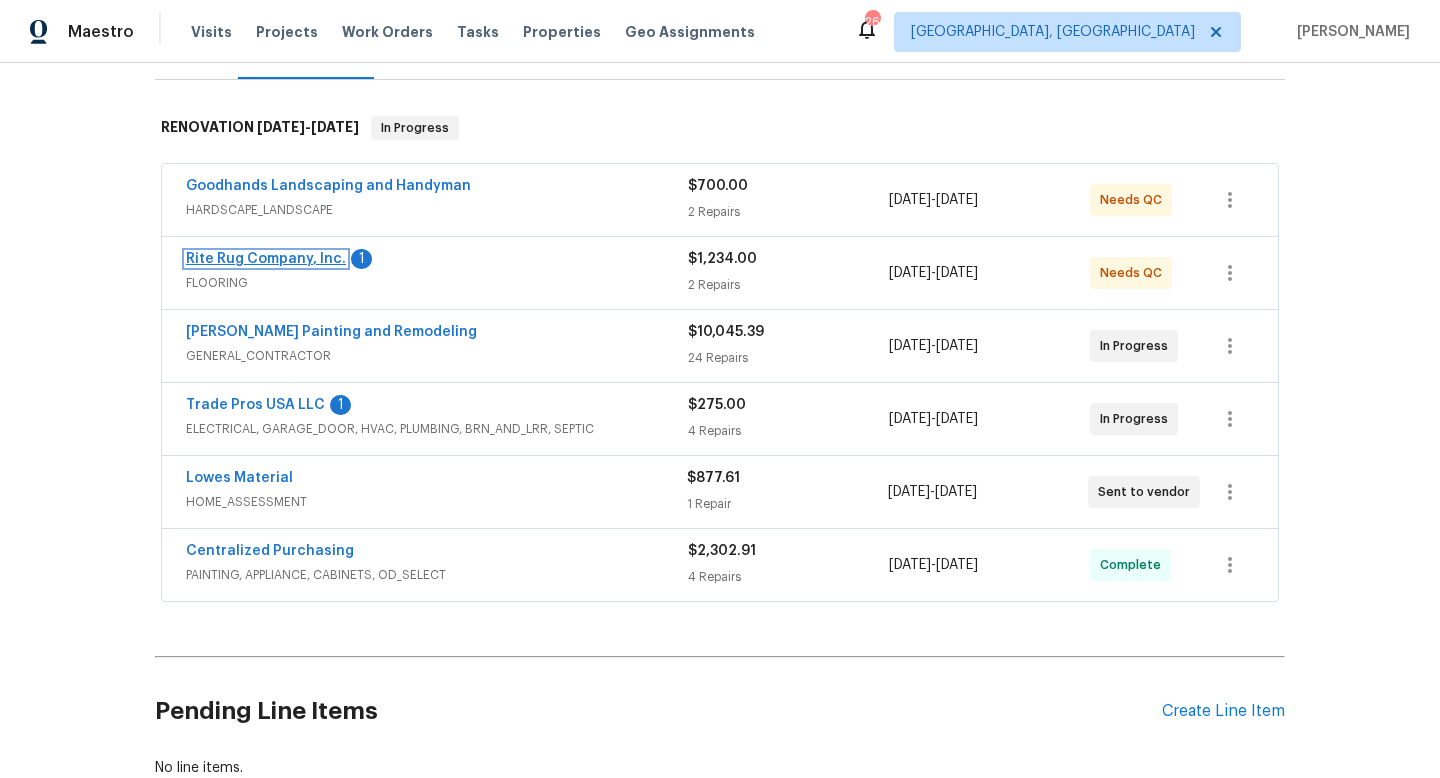 click on "Rite Rug Company, Inc." at bounding box center [266, 259] 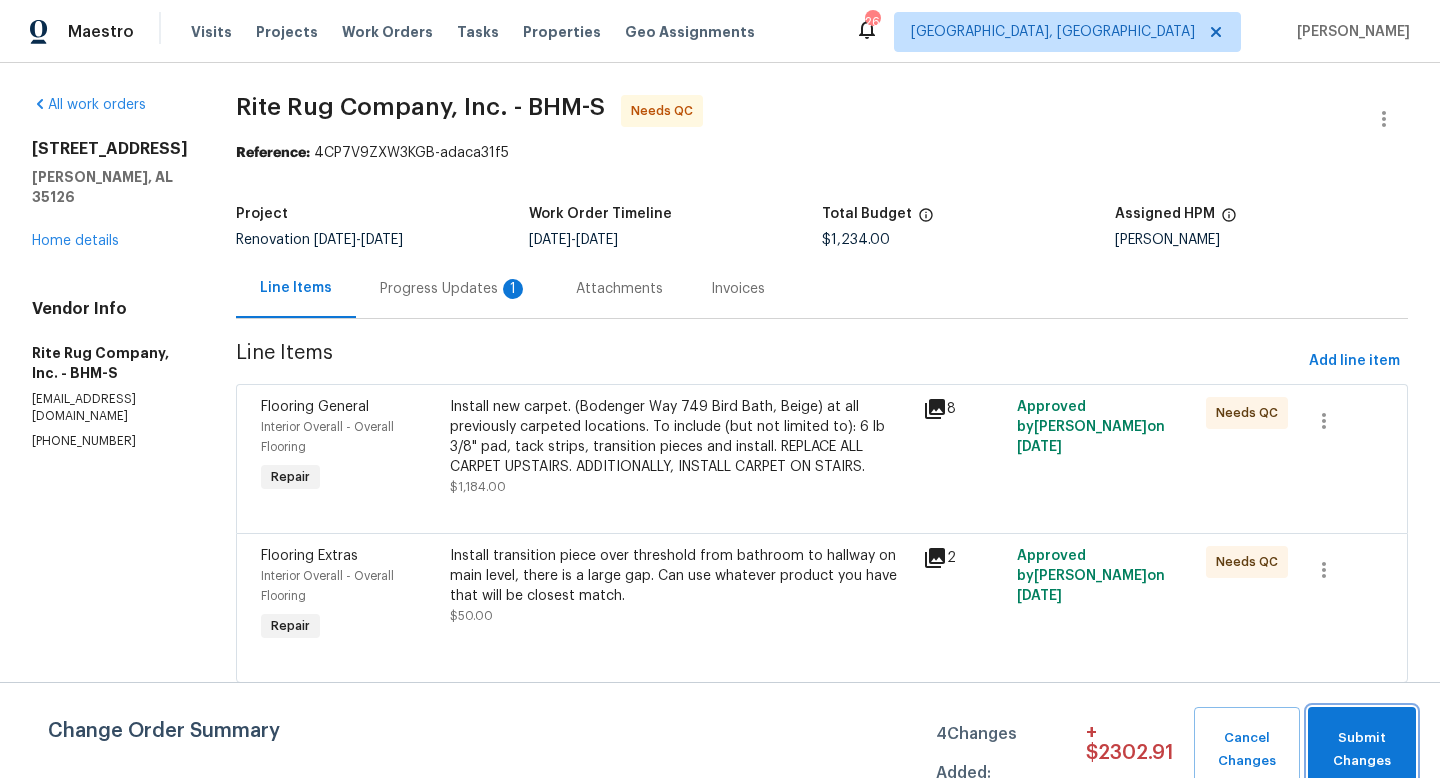 click on "Submit Changes" at bounding box center (1362, 750) 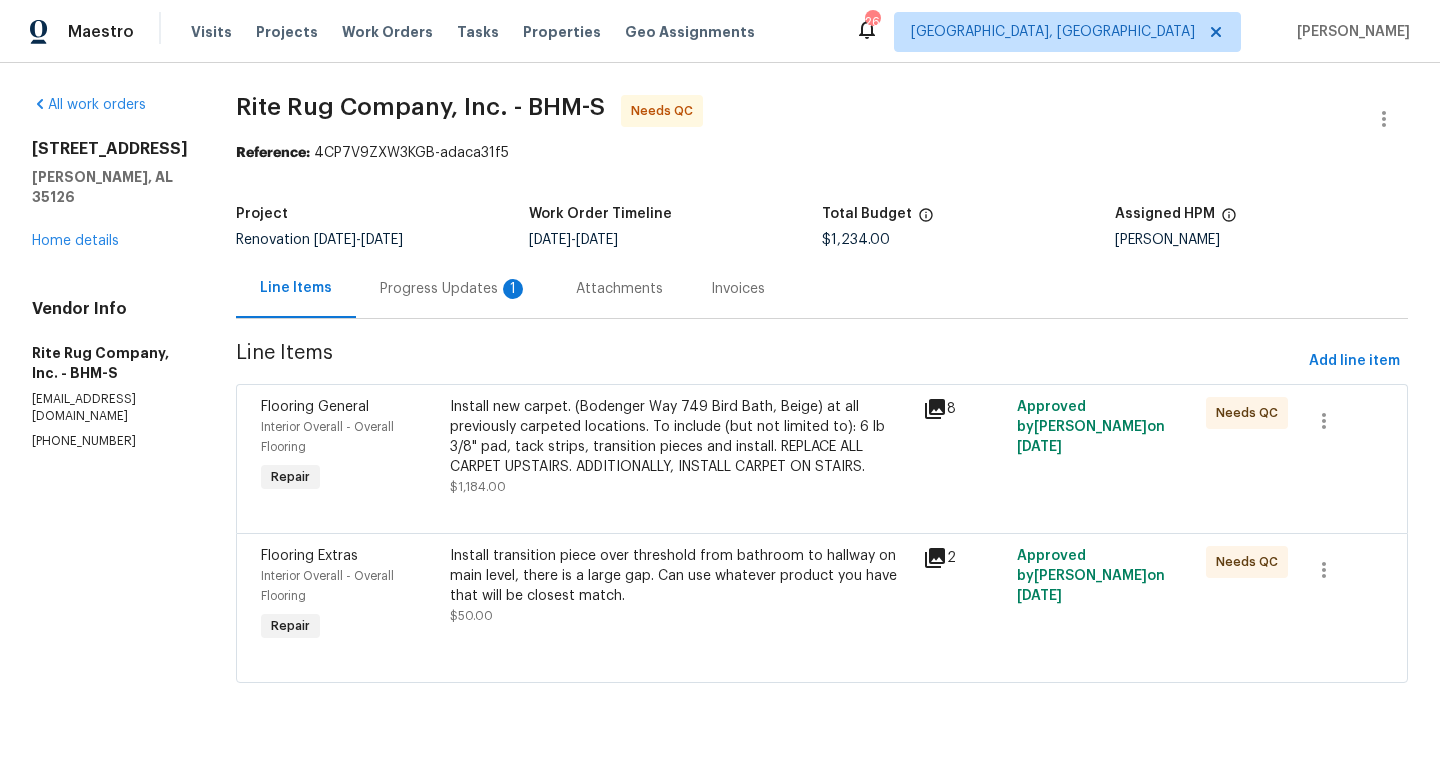 click 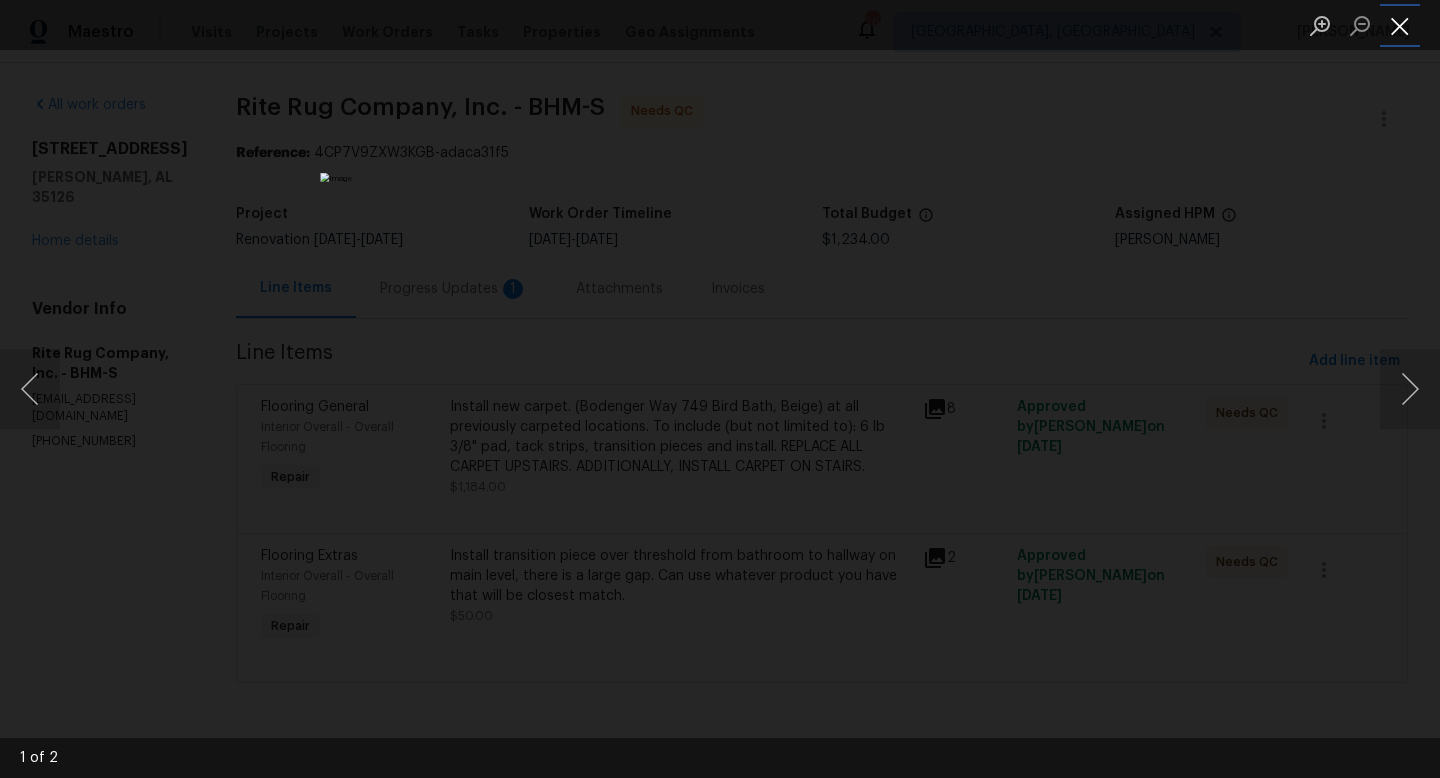 click at bounding box center (1400, 25) 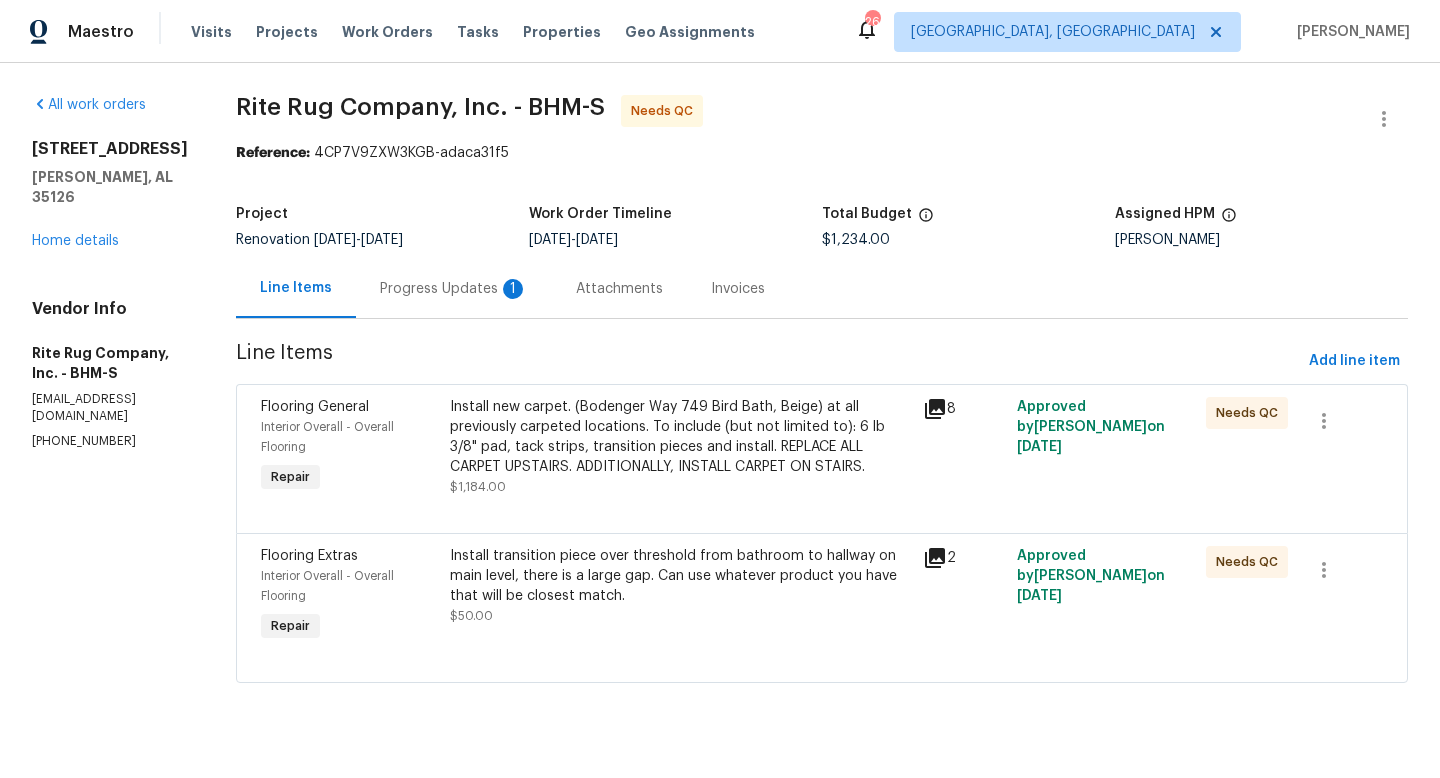 click on "8" at bounding box center [964, 409] 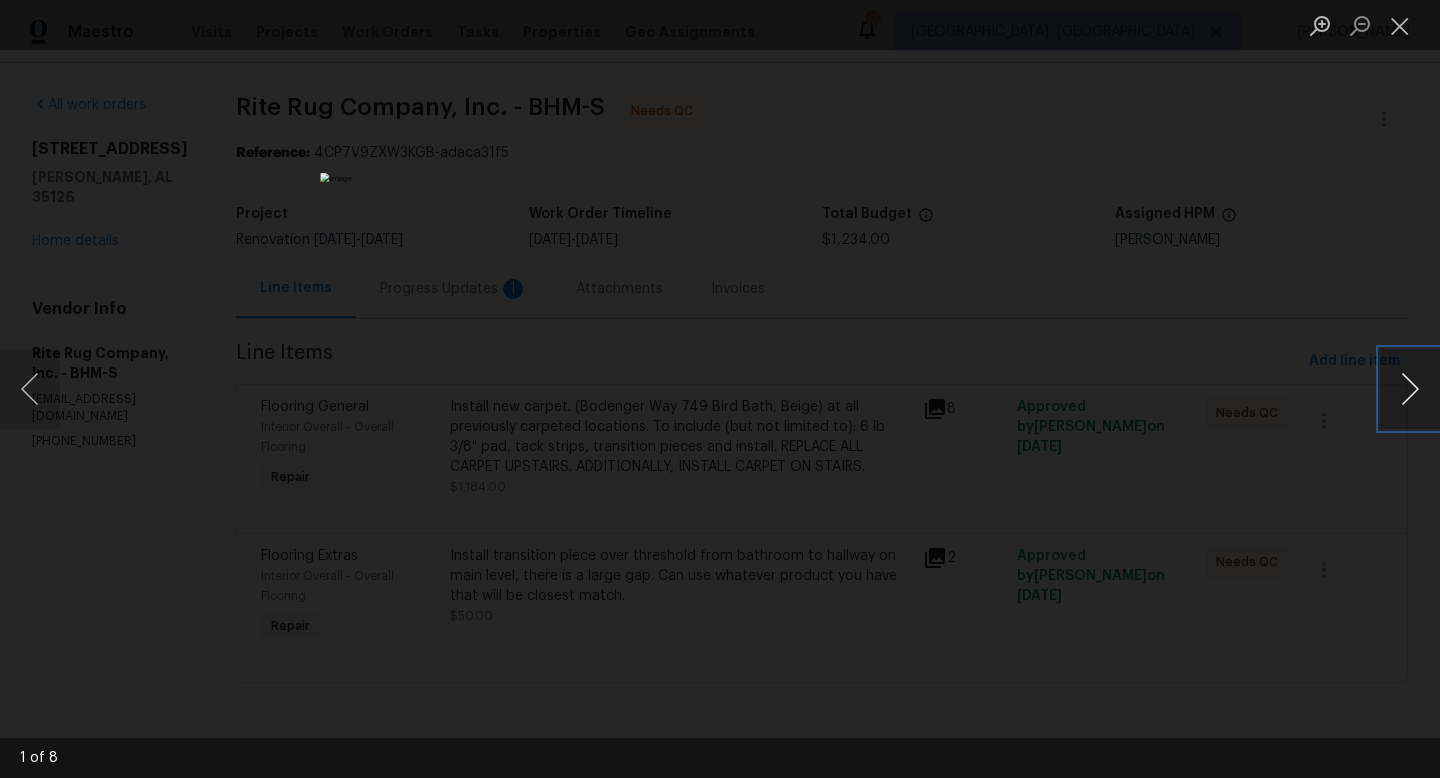 click at bounding box center (1410, 389) 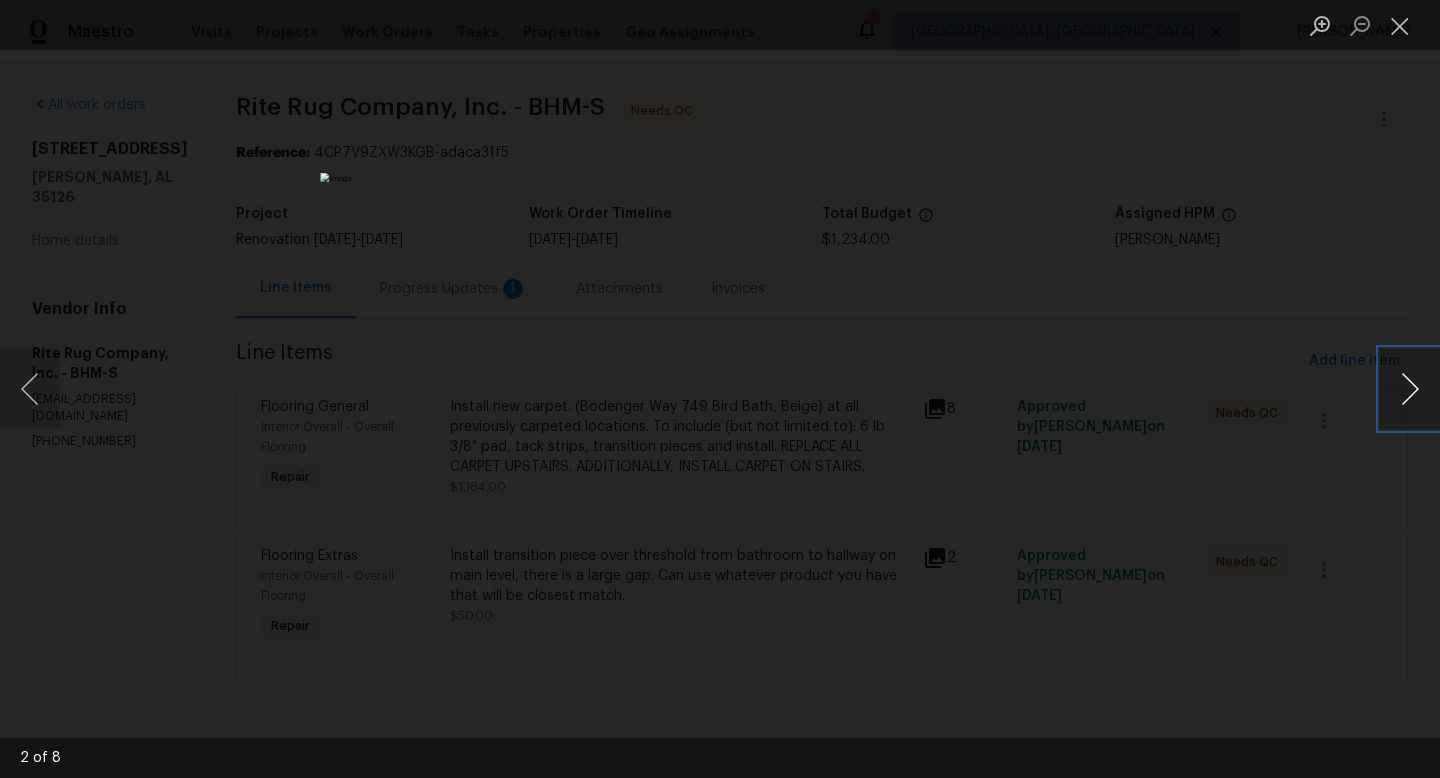 click at bounding box center [1410, 389] 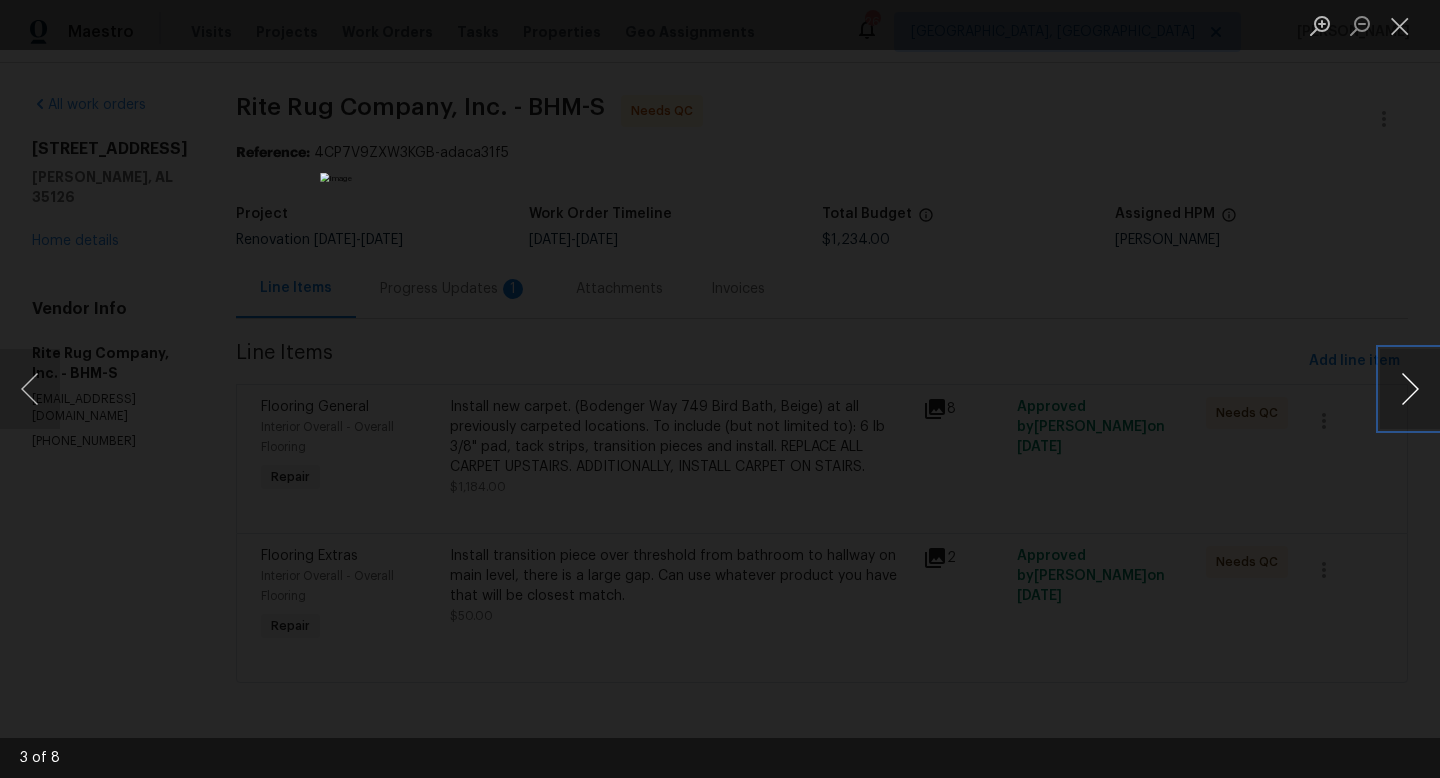 click at bounding box center (1410, 389) 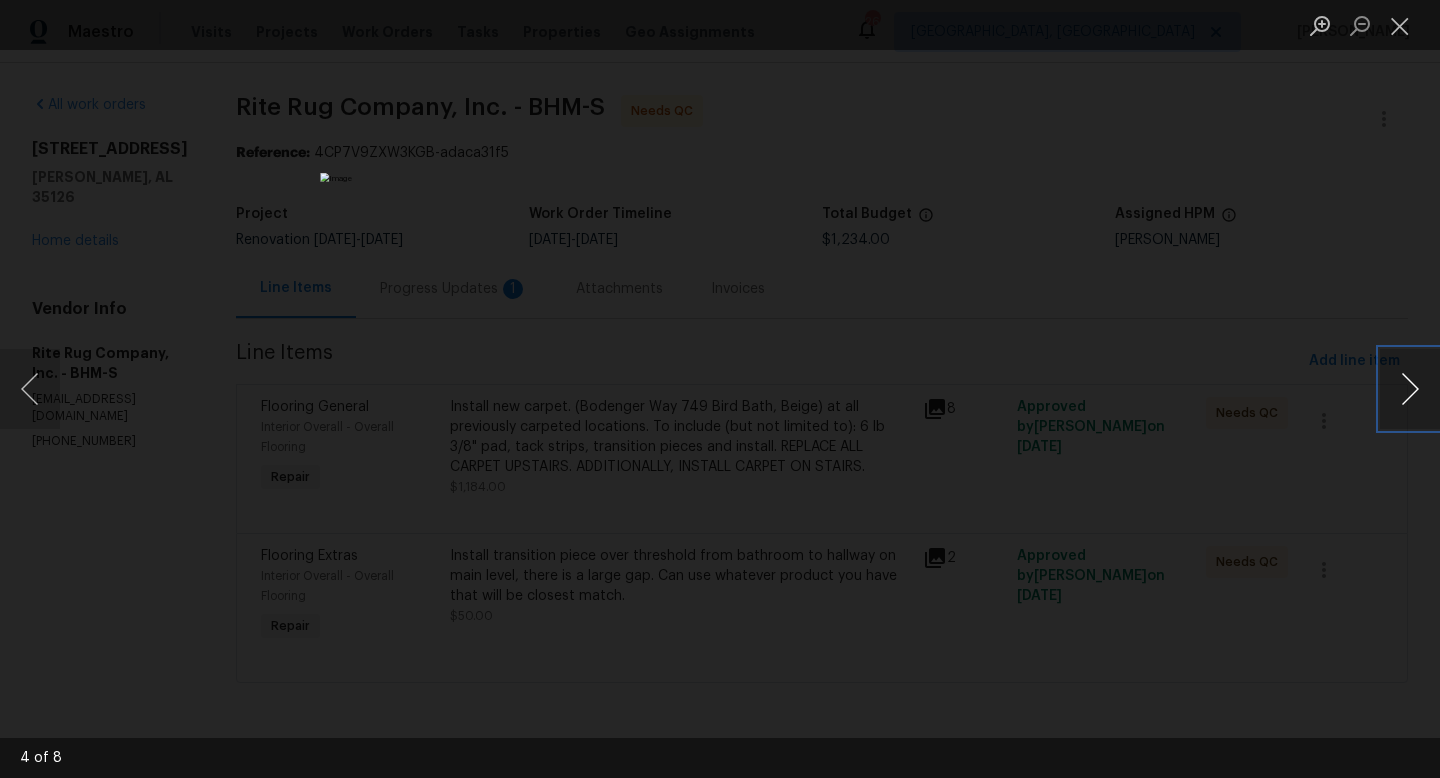 click at bounding box center [1410, 389] 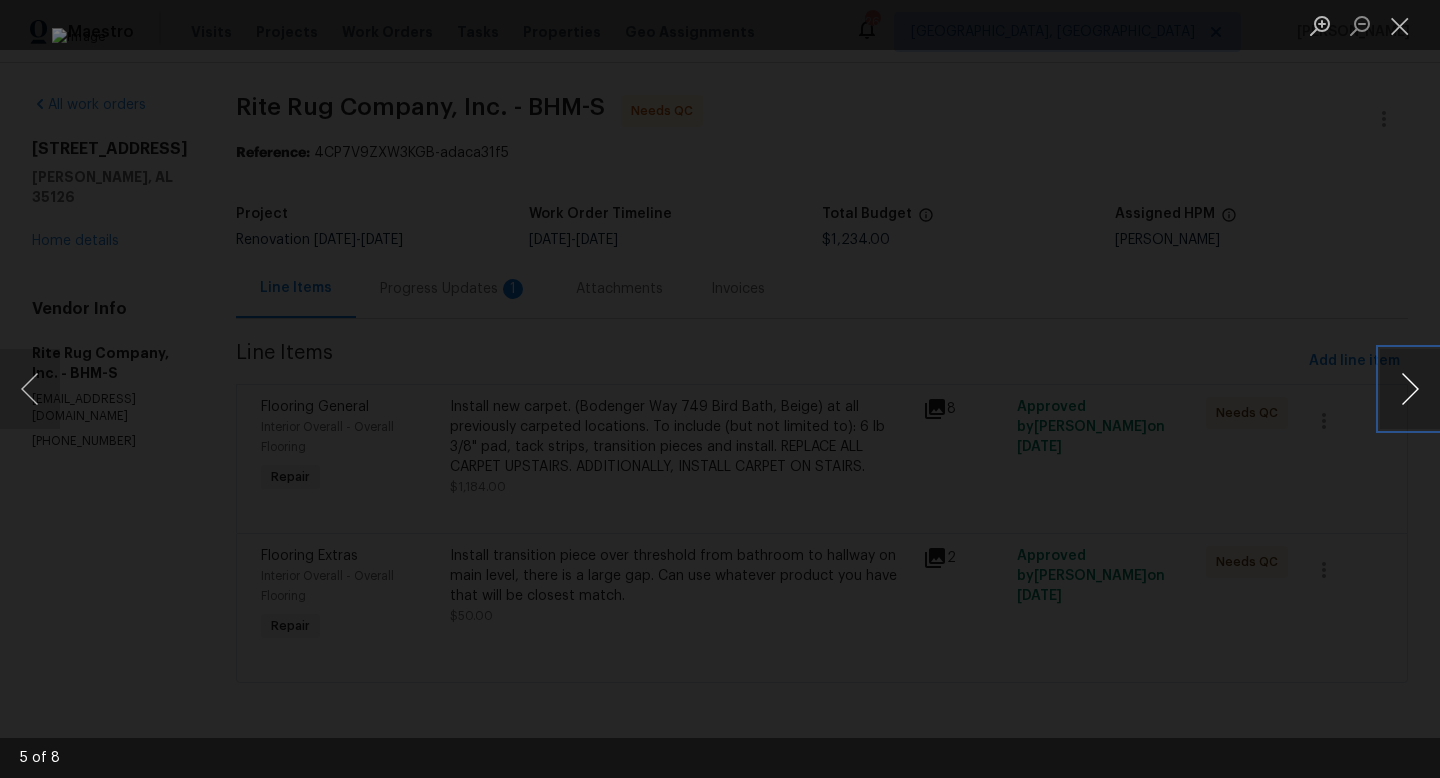 click at bounding box center (1410, 389) 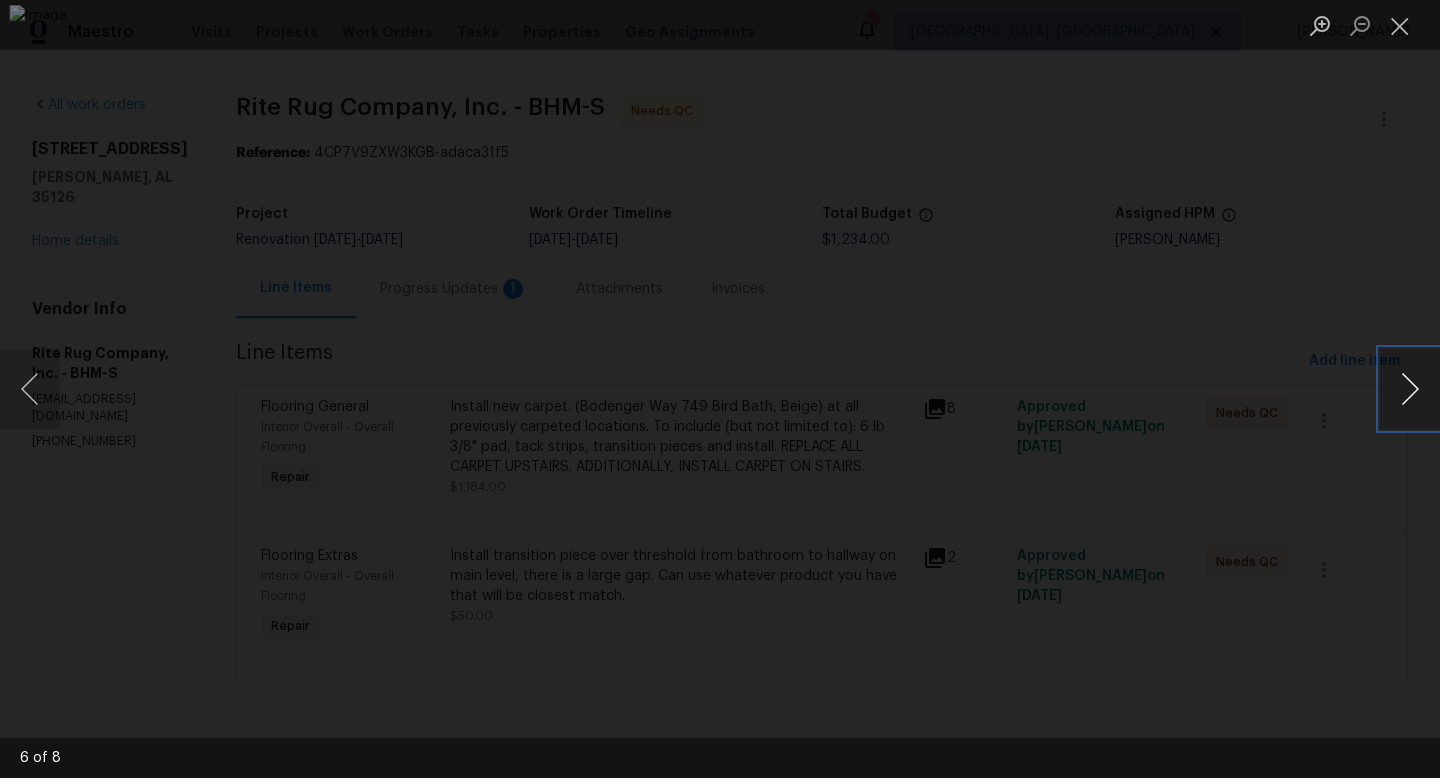 click at bounding box center [1410, 389] 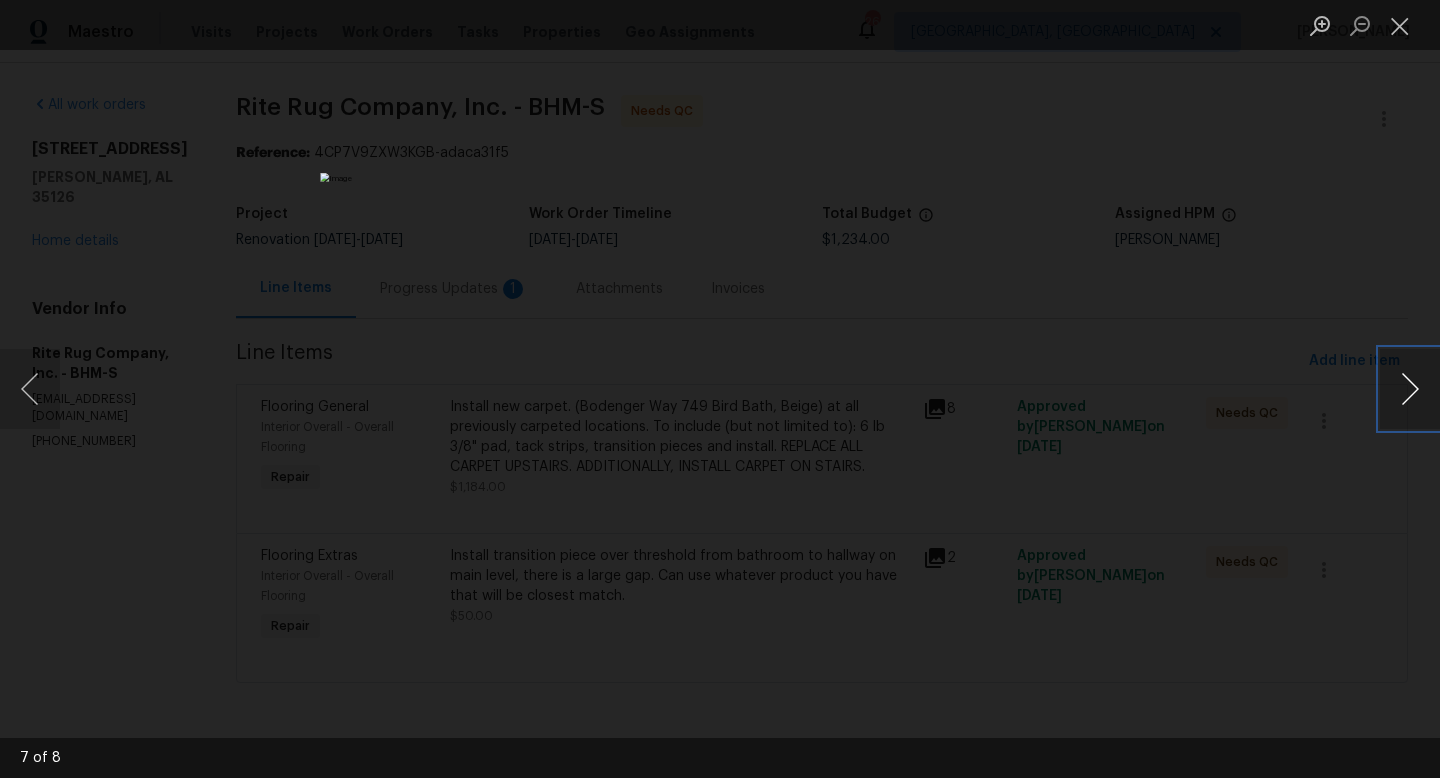 click at bounding box center [1410, 389] 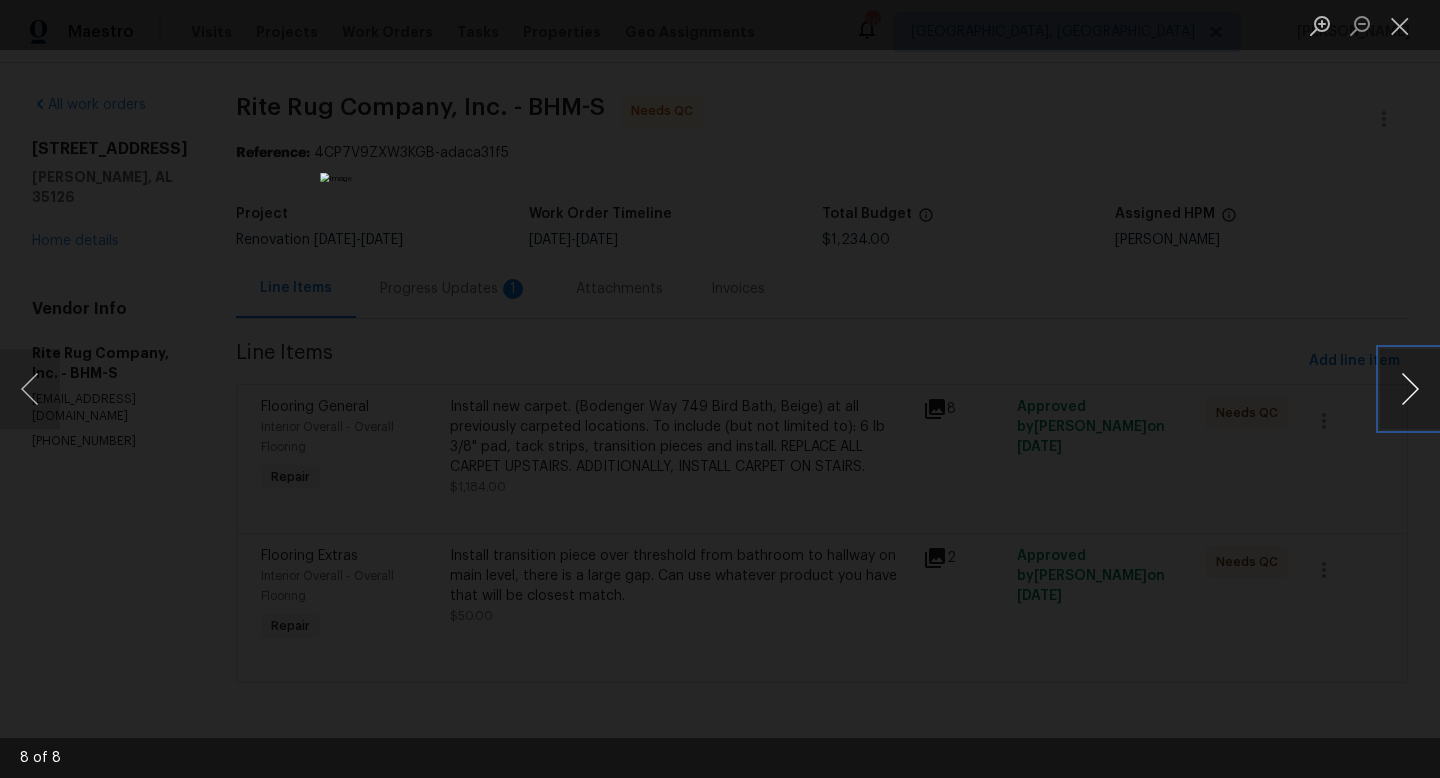 click at bounding box center [1410, 389] 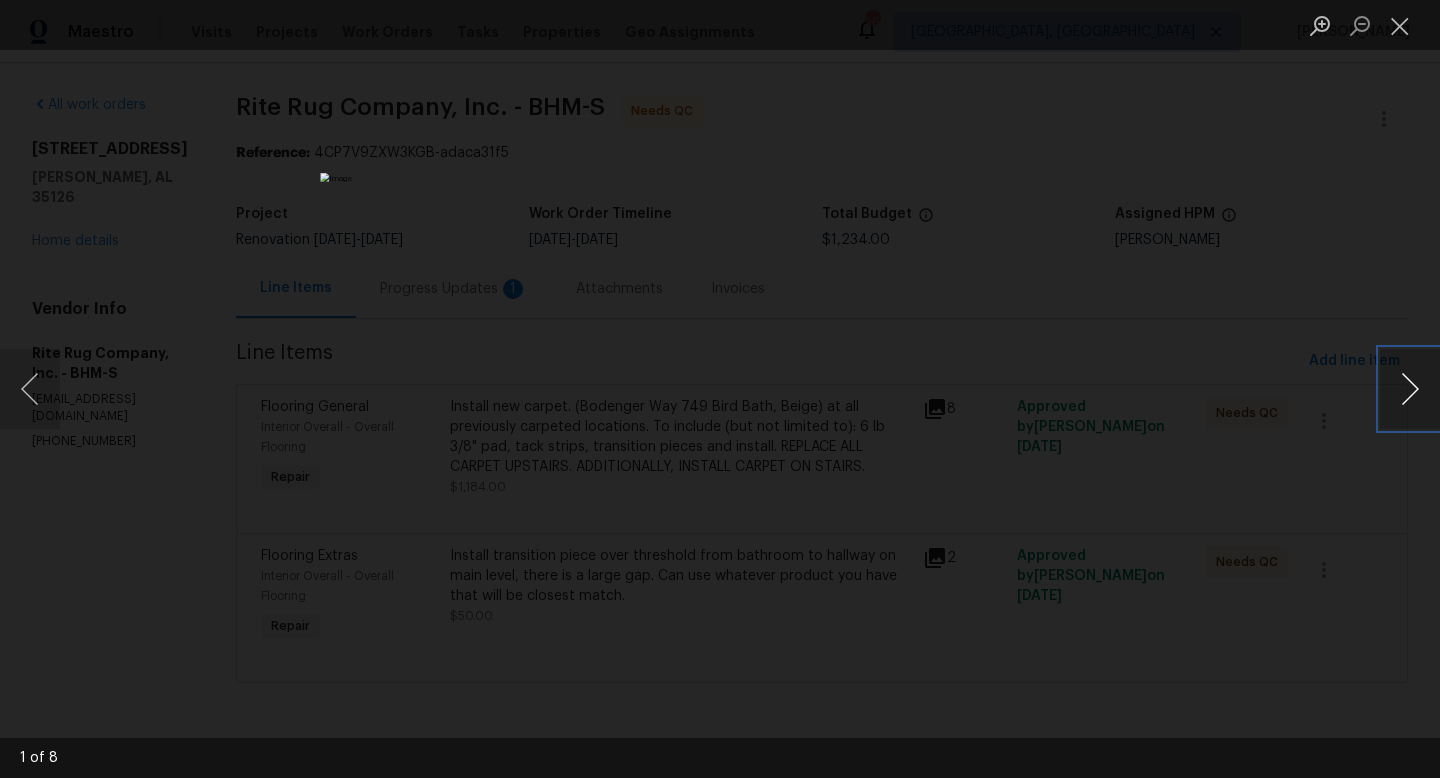 click at bounding box center [1410, 389] 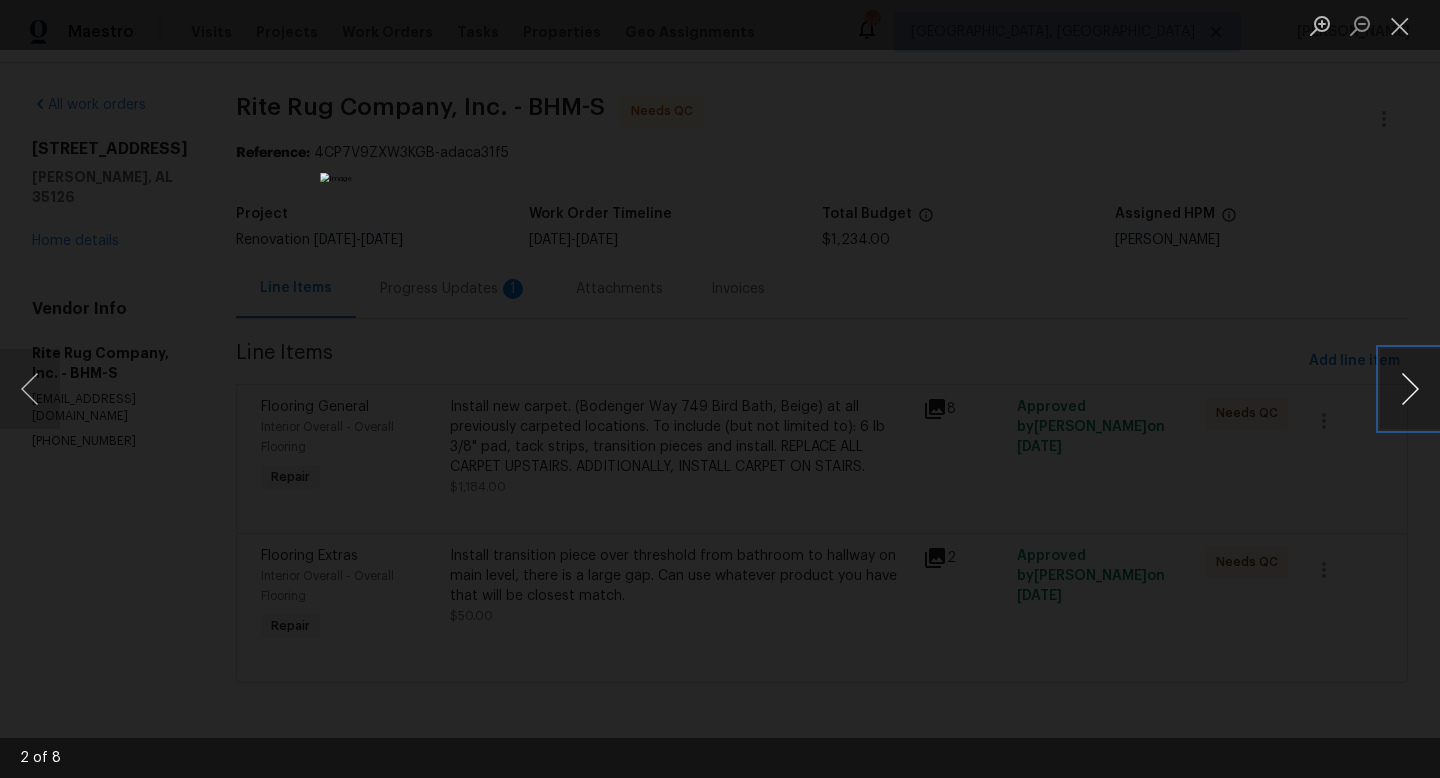 click at bounding box center (1410, 389) 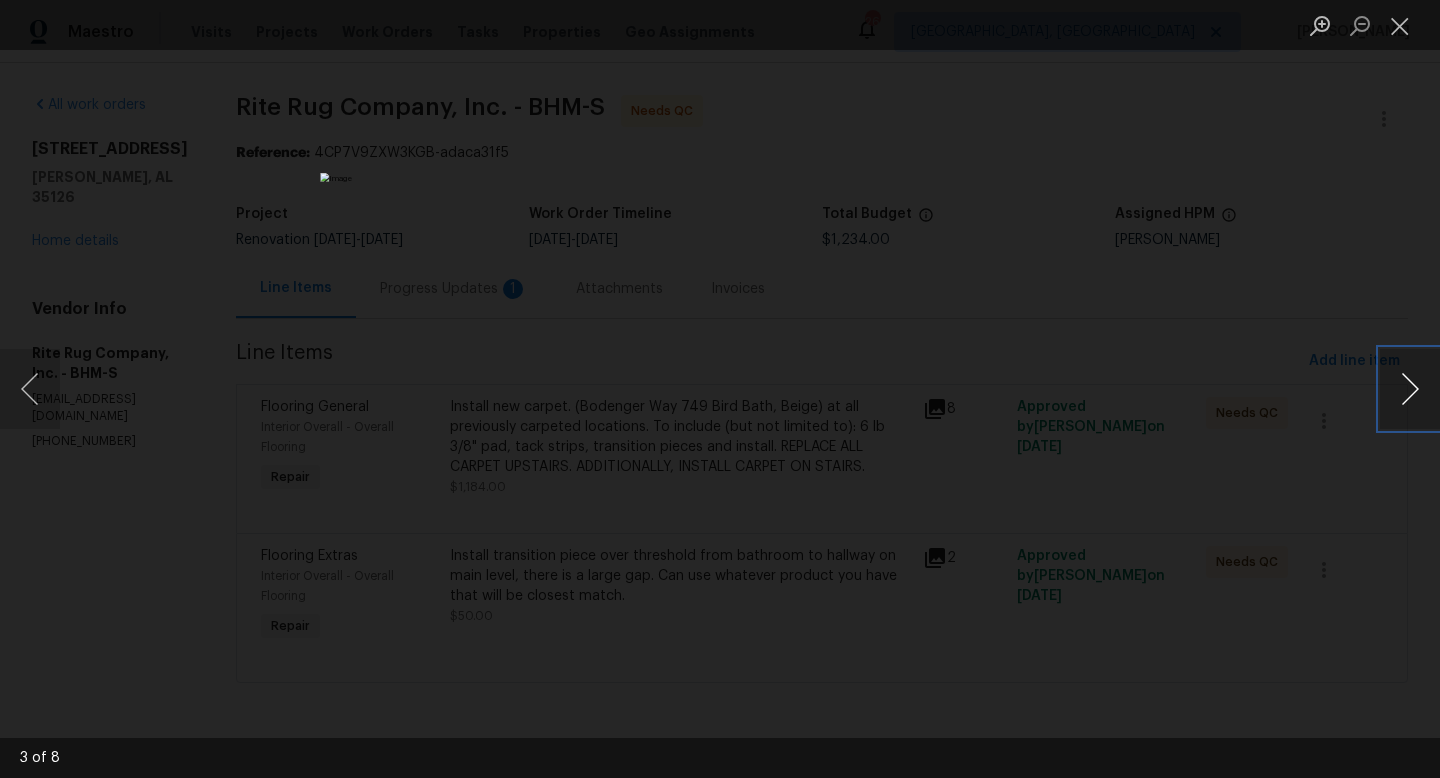 click at bounding box center [1410, 389] 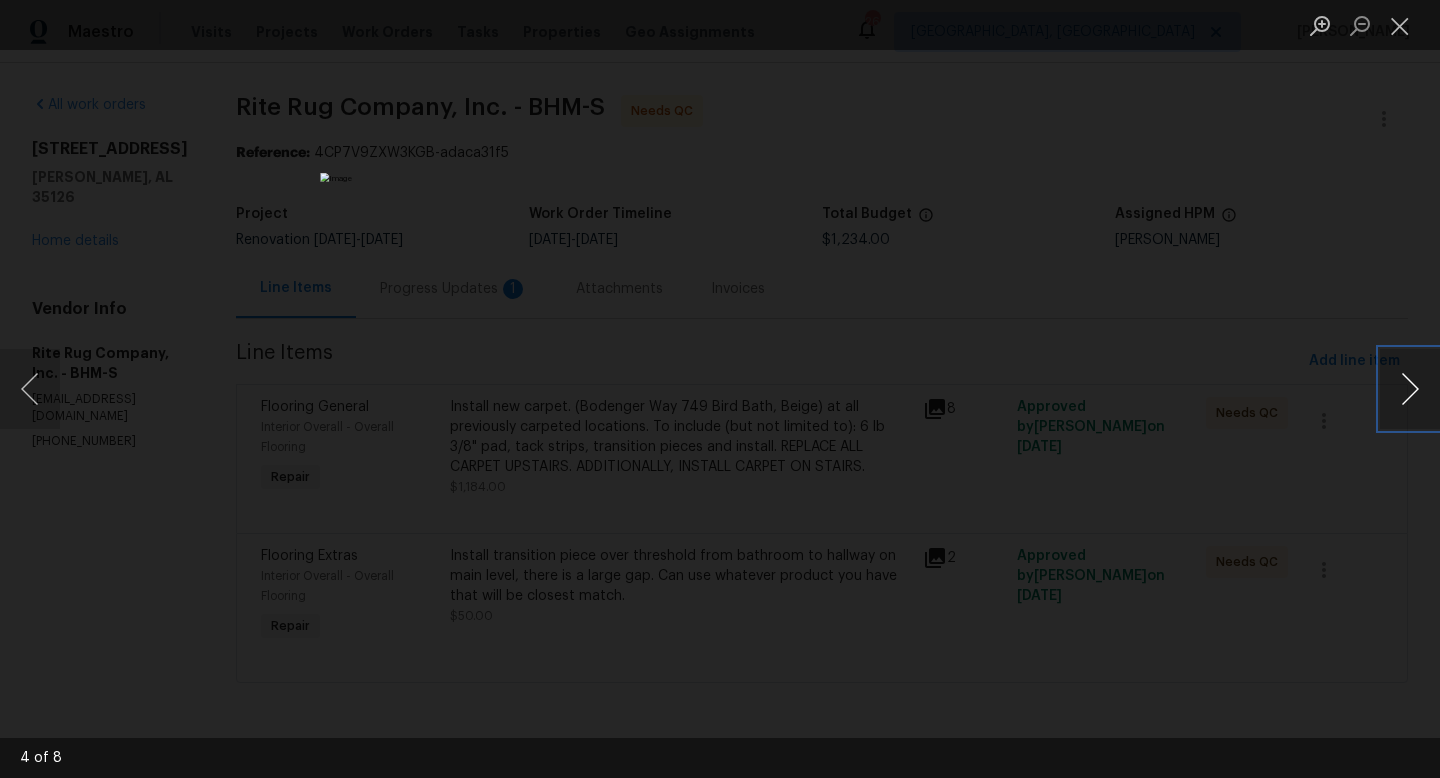 click at bounding box center [1410, 389] 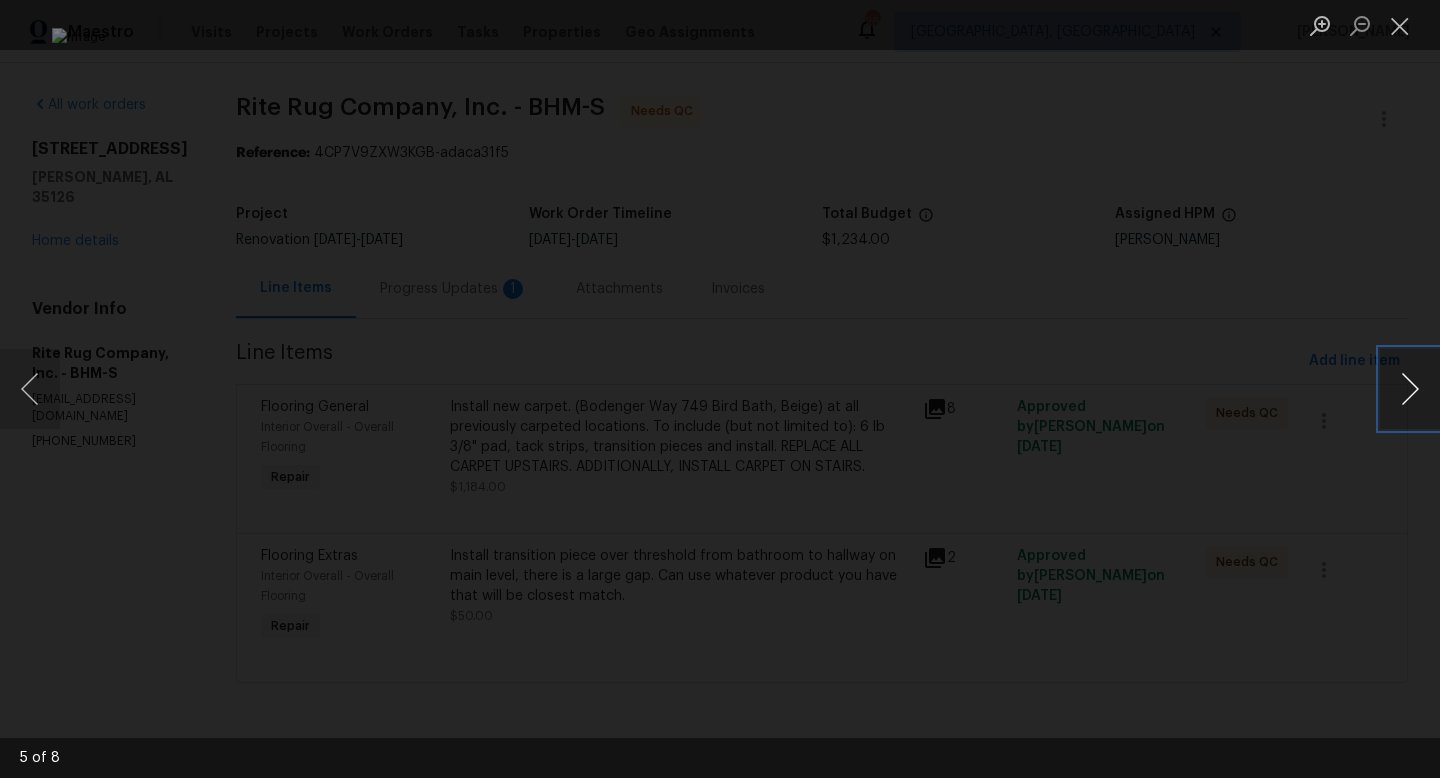 click at bounding box center (1410, 389) 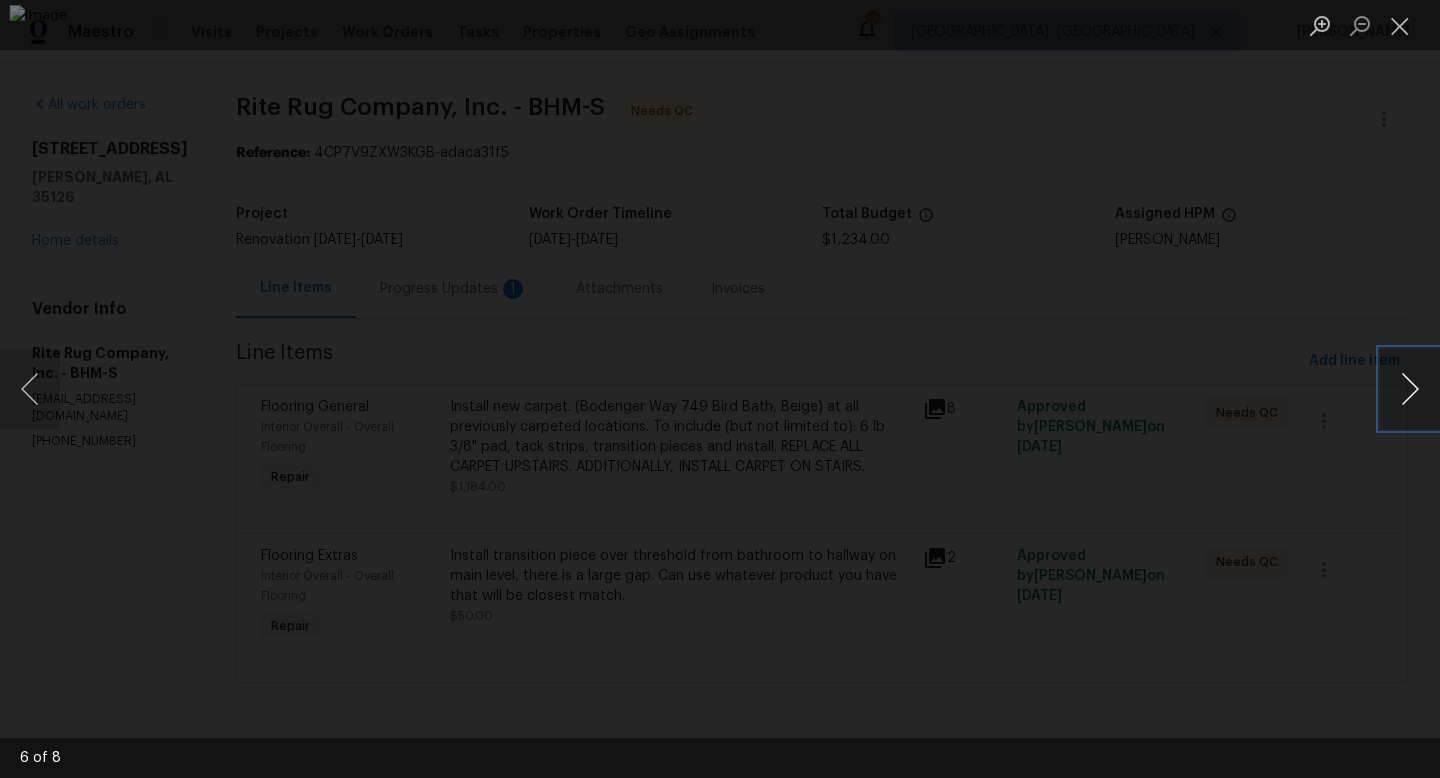 click at bounding box center [1410, 389] 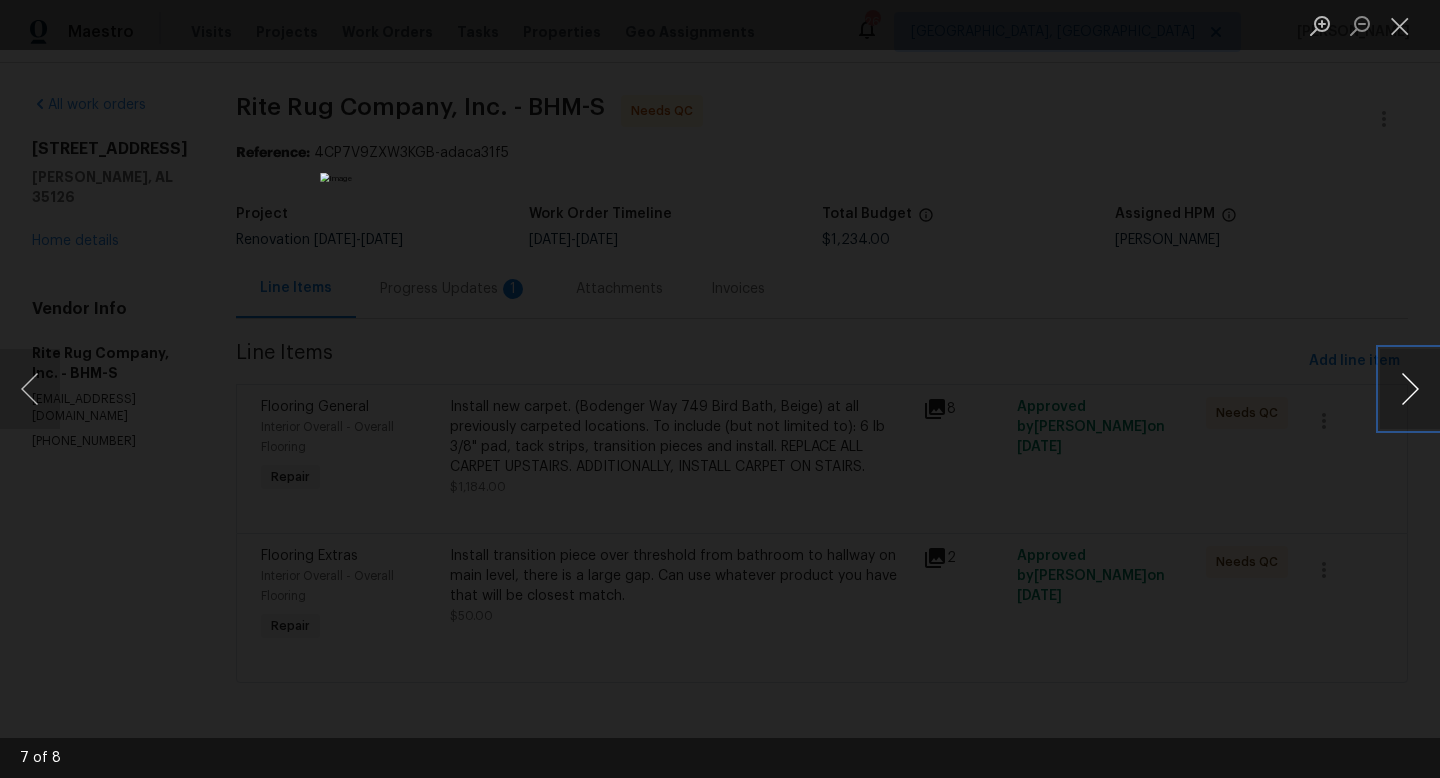 click at bounding box center (1410, 389) 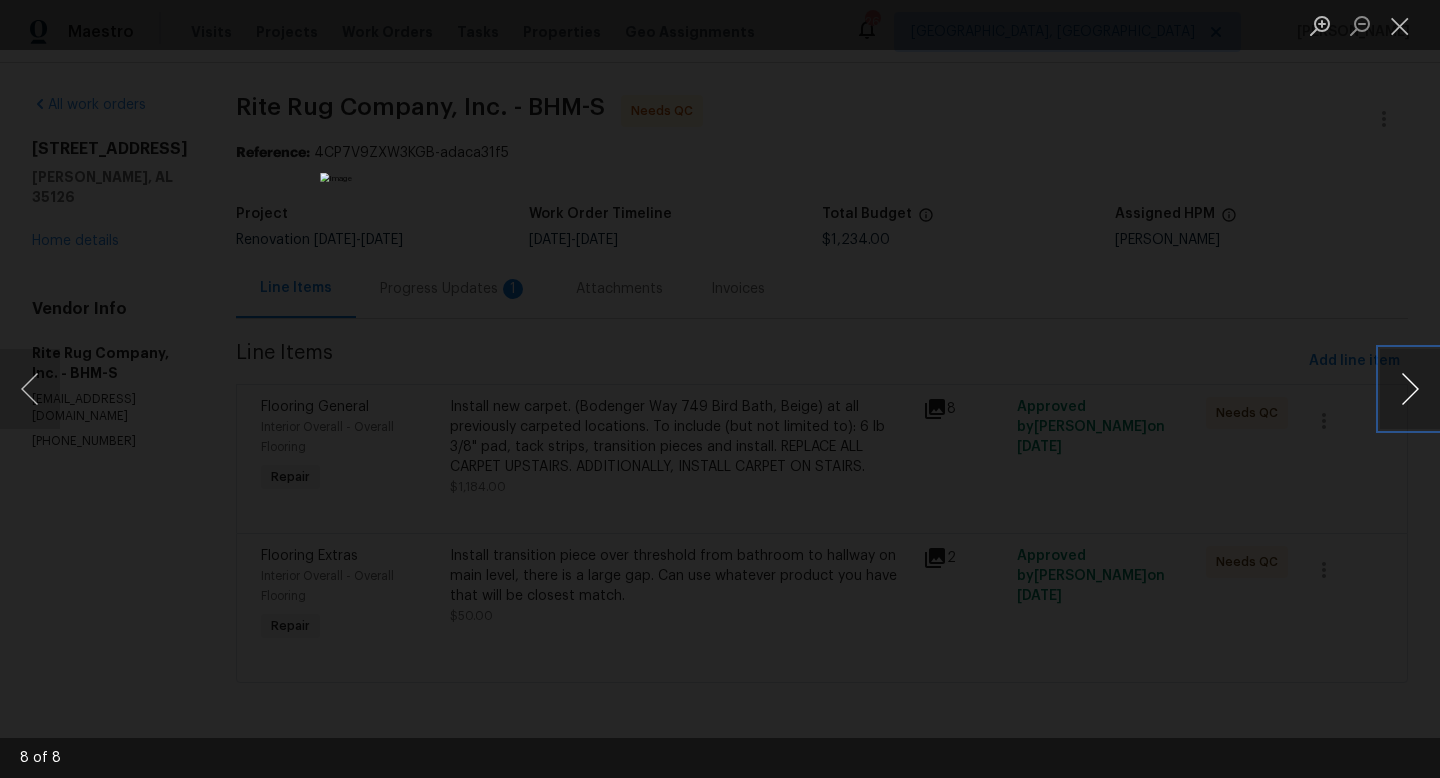 click at bounding box center [1410, 389] 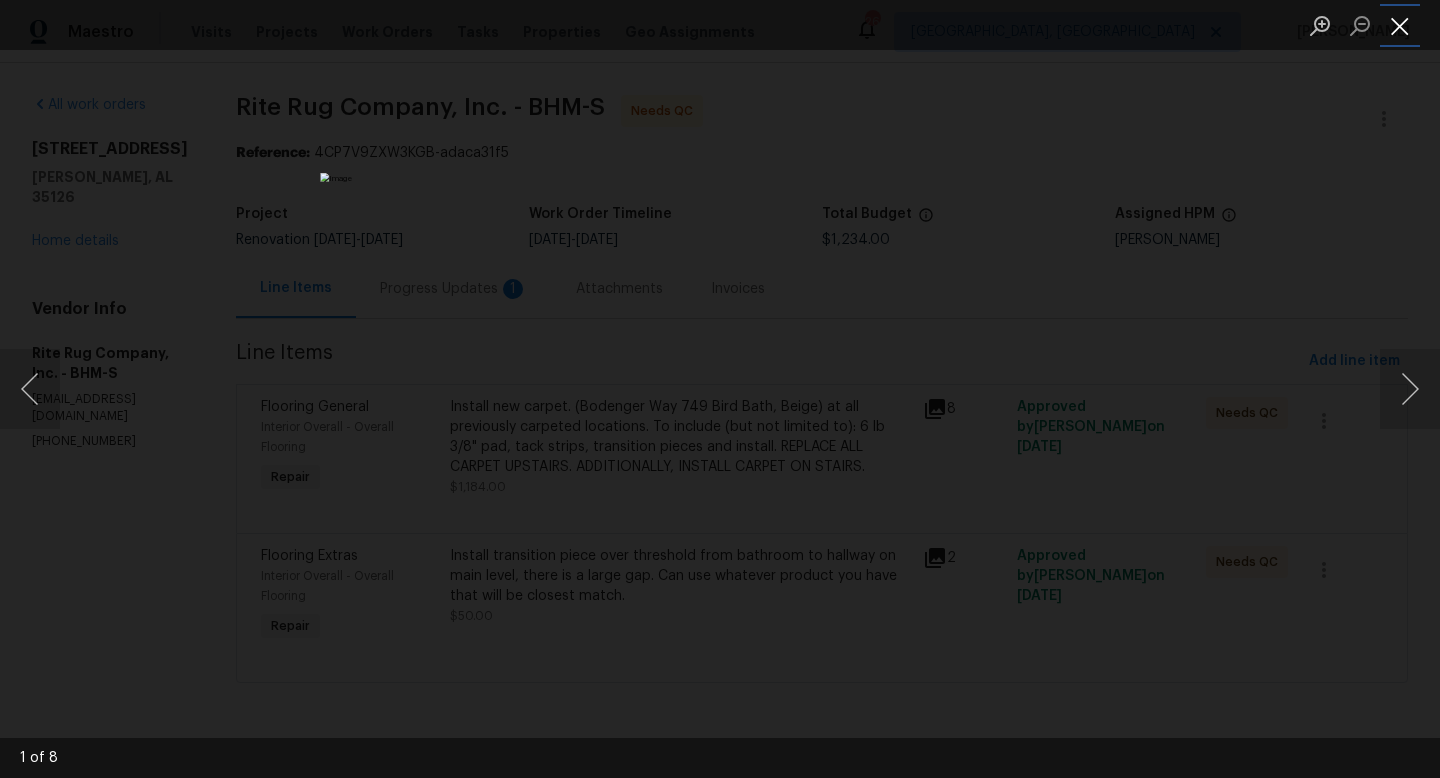 click at bounding box center (1400, 25) 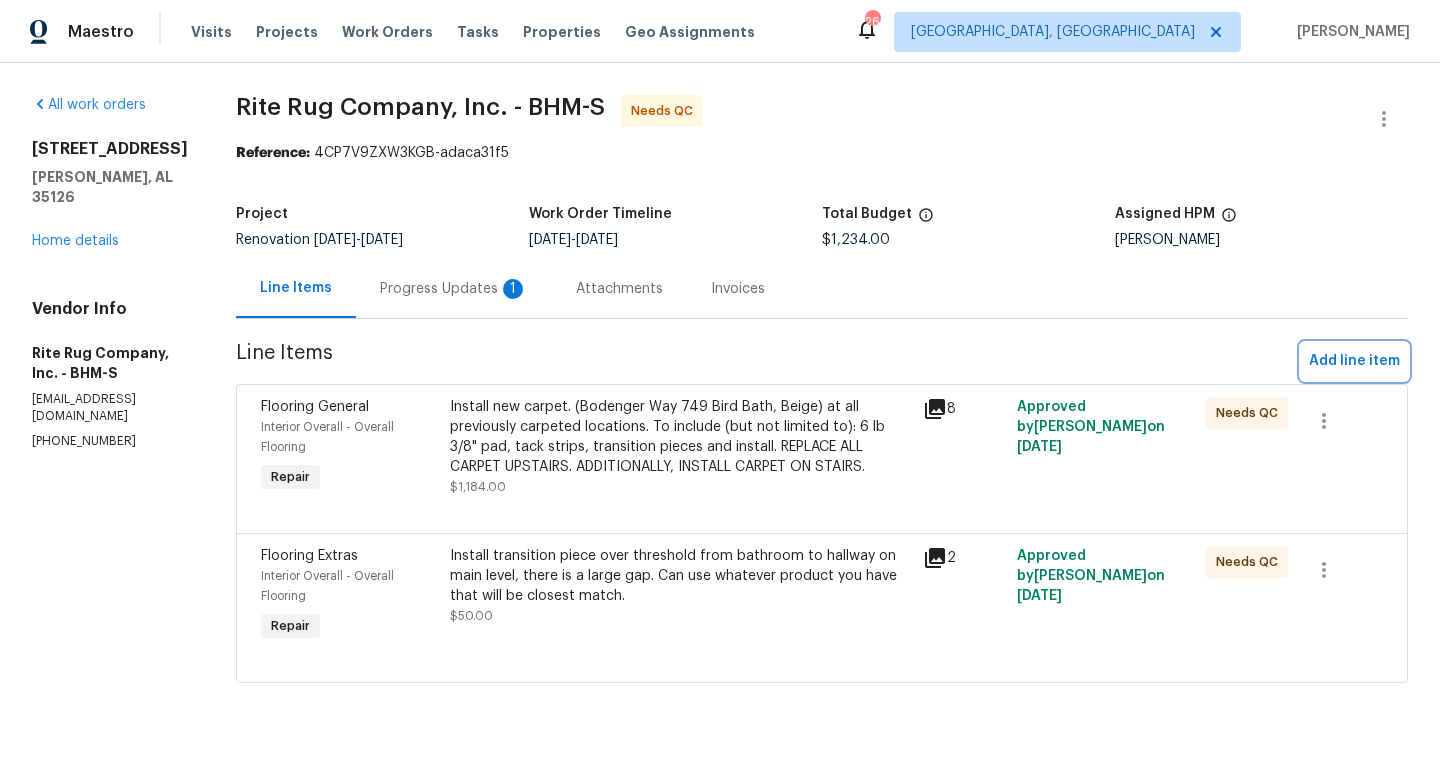 click on "Add line item" at bounding box center [1354, 361] 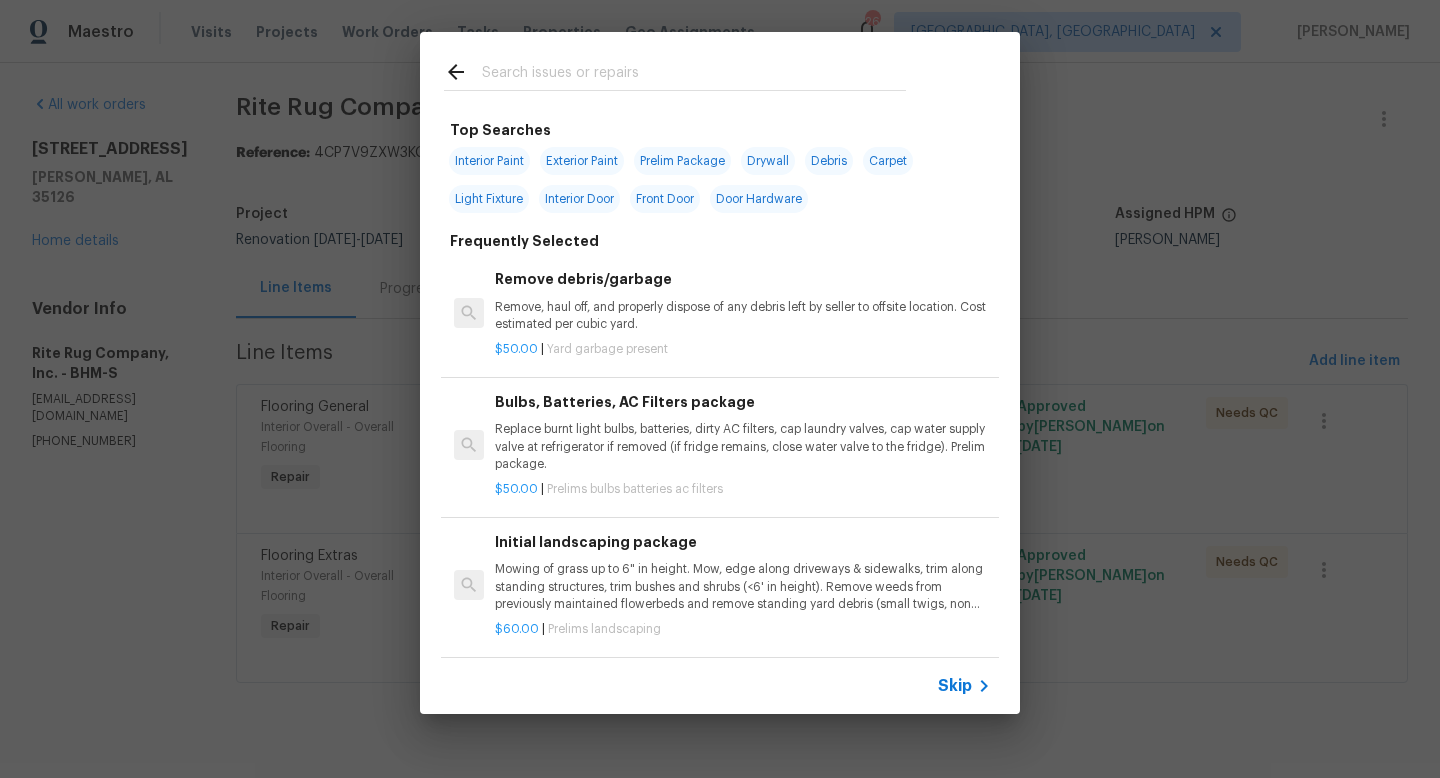 click at bounding box center (694, 75) 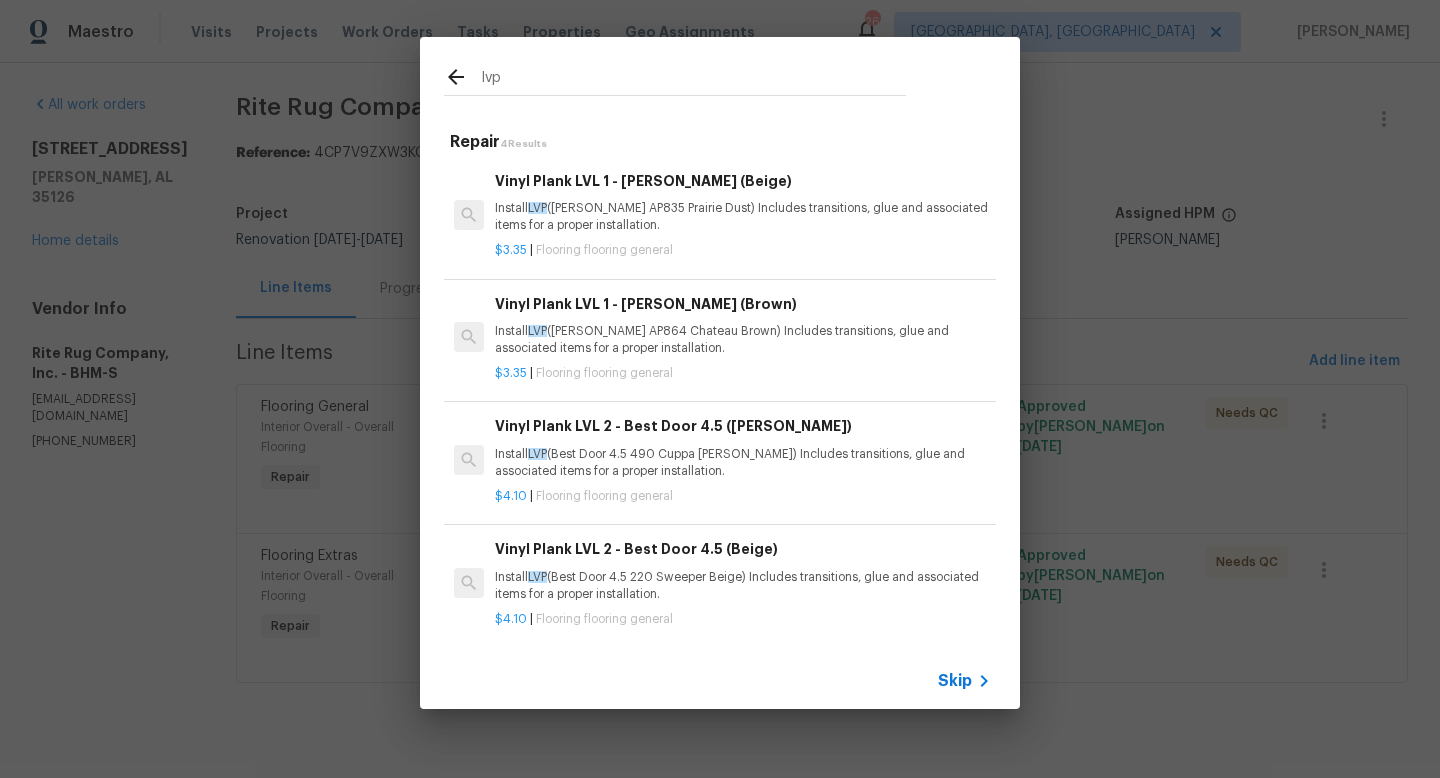 type on "lvp" 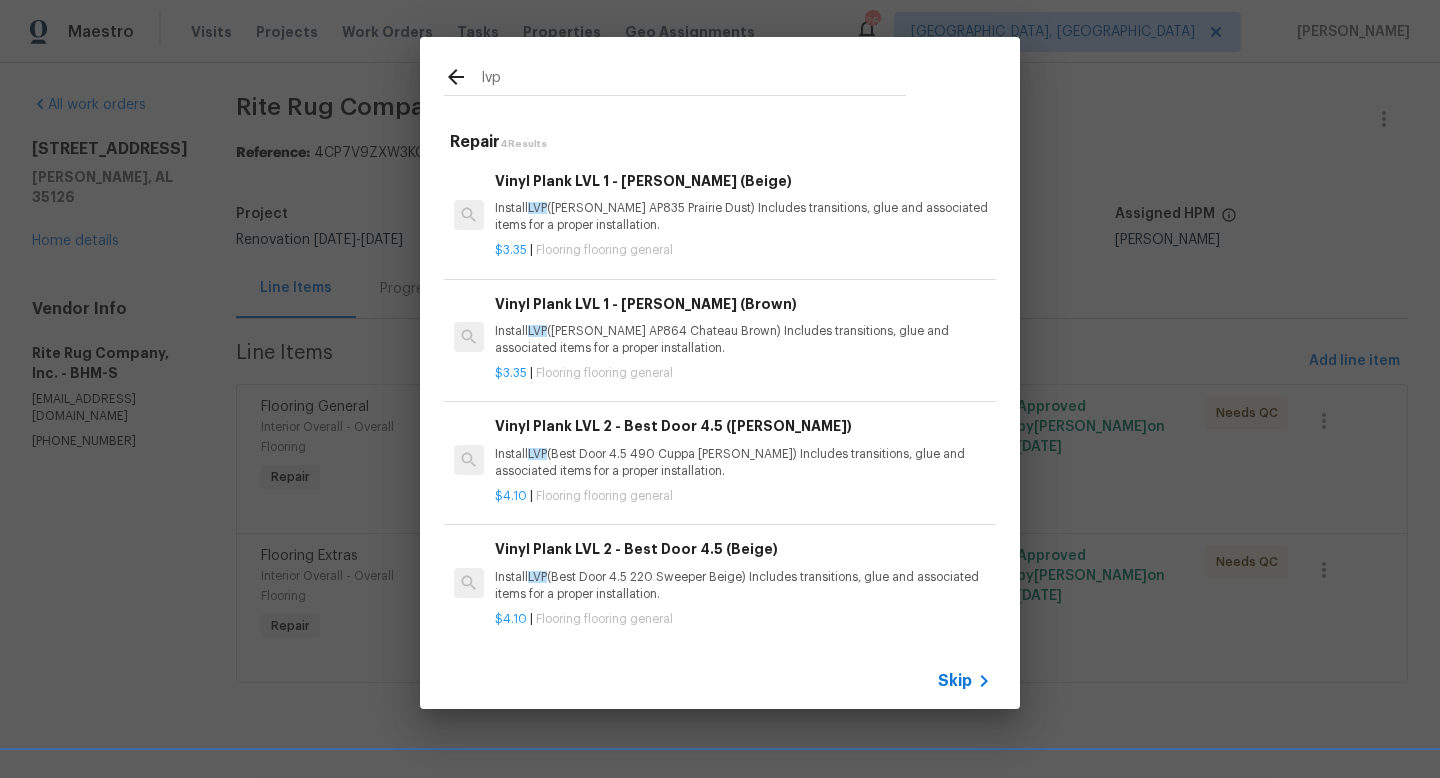 click on "Install  LVP  (Knighton AP835 Prairie Dust) Includes transitions, glue and associated items for a proper installation." at bounding box center [743, 217] 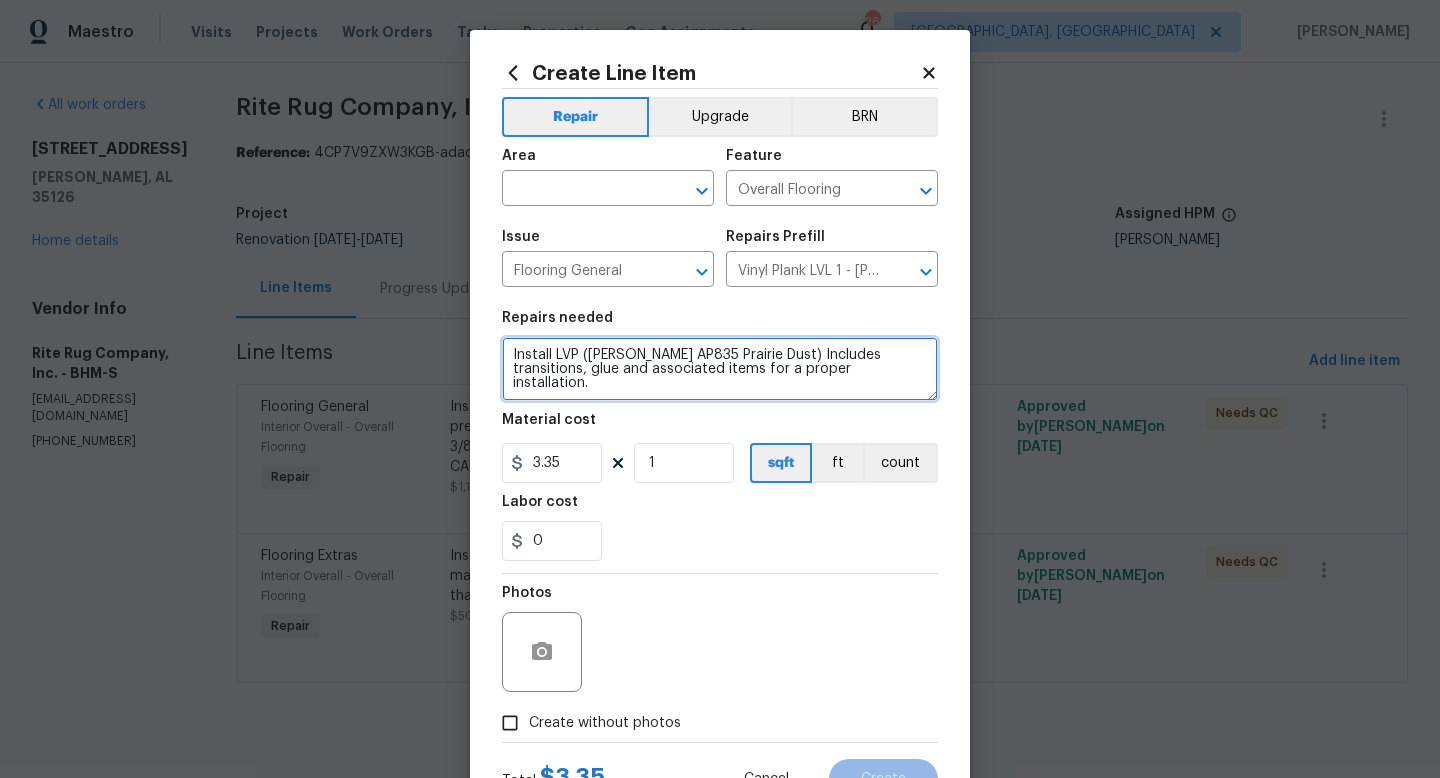 click on "Install LVP (Knighton AP835 Prairie Dust) Includes transitions, glue and associated items for a proper installation." at bounding box center [720, 369] 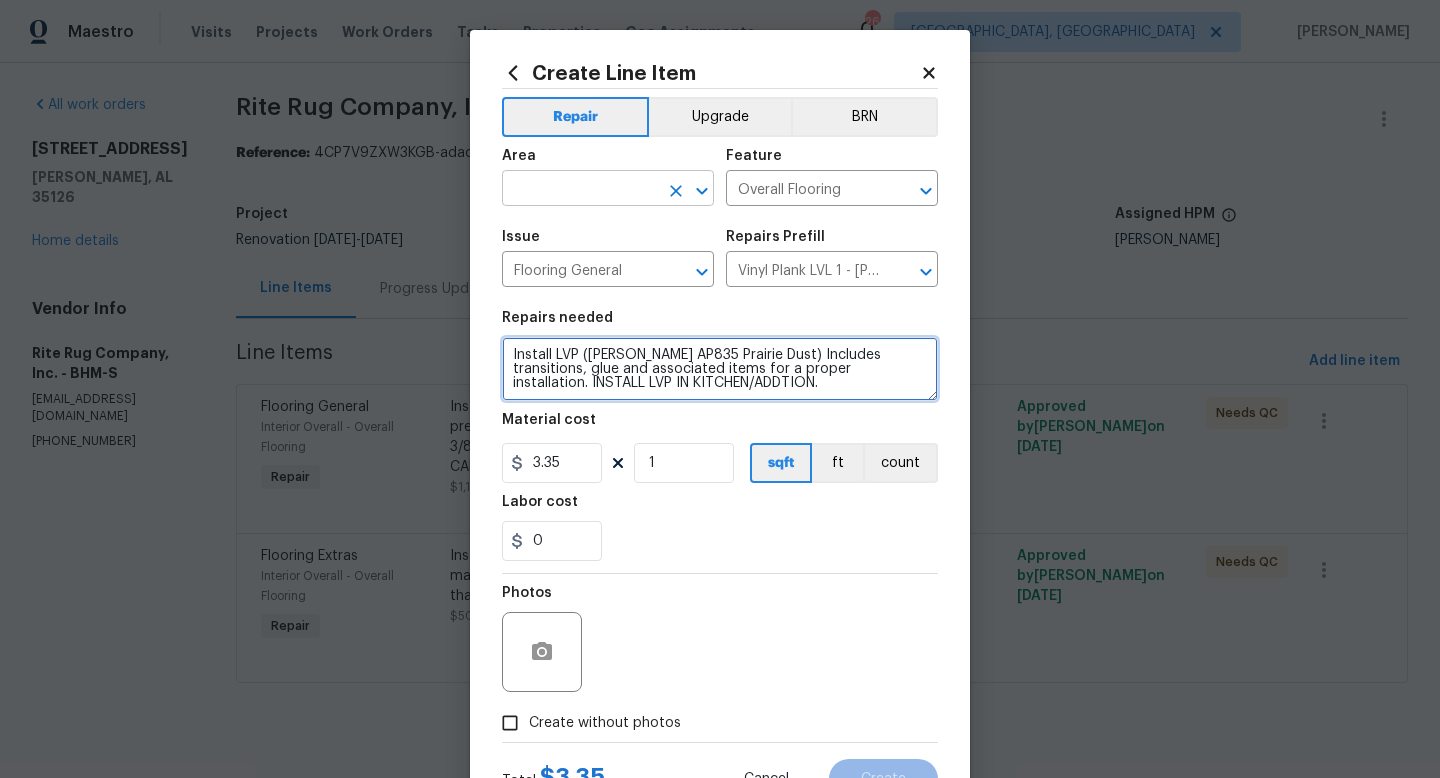 type on "Install LVP (Knighton AP835 Prairie Dust) Includes transitions, glue and associated items for a proper installation. INSTALL LVP IN KITCHEN/ADDTION." 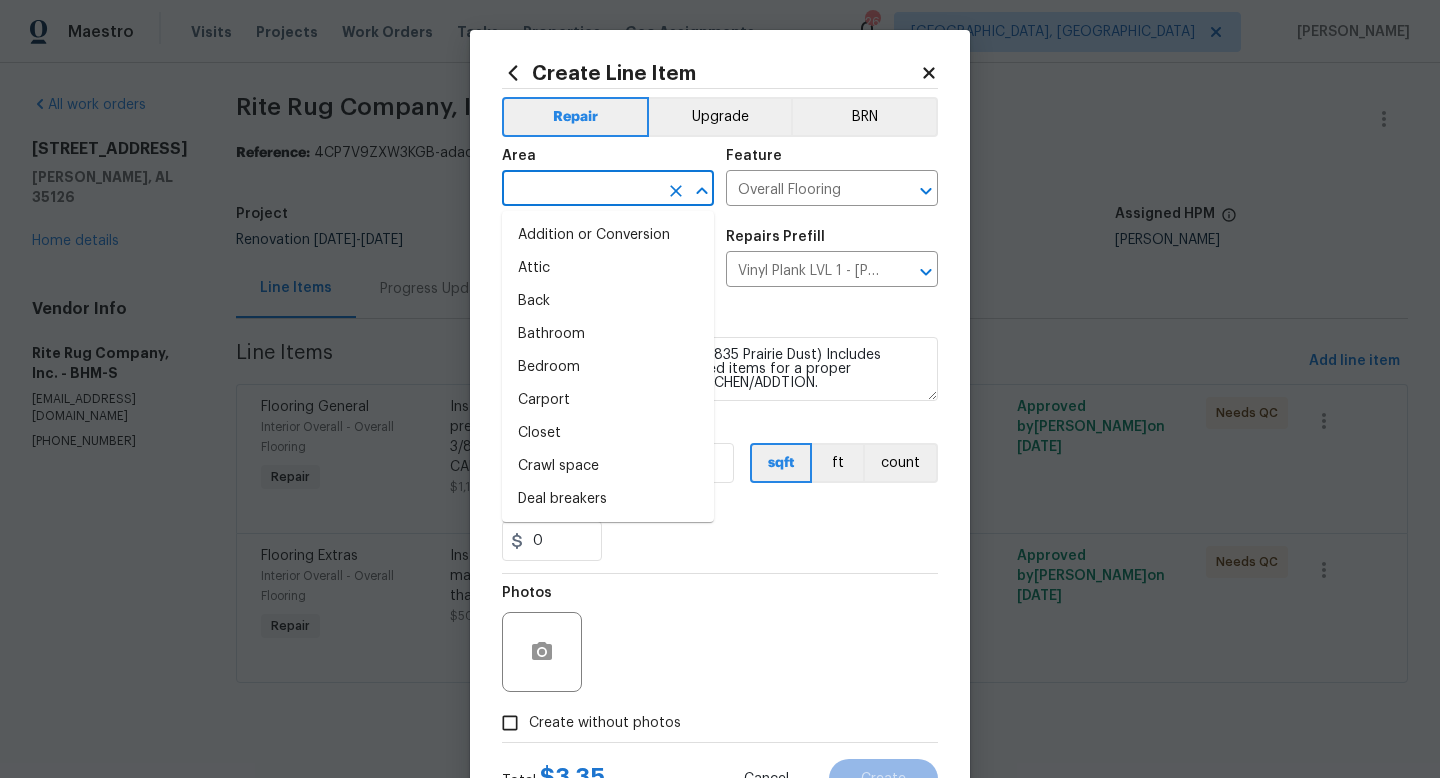 click at bounding box center [580, 190] 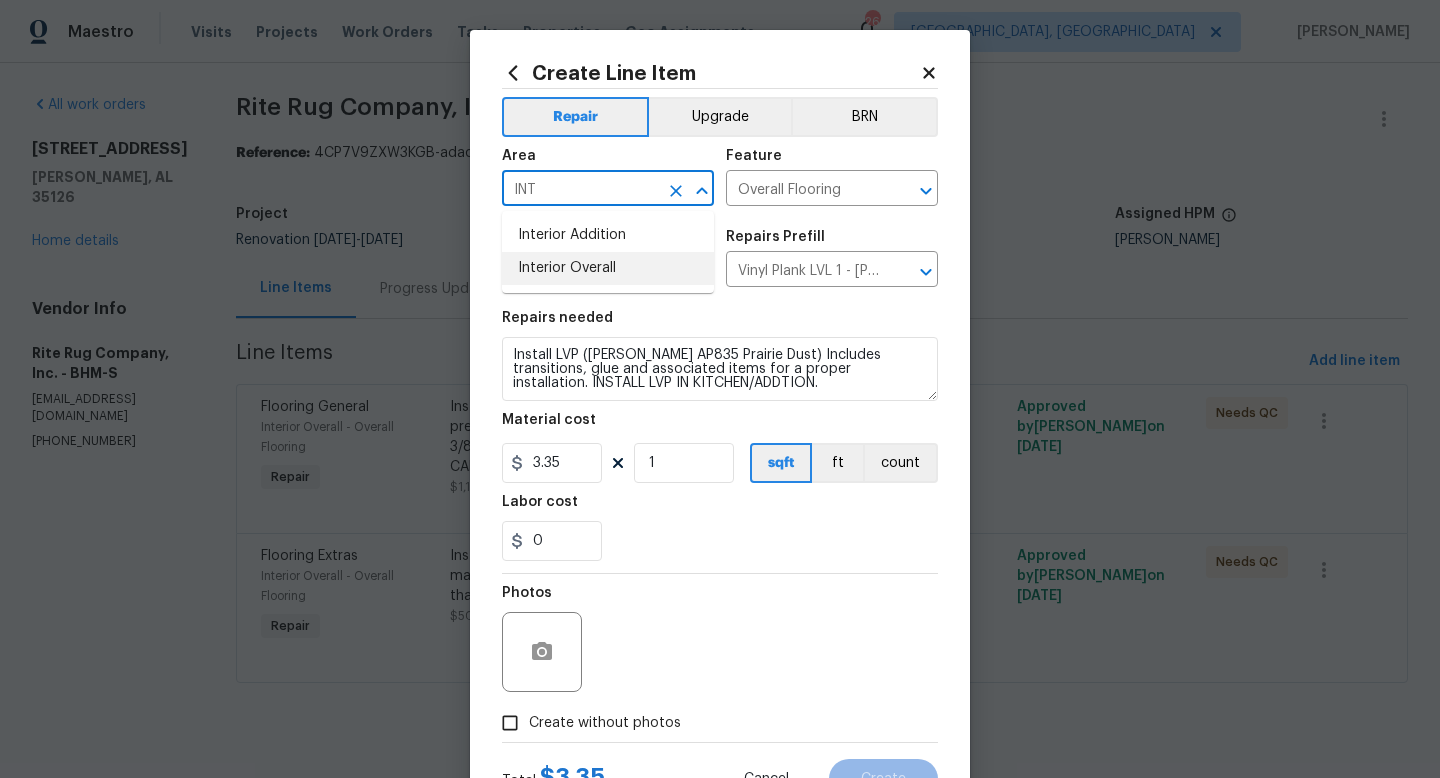 click on "Interior Overall" at bounding box center (608, 268) 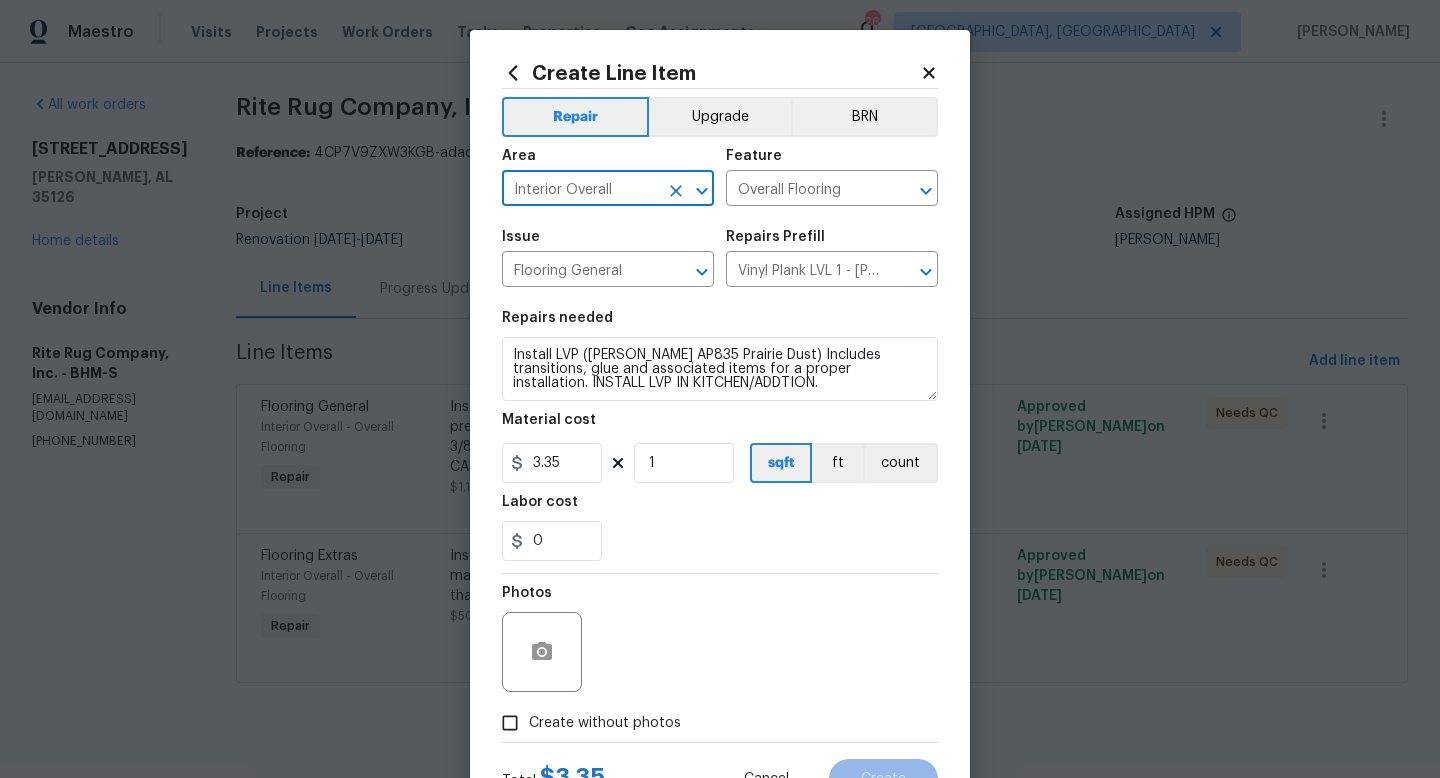 type on "Interior Overall" 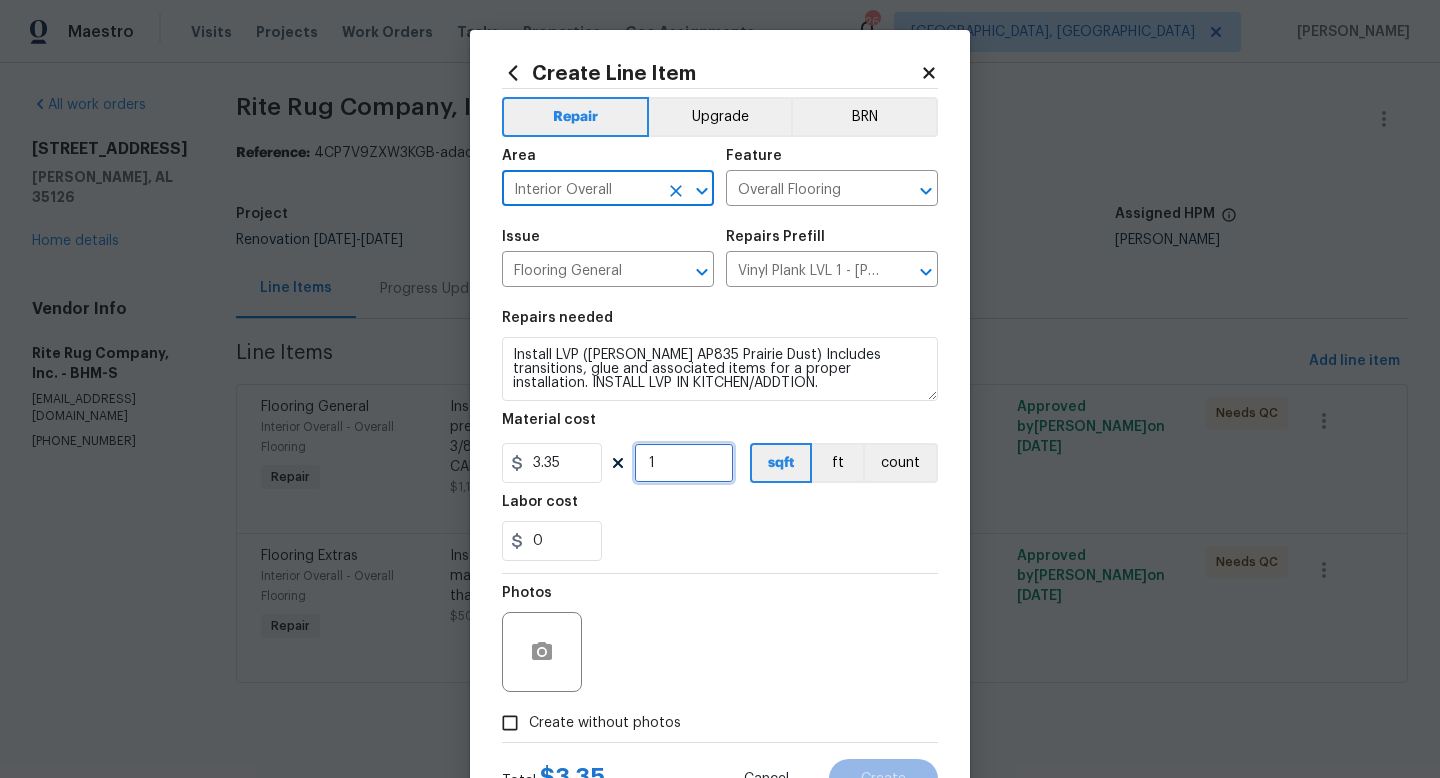 drag, startPoint x: 668, startPoint y: 468, endPoint x: 585, endPoint y: 452, distance: 84.5281 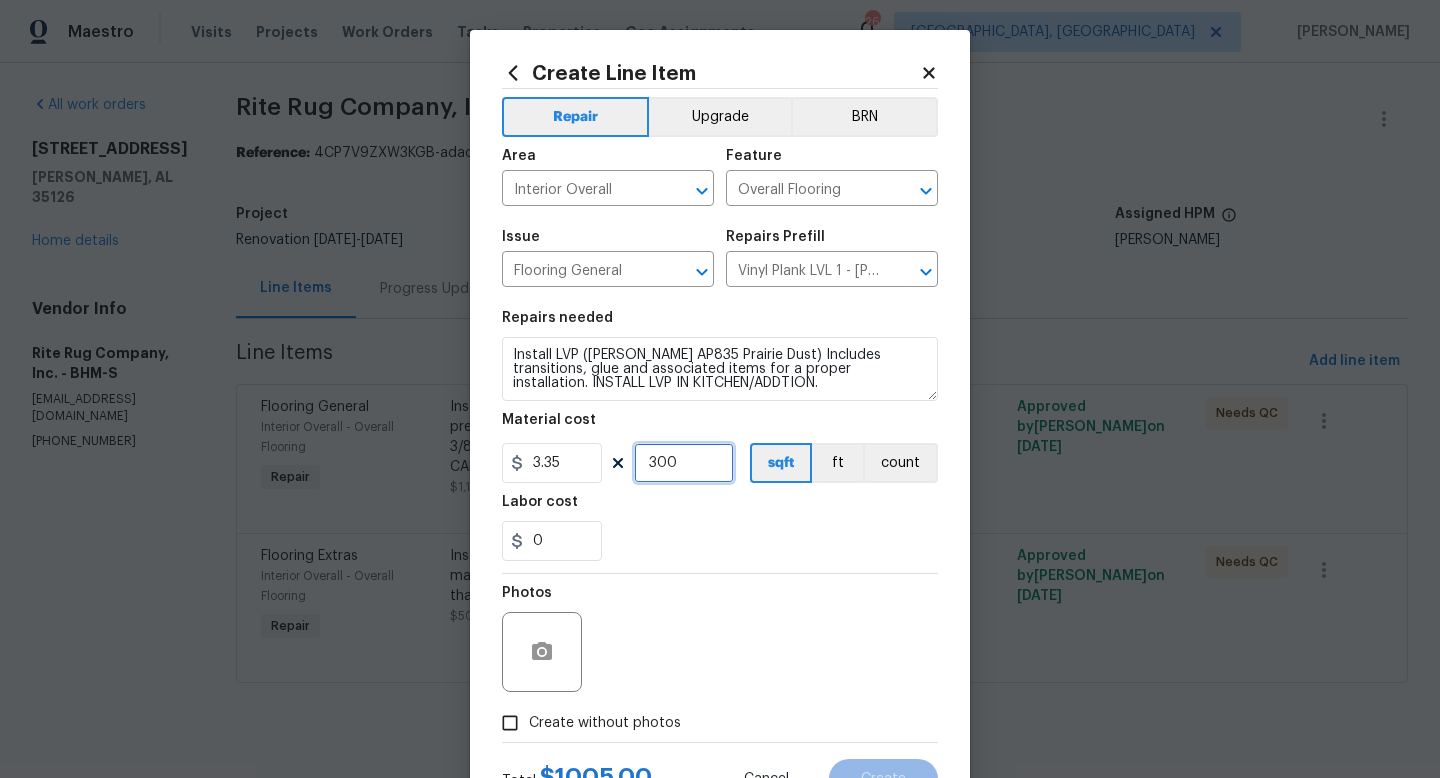type on "300" 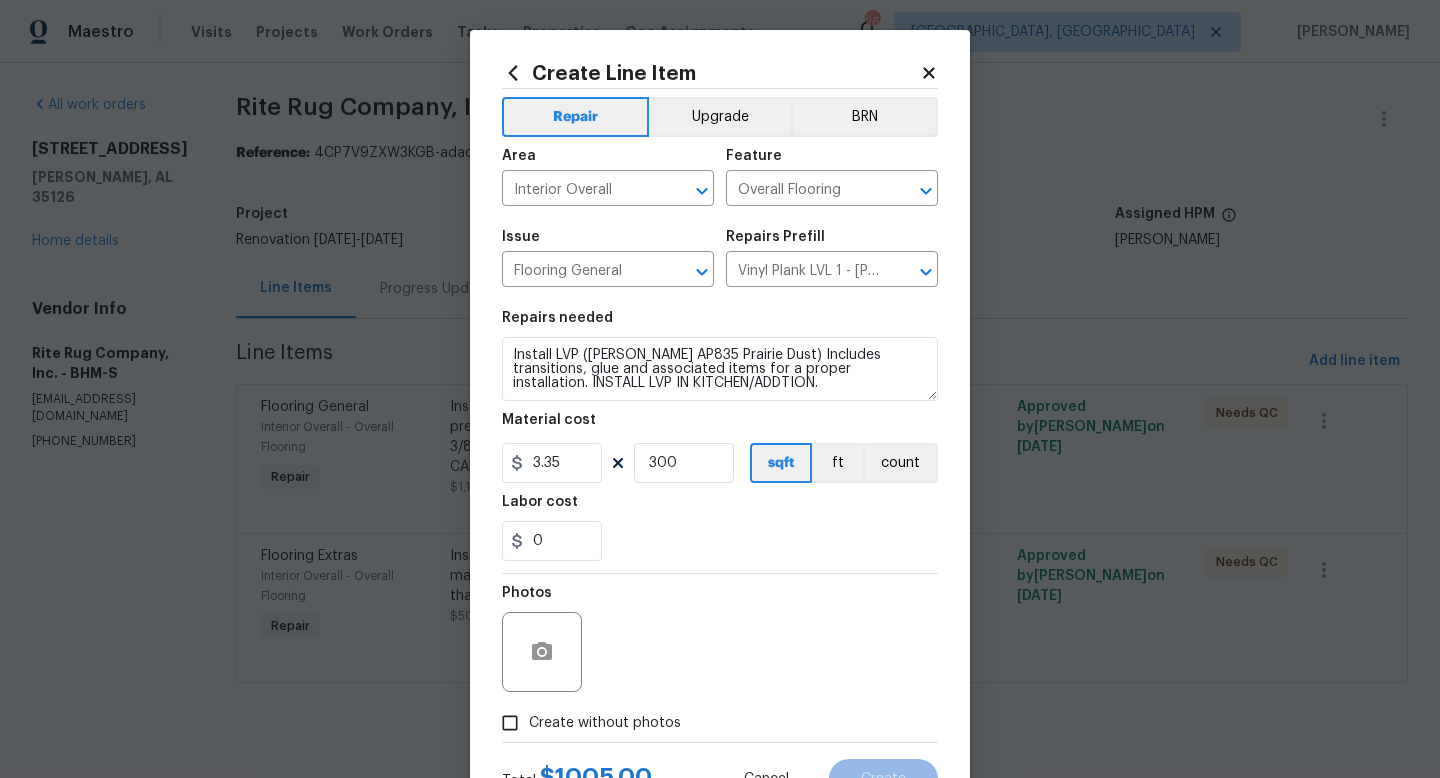 click on "Photos" at bounding box center [720, 639] 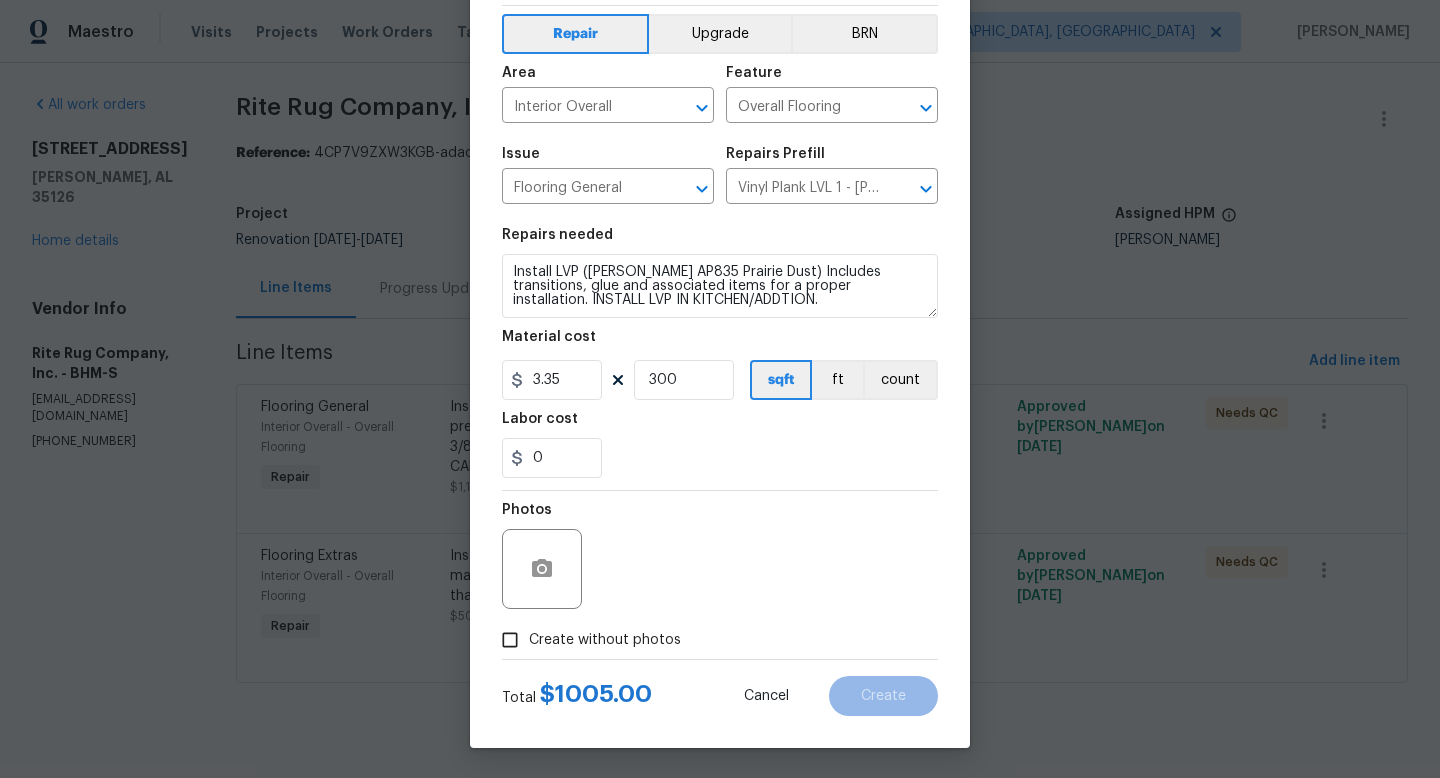 click on "Create without photos" at bounding box center (605, 640) 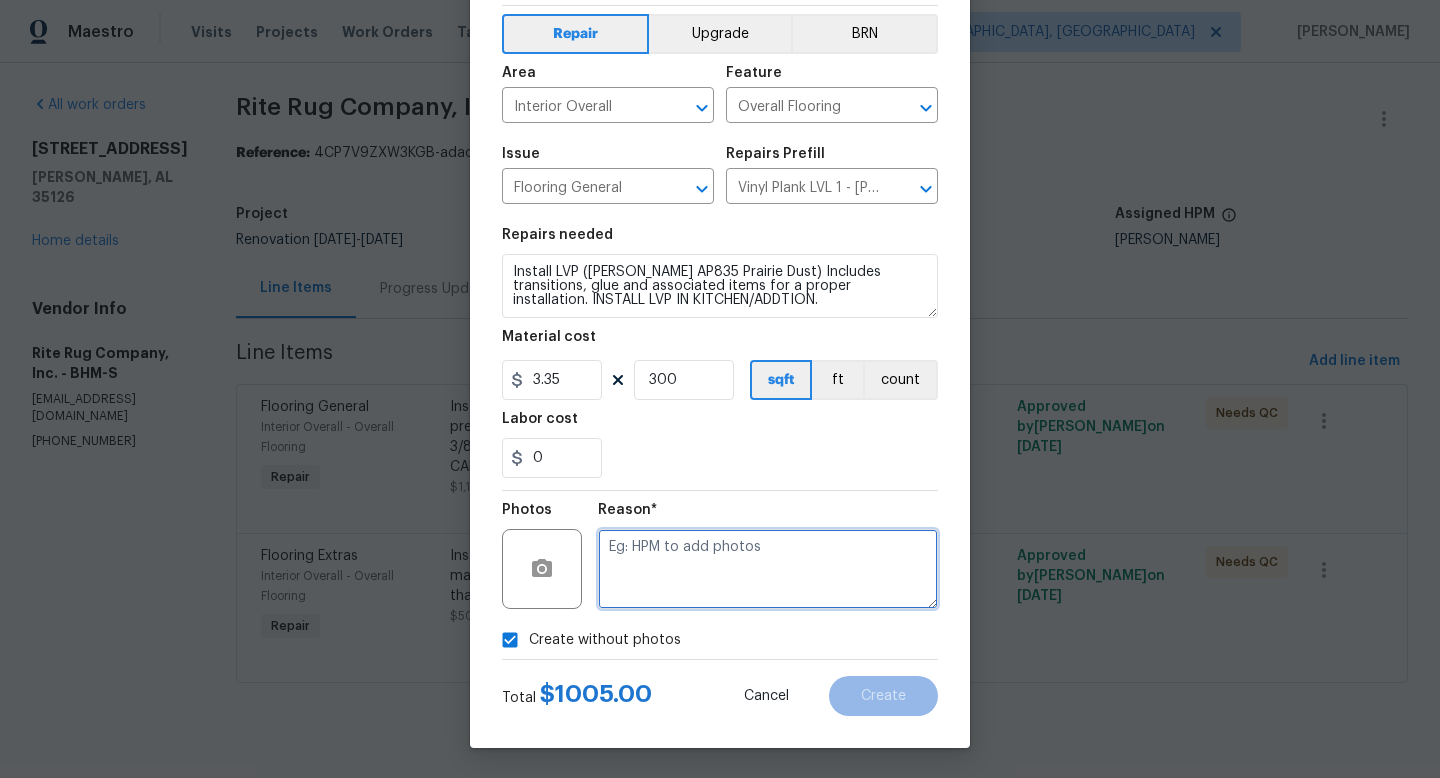 click at bounding box center [768, 569] 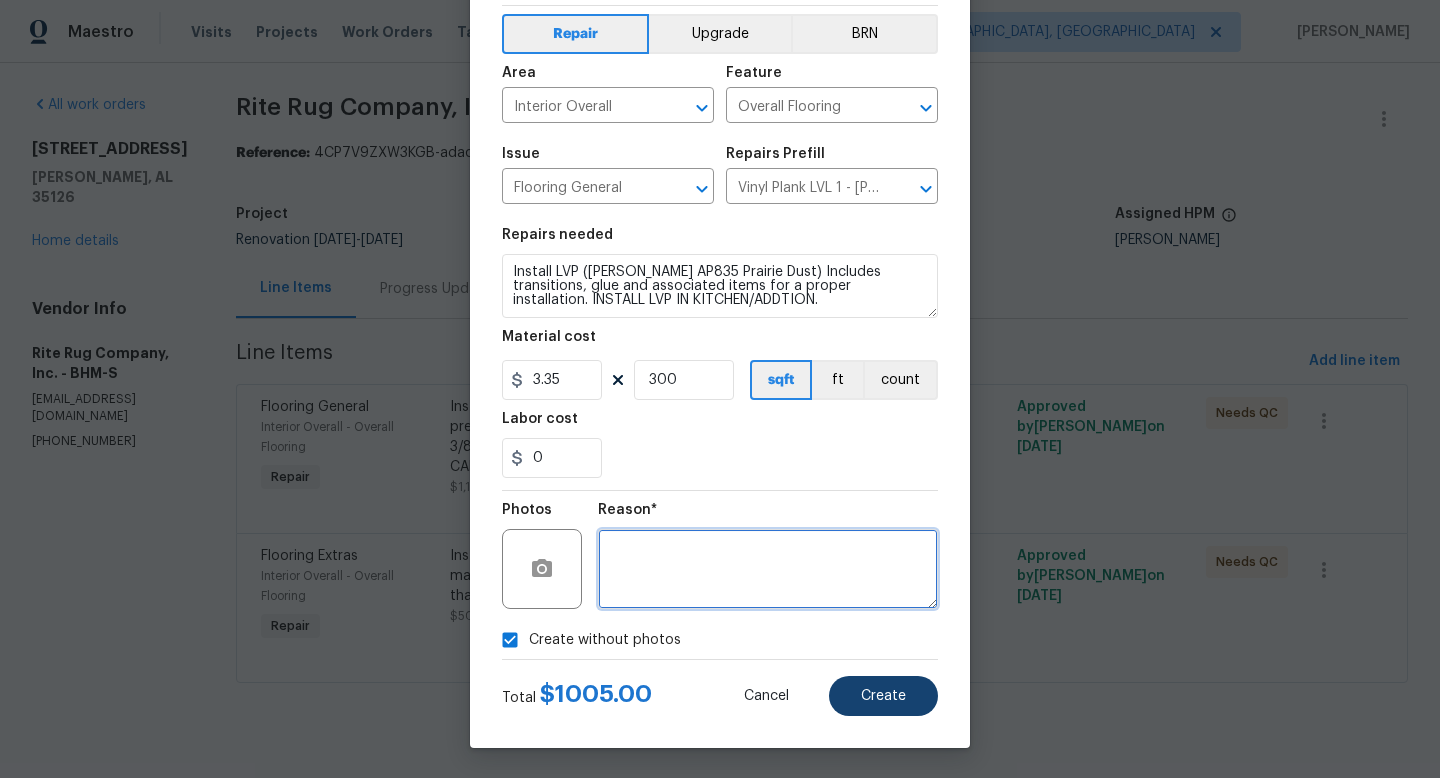 type 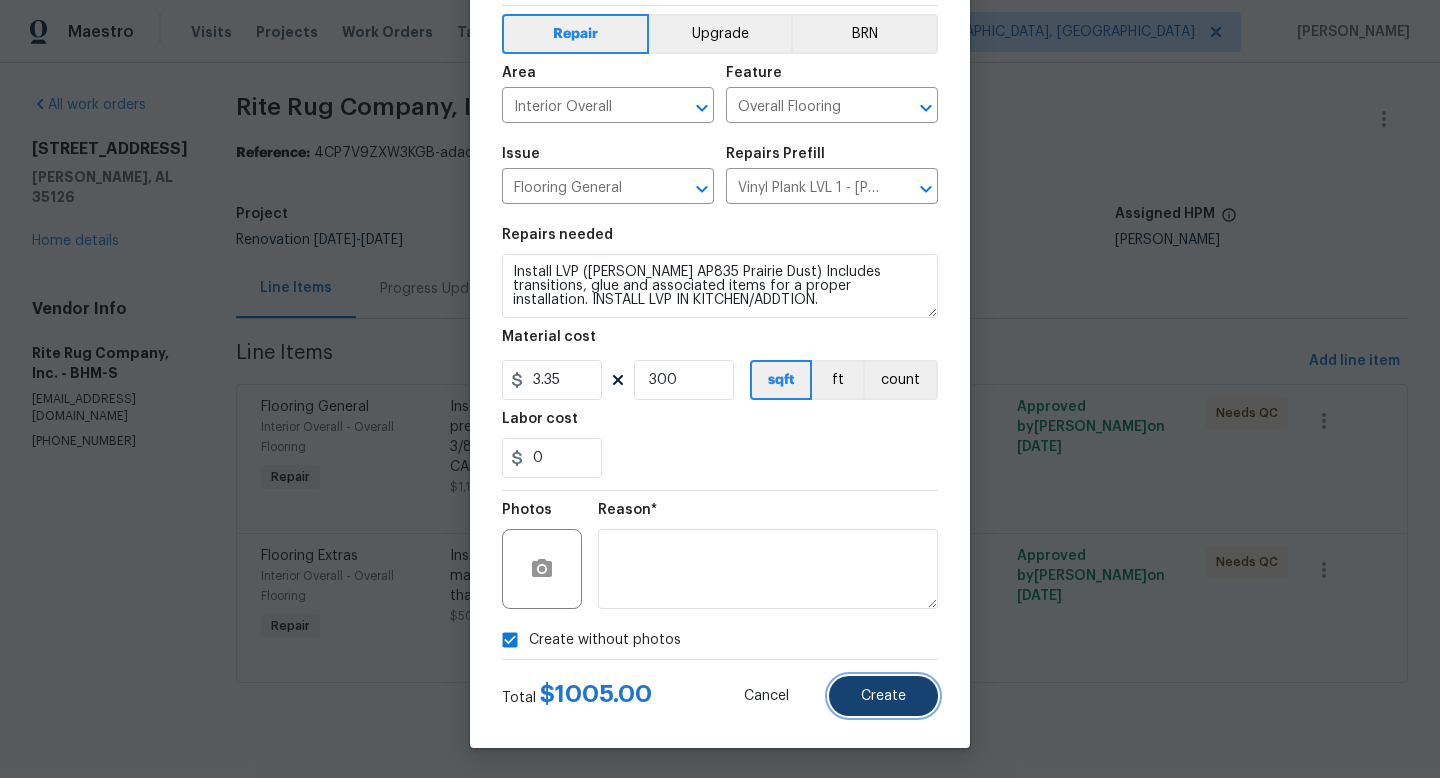 click on "Create" at bounding box center (883, 696) 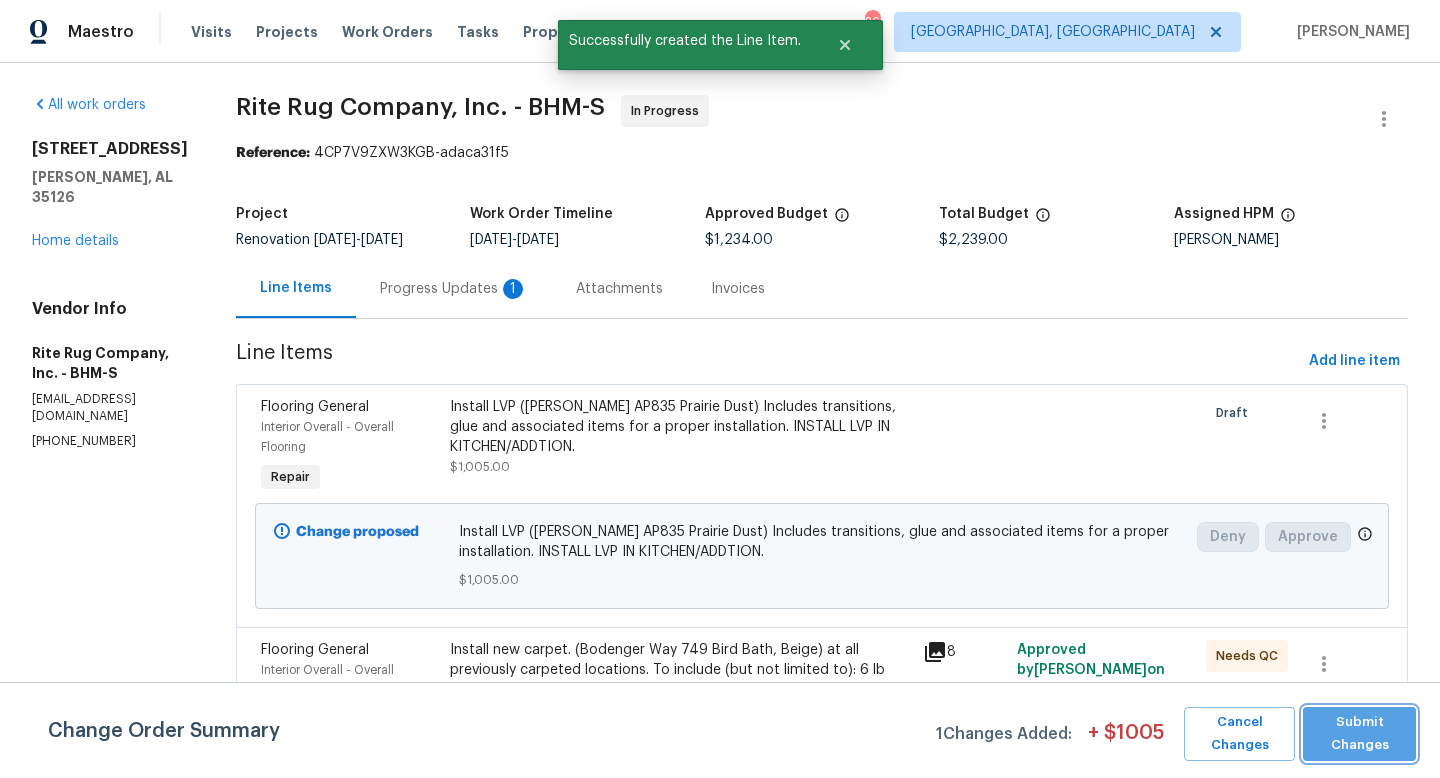 click on "Submit Changes" at bounding box center [1359, 734] 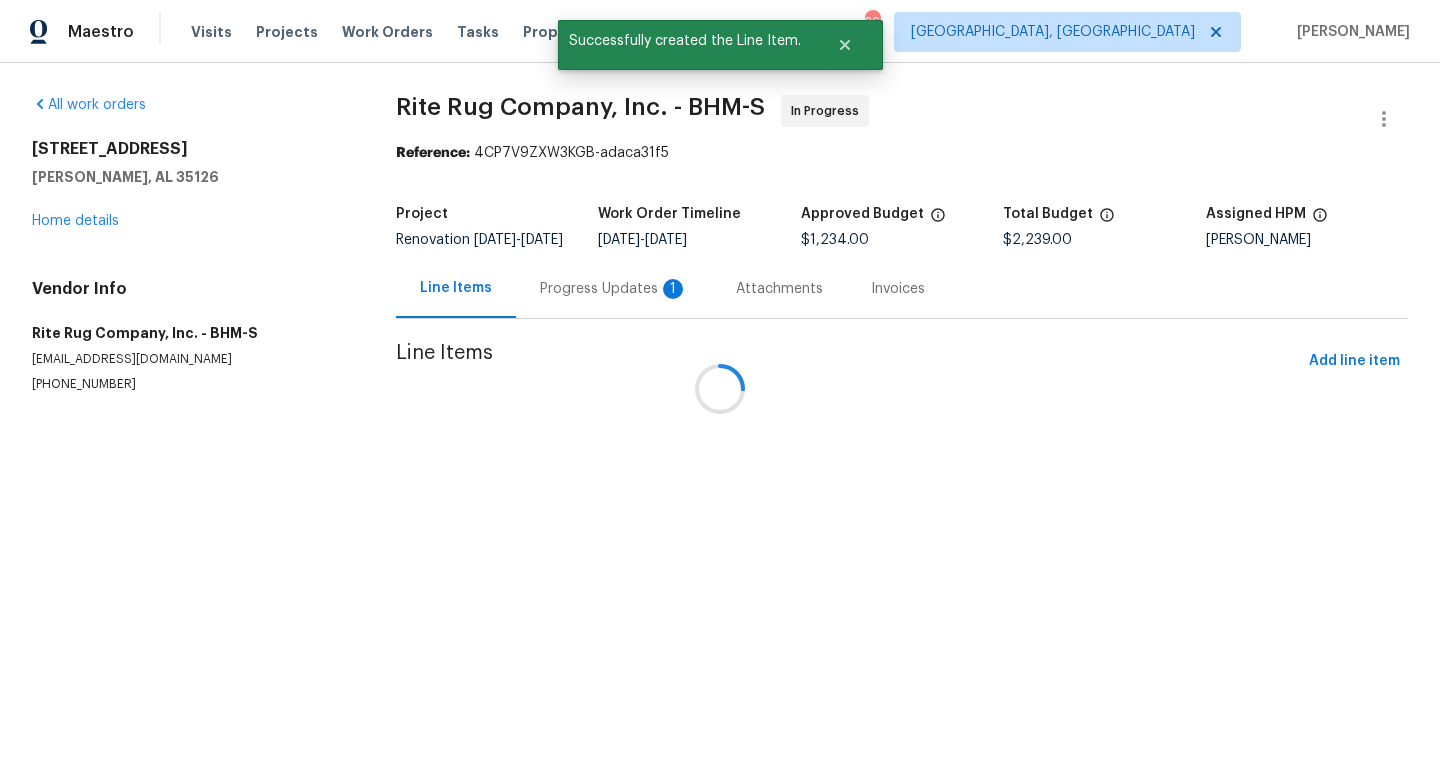 click on "Progress Updates 1" at bounding box center (614, 289) 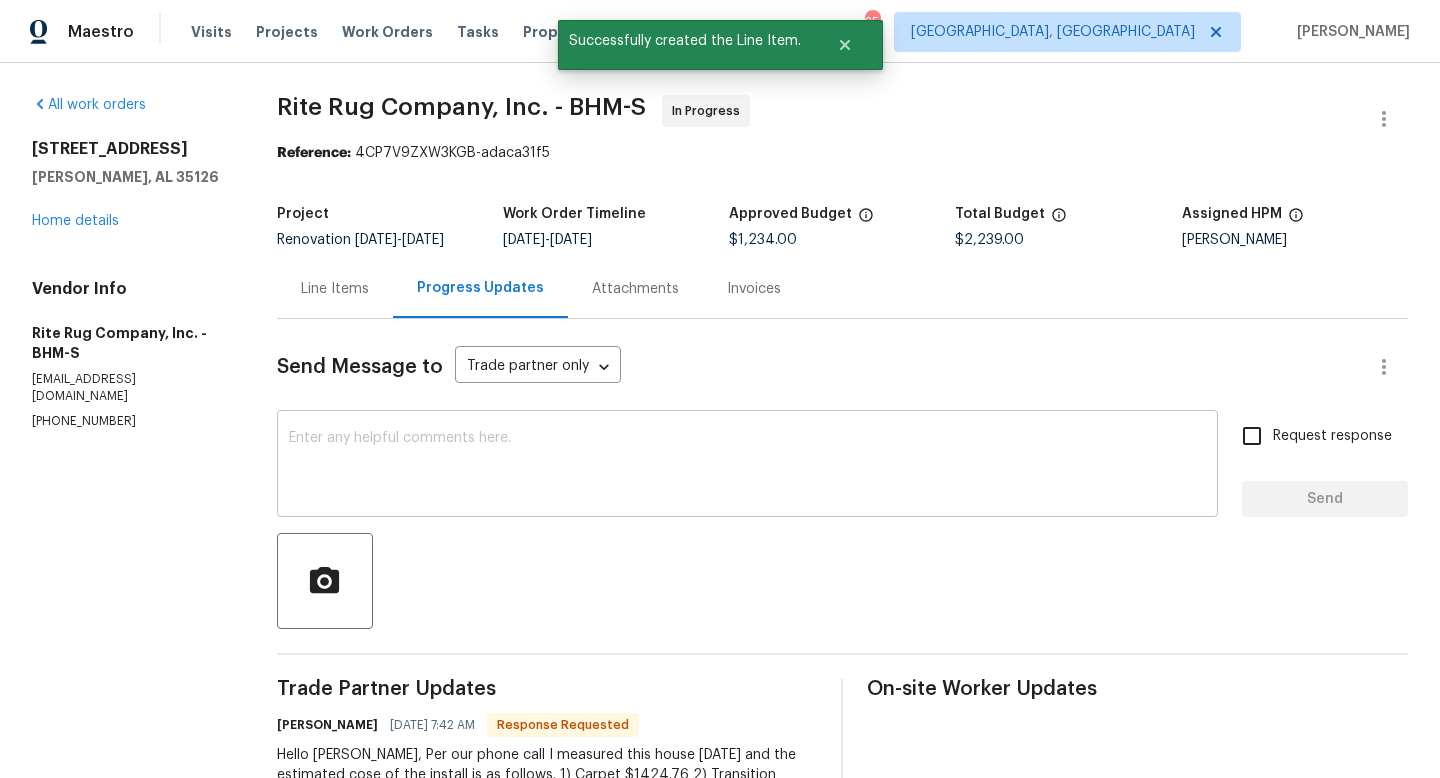 click on "x ​" at bounding box center [747, 466] 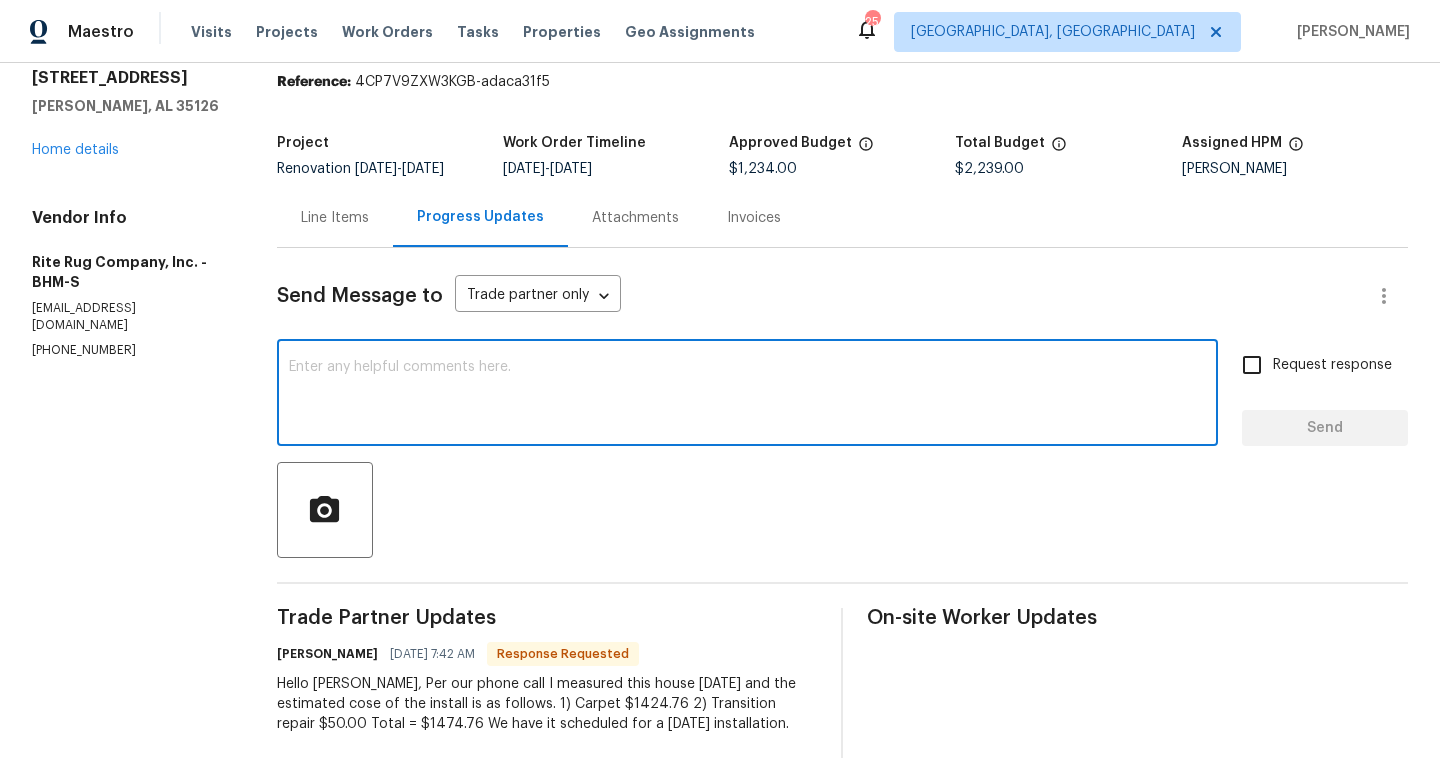 scroll, scrollTop: 77, scrollLeft: 0, axis: vertical 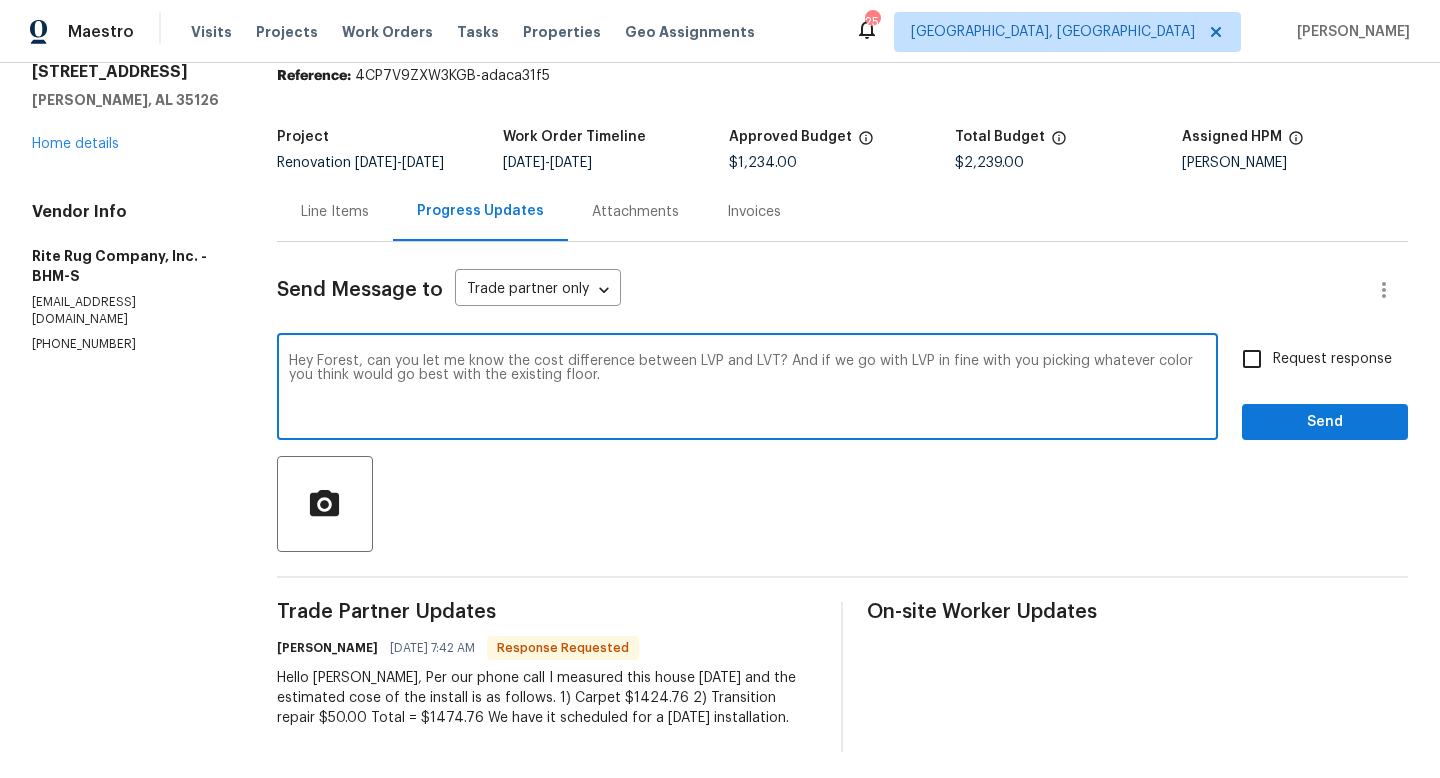 type on "Hey Forest, can you let me know the cost difference between LVP and LVT? And if we go with LVP in fine with you picking whatever color you think would go best with the existing floor." 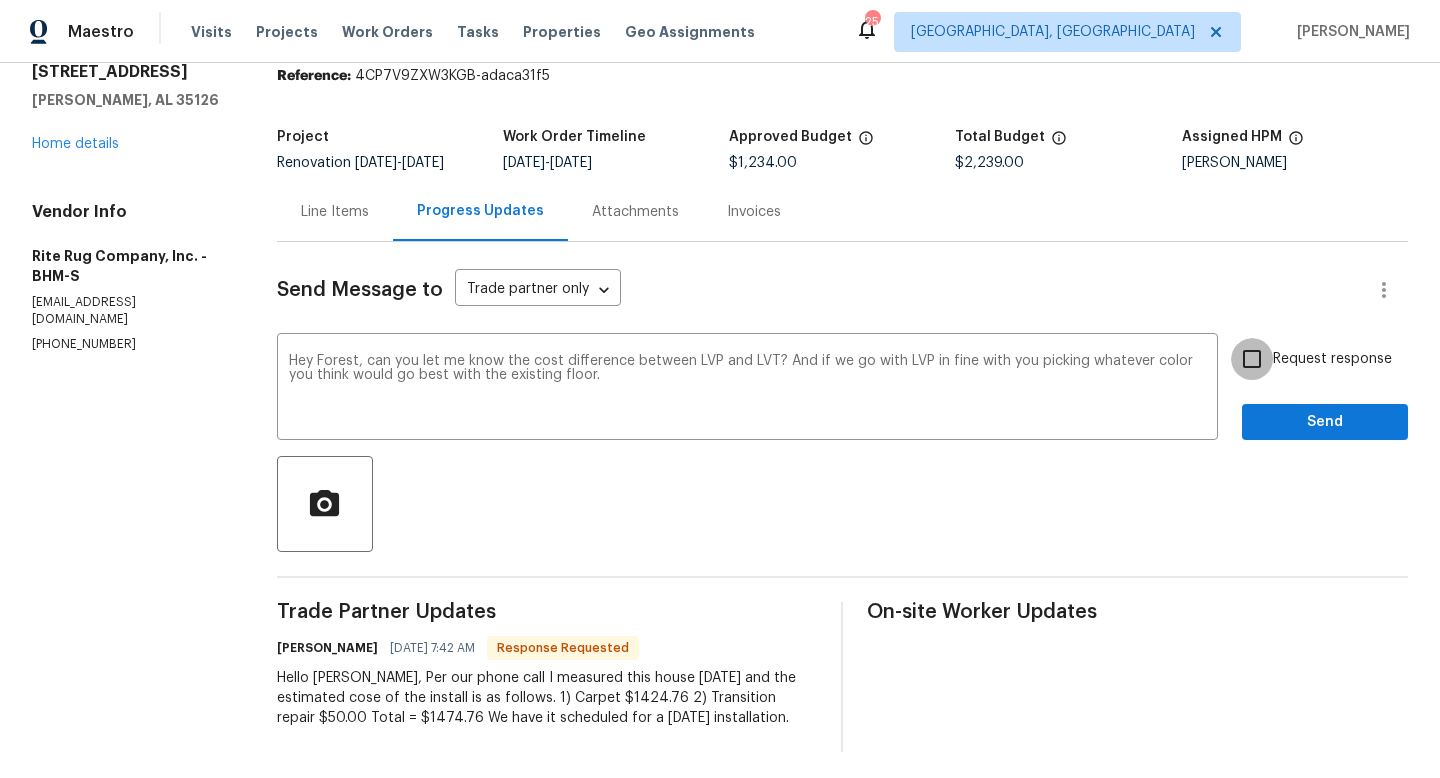 click on "Request response" at bounding box center [1252, 359] 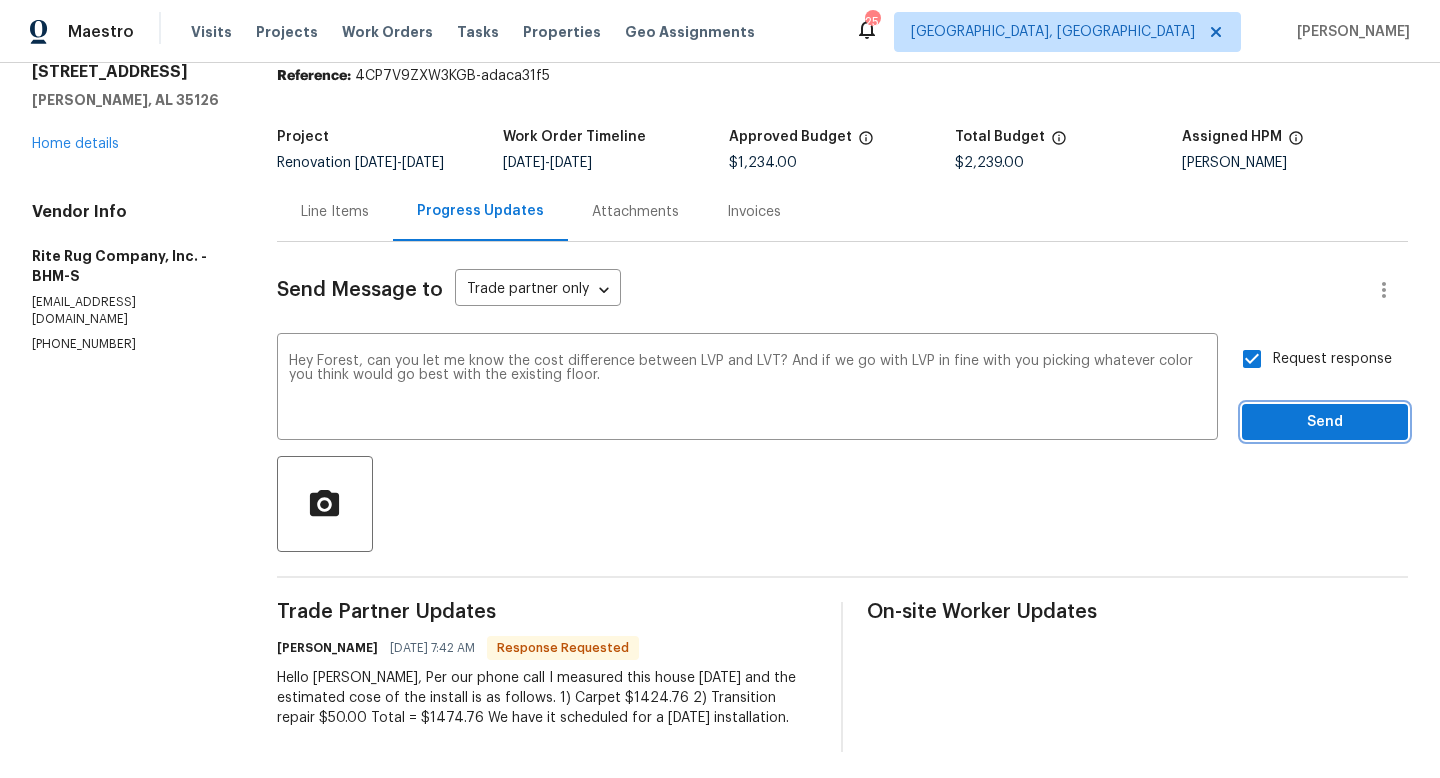 click on "Send" at bounding box center [1325, 422] 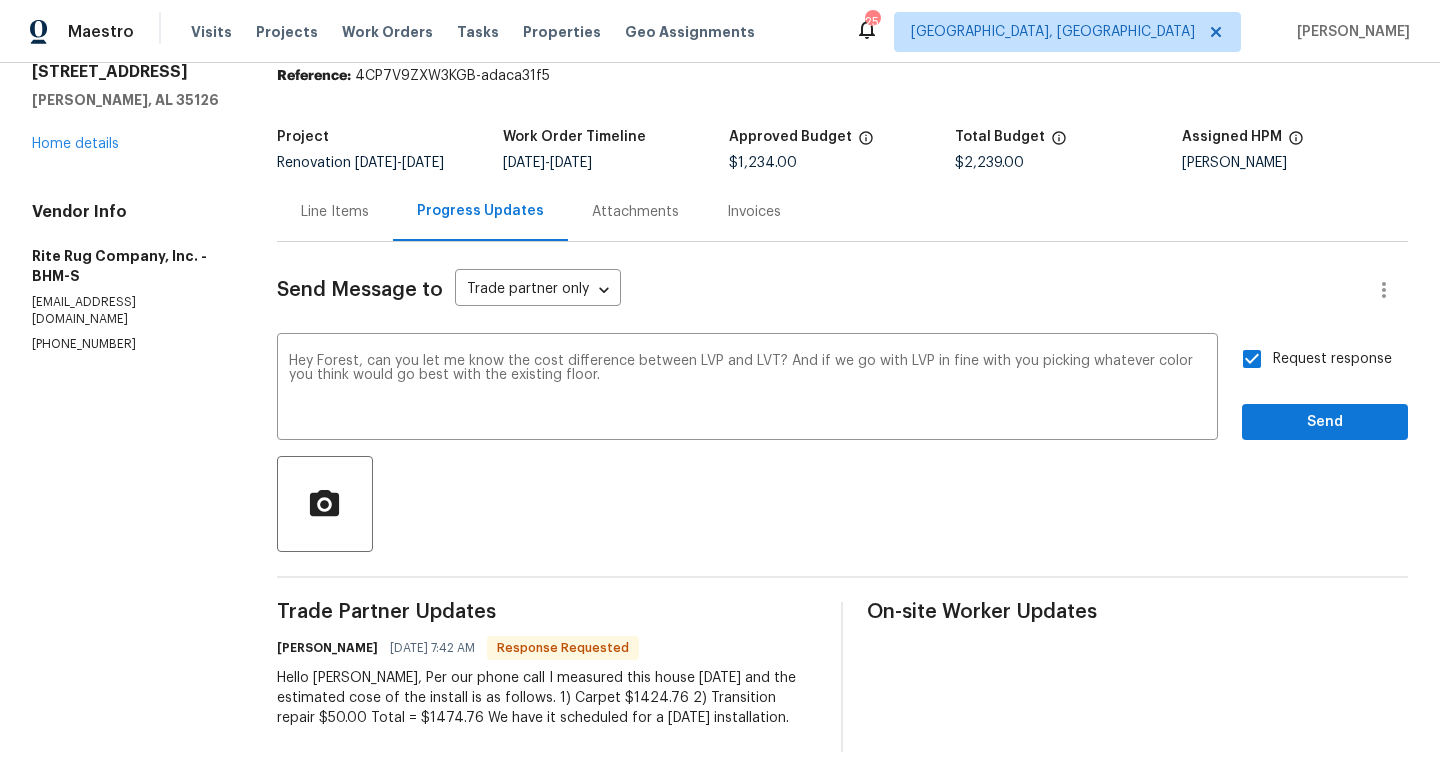 scroll, scrollTop: 0, scrollLeft: 0, axis: both 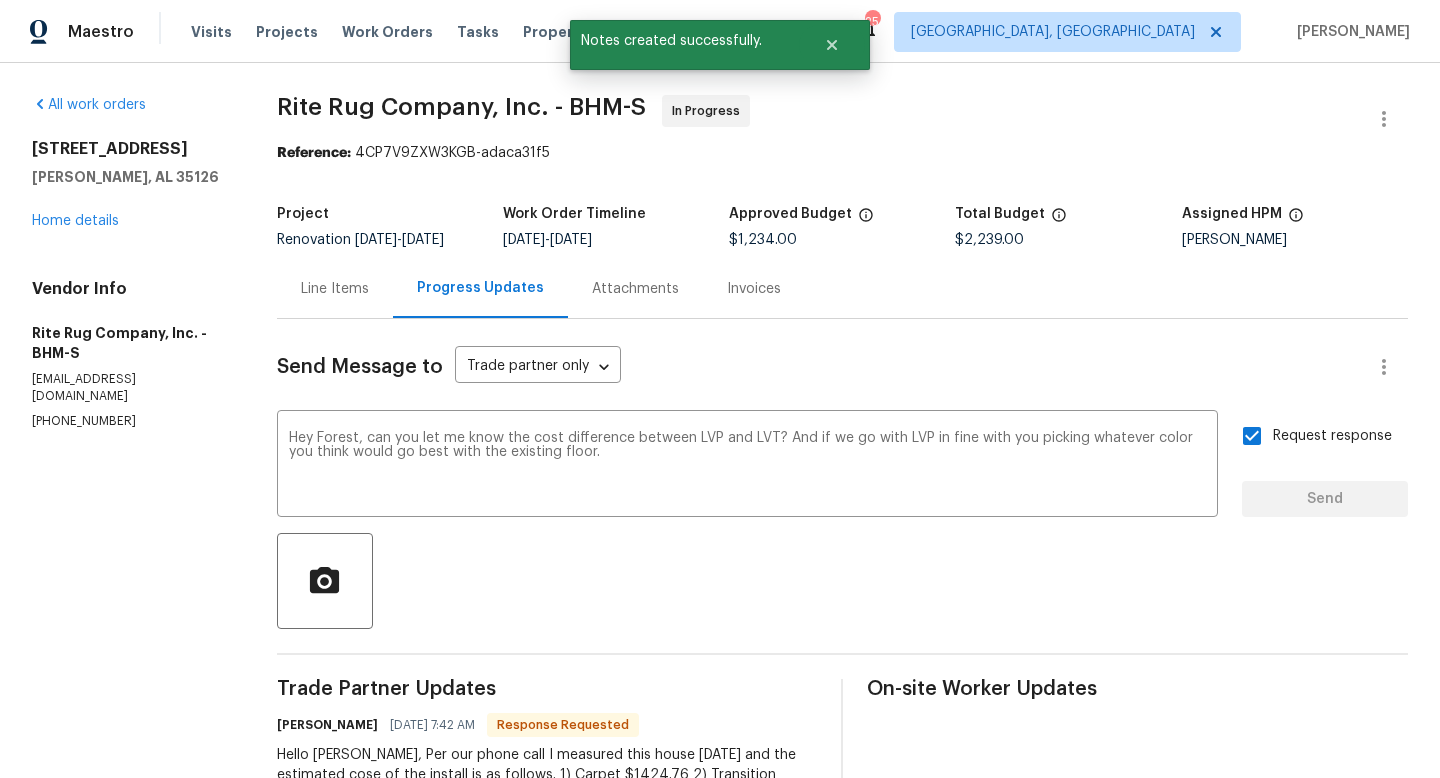 type 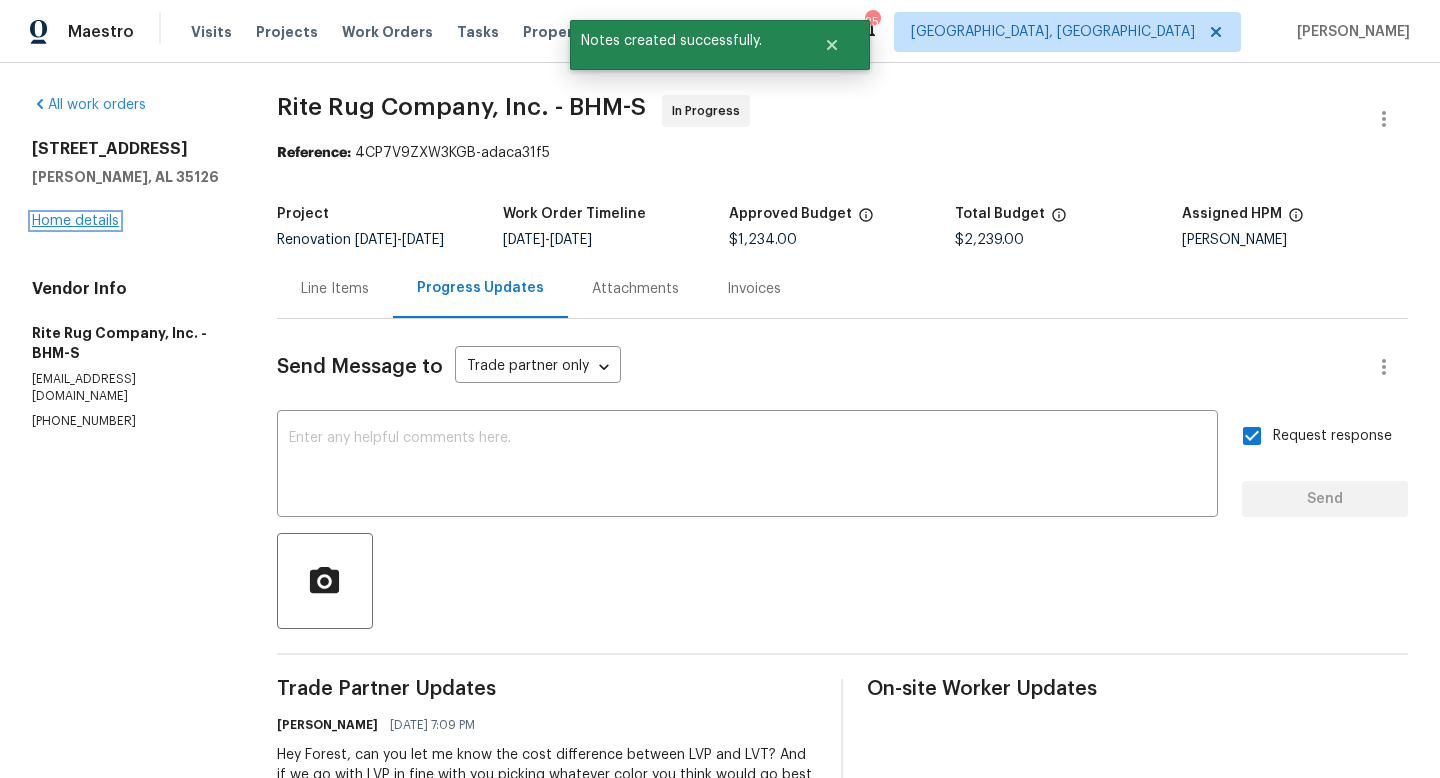 click on "Home details" at bounding box center [75, 221] 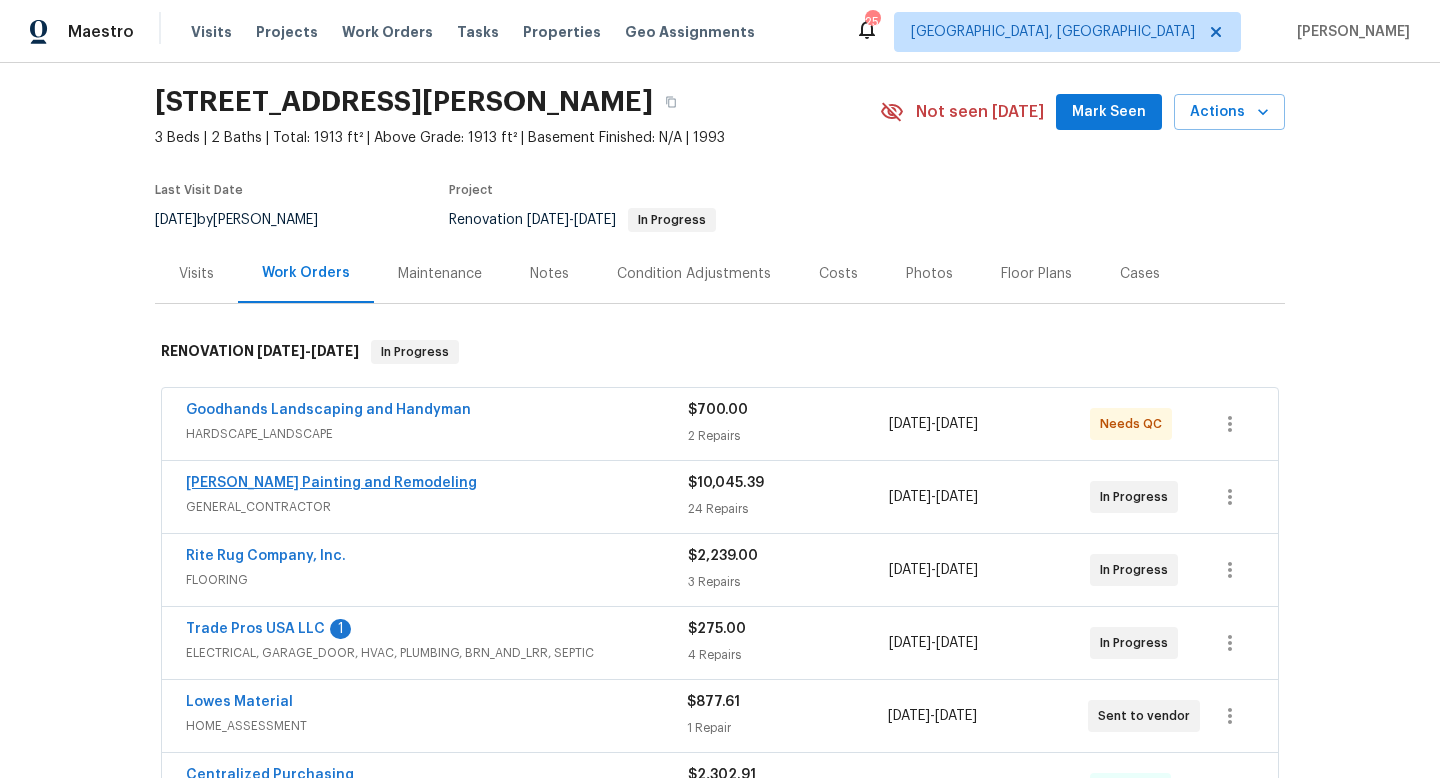 scroll, scrollTop: 58, scrollLeft: 0, axis: vertical 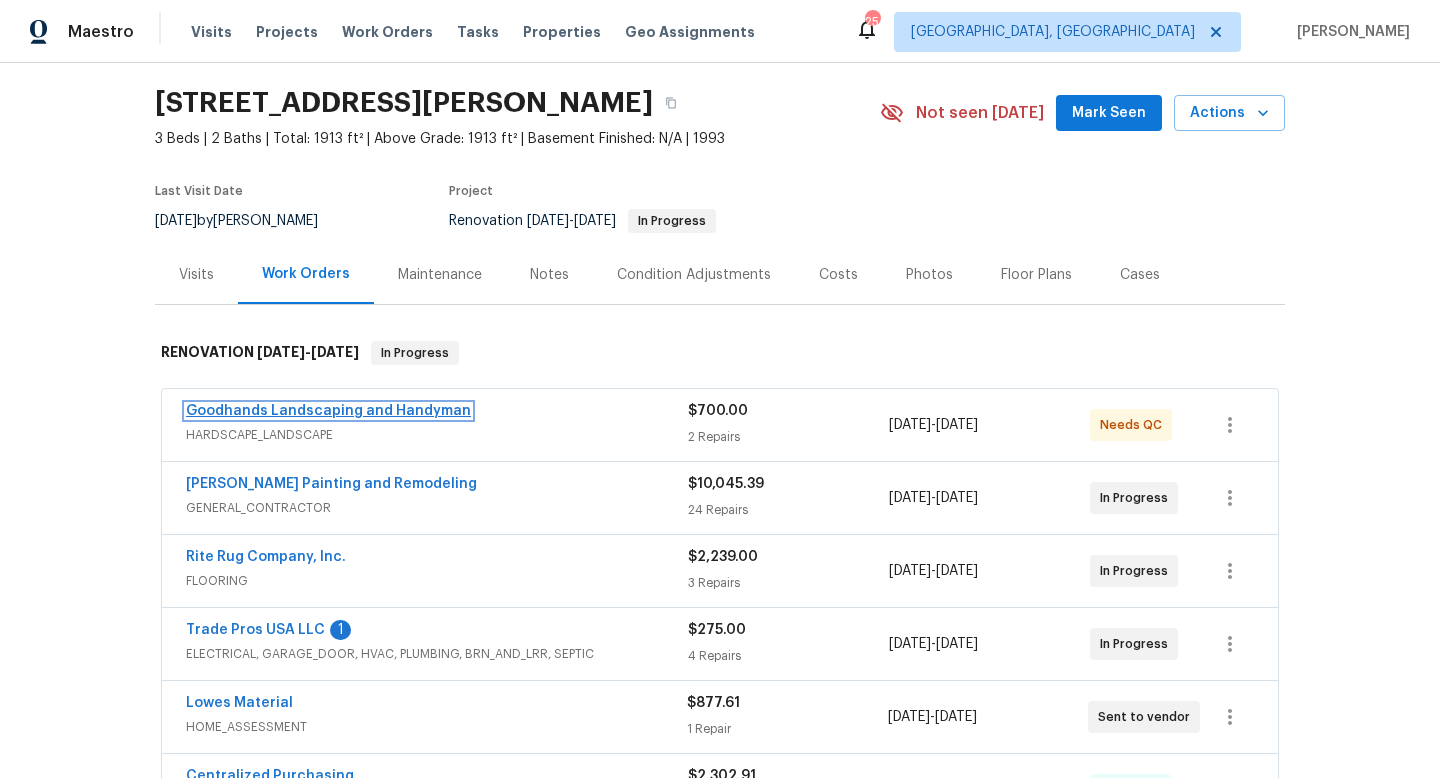 click on "Goodhands Landscaping and Handyman" at bounding box center [328, 411] 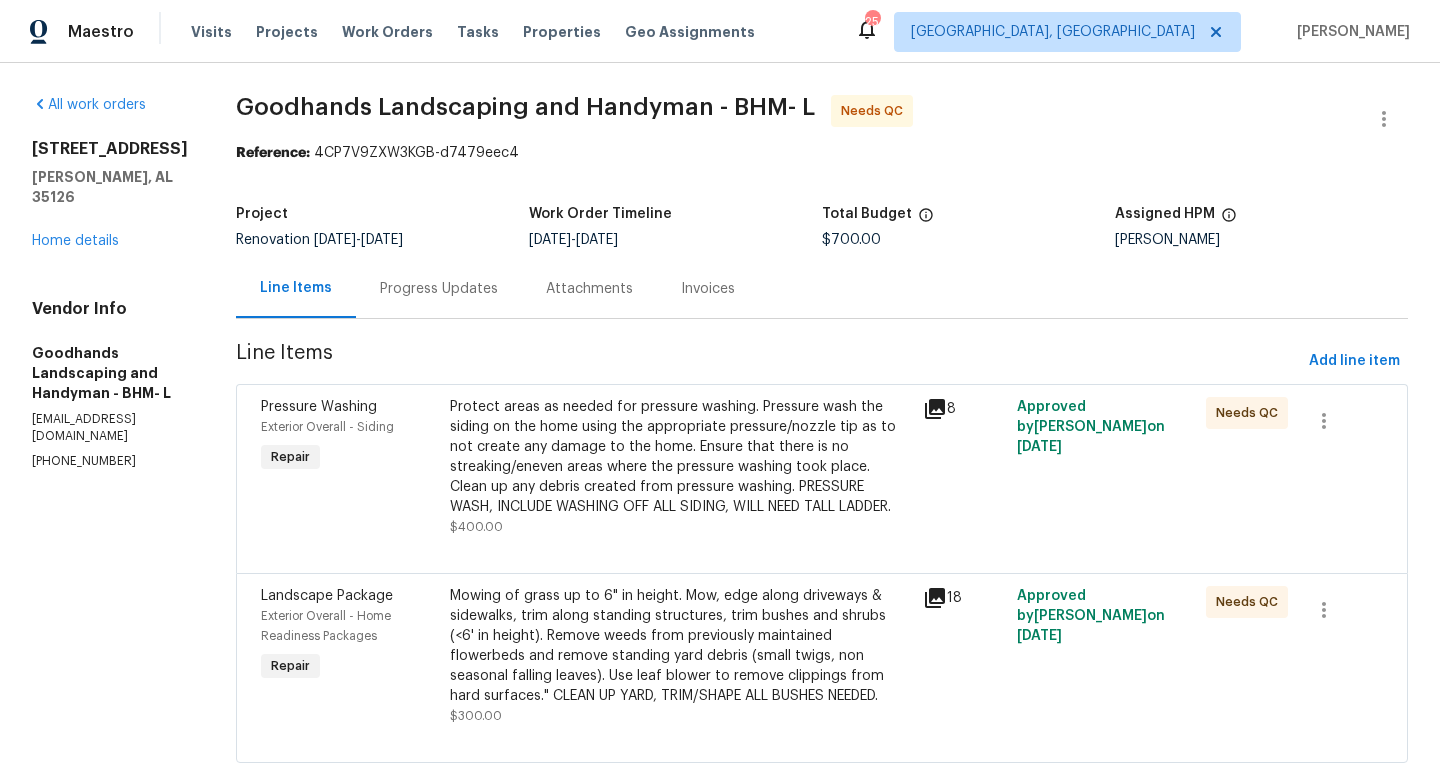click on "Protect areas as needed for pressure washing. Pressure wash the siding on the home using the appropriate pressure/nozzle tip as to not create any damage to the home. Ensure that there is no streaking/eneven areas where the pressure washing took place. Clean up any debris created from pressure washing. PRESSURE WASH, INCLUDE WASHING OFF ALL SIDING, WILL NEED TALL LADDER." at bounding box center (680, 457) 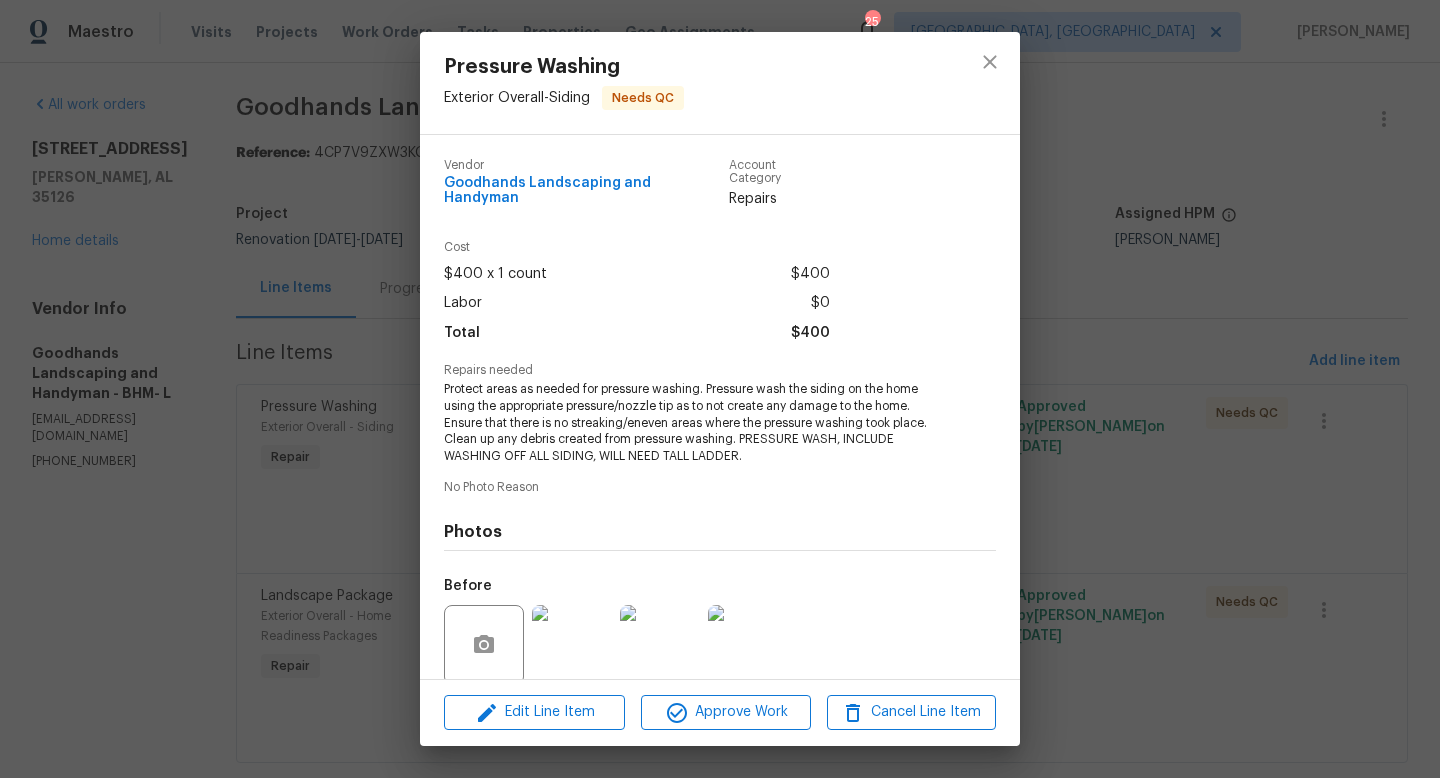 scroll, scrollTop: 143, scrollLeft: 0, axis: vertical 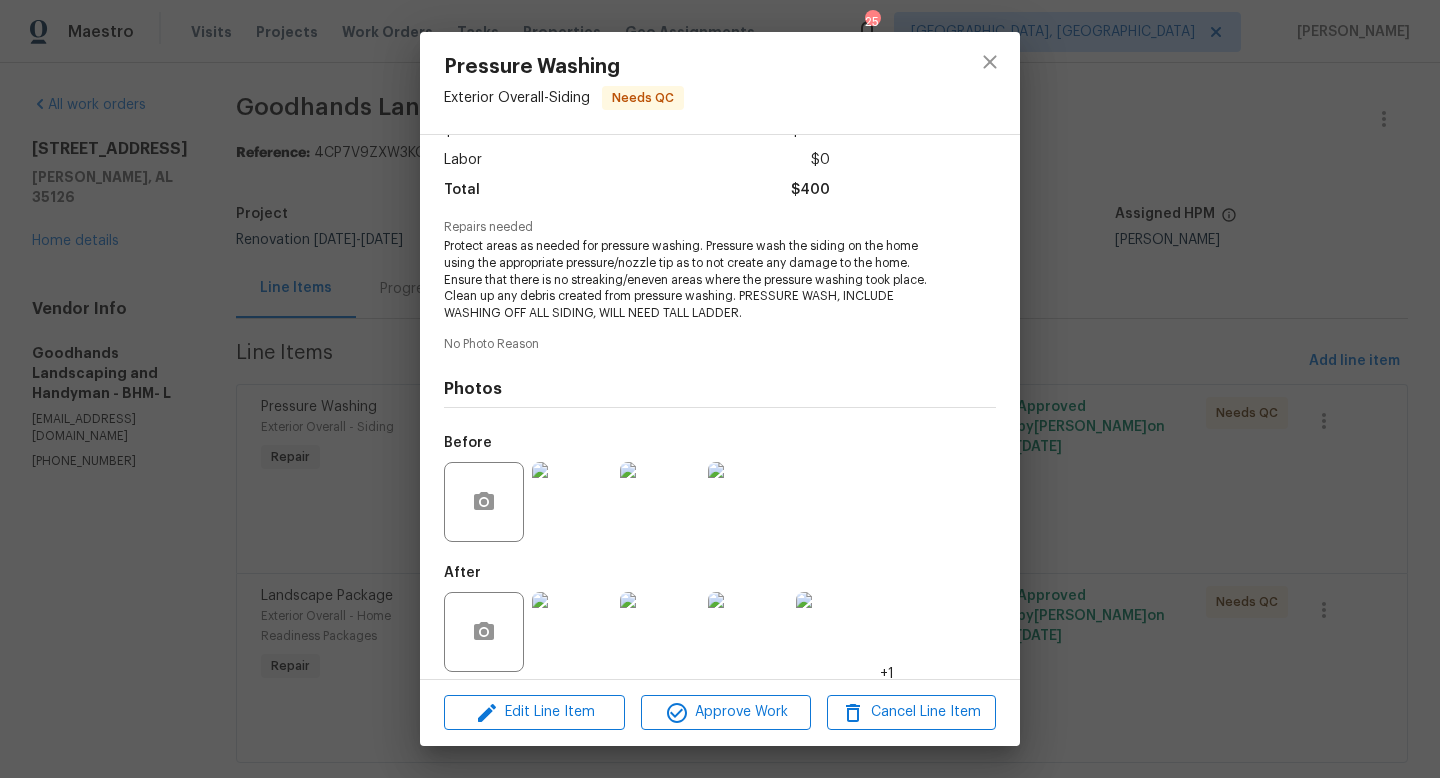 click at bounding box center (572, 632) 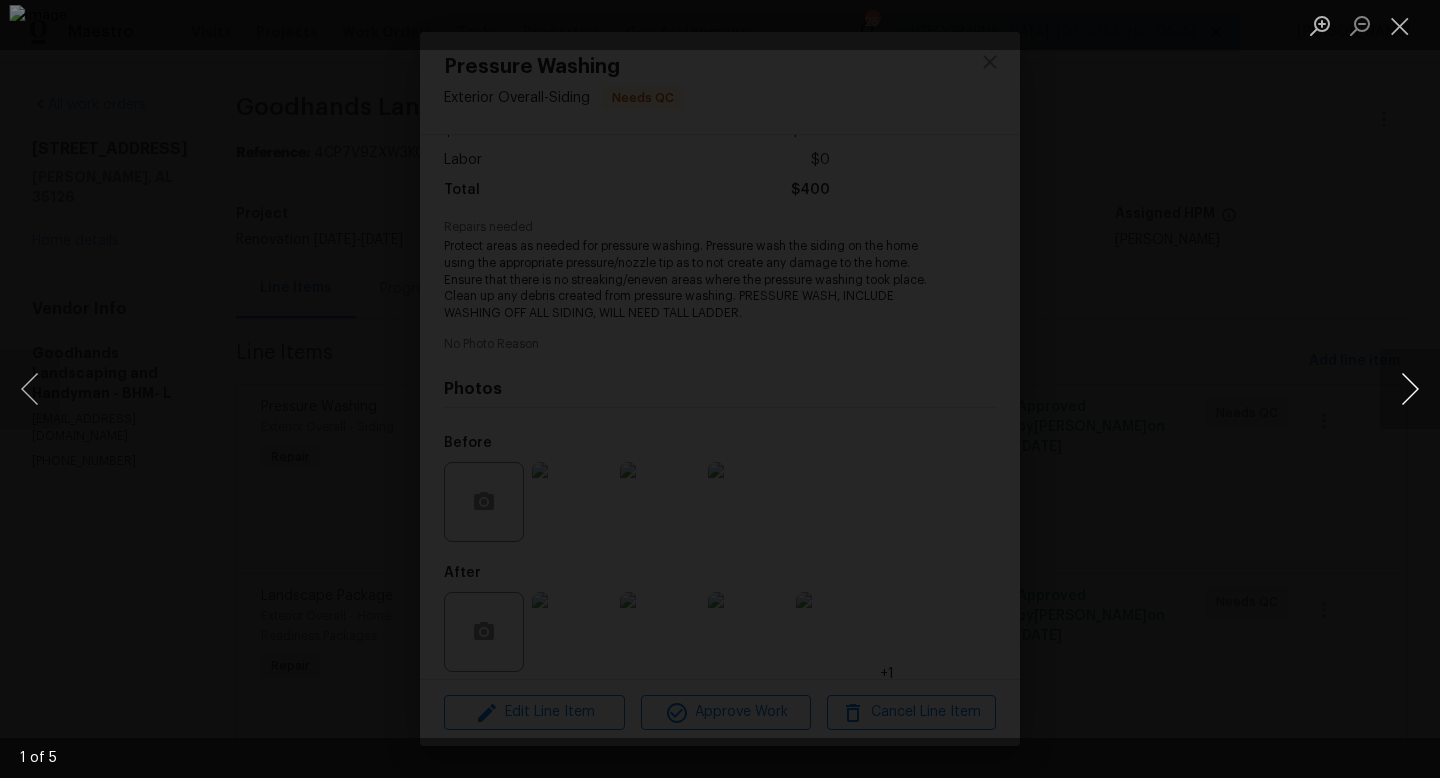 click at bounding box center [1410, 389] 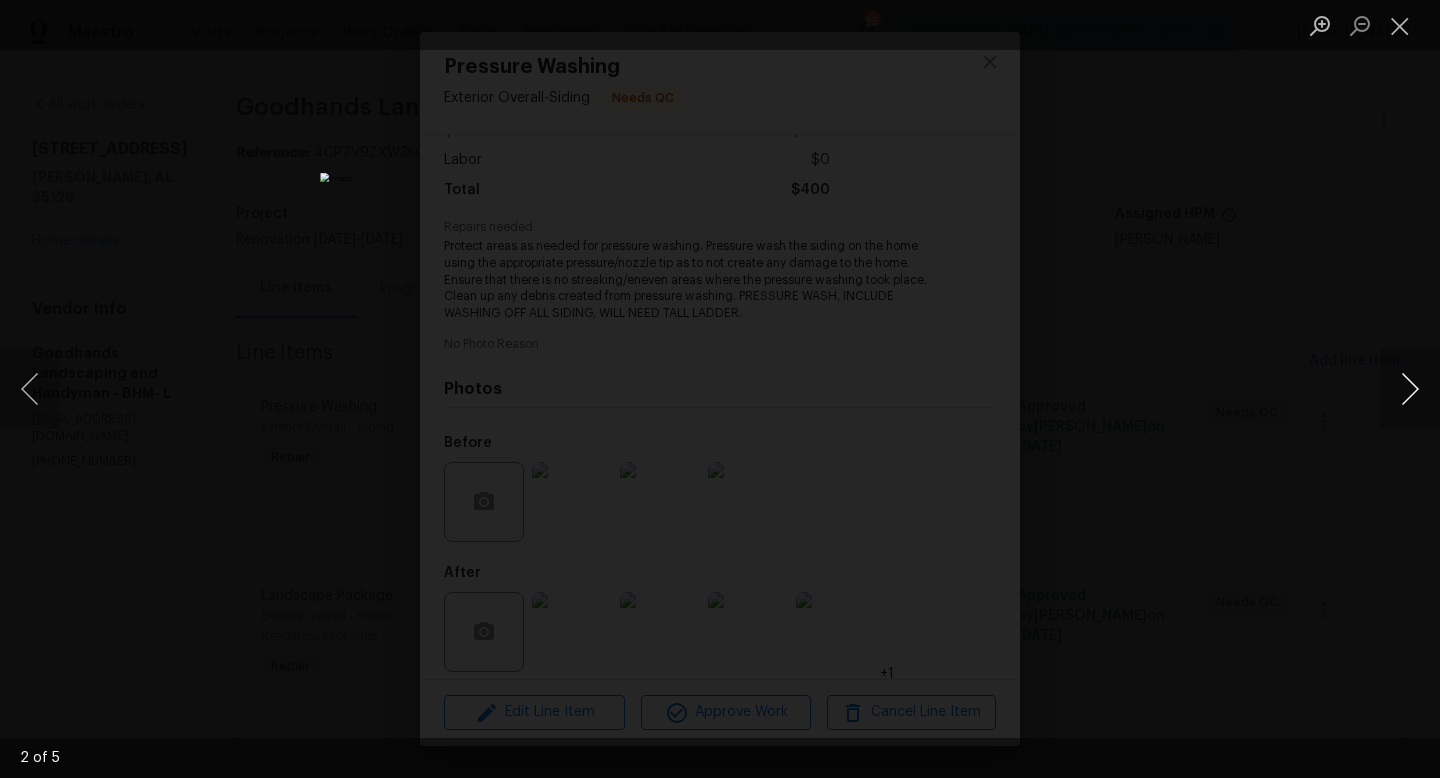 click at bounding box center [1410, 389] 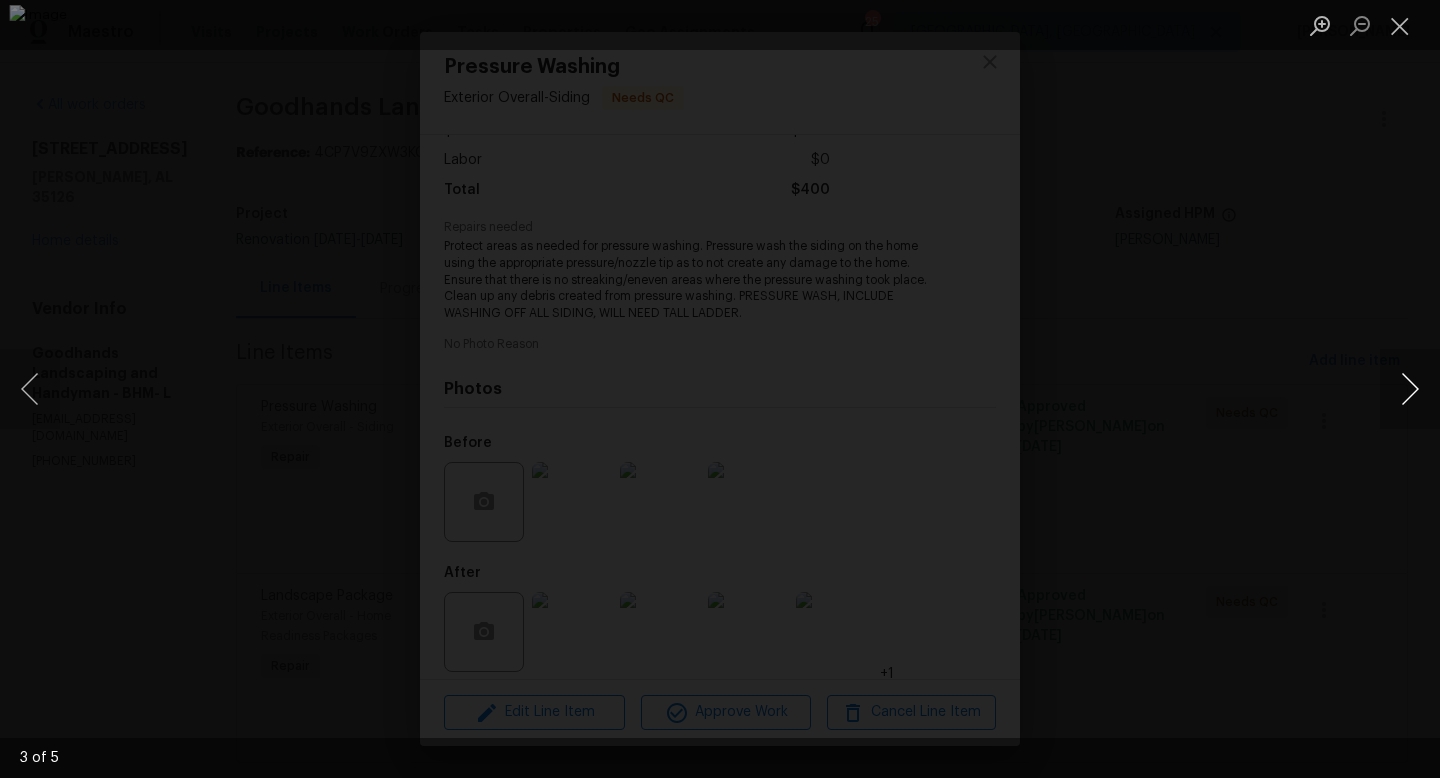 click at bounding box center [1410, 389] 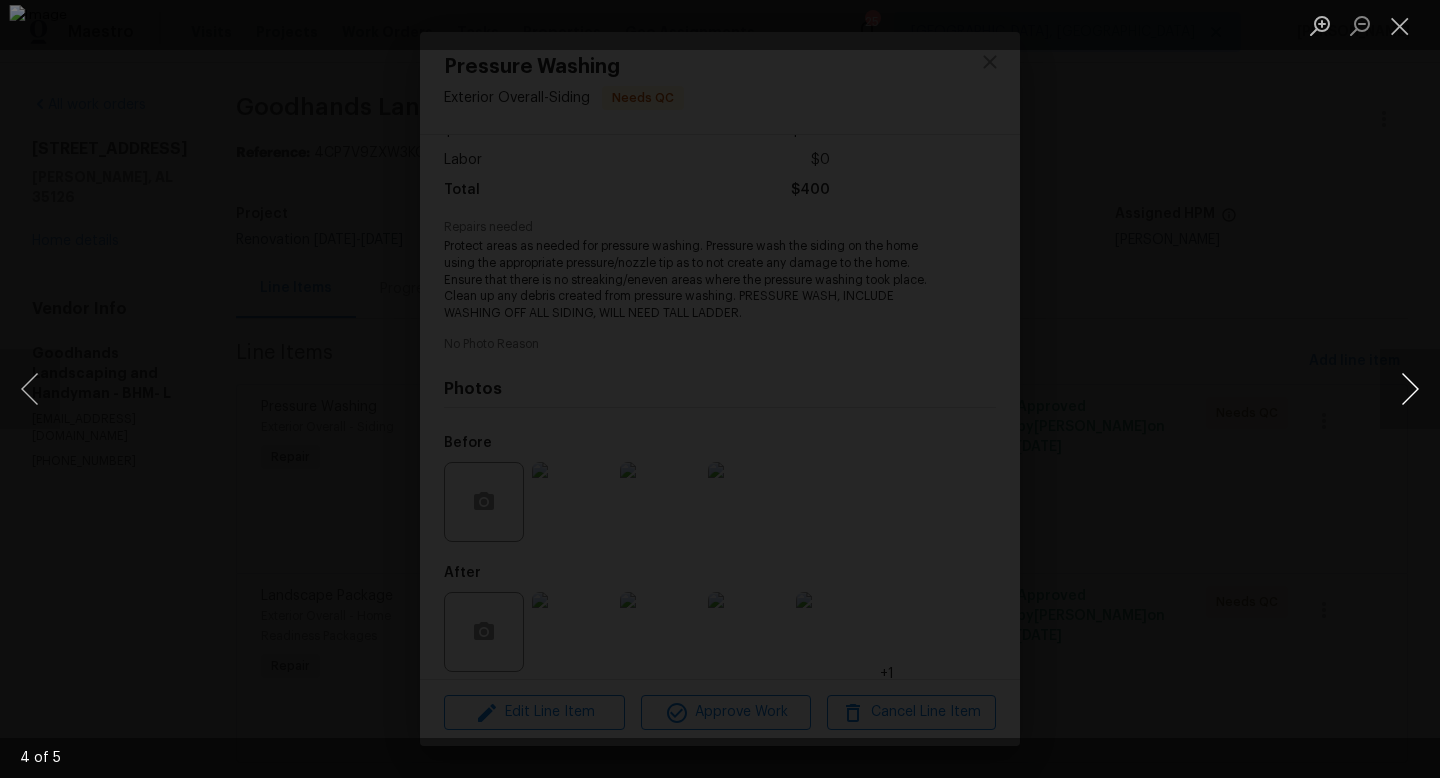click at bounding box center [1410, 389] 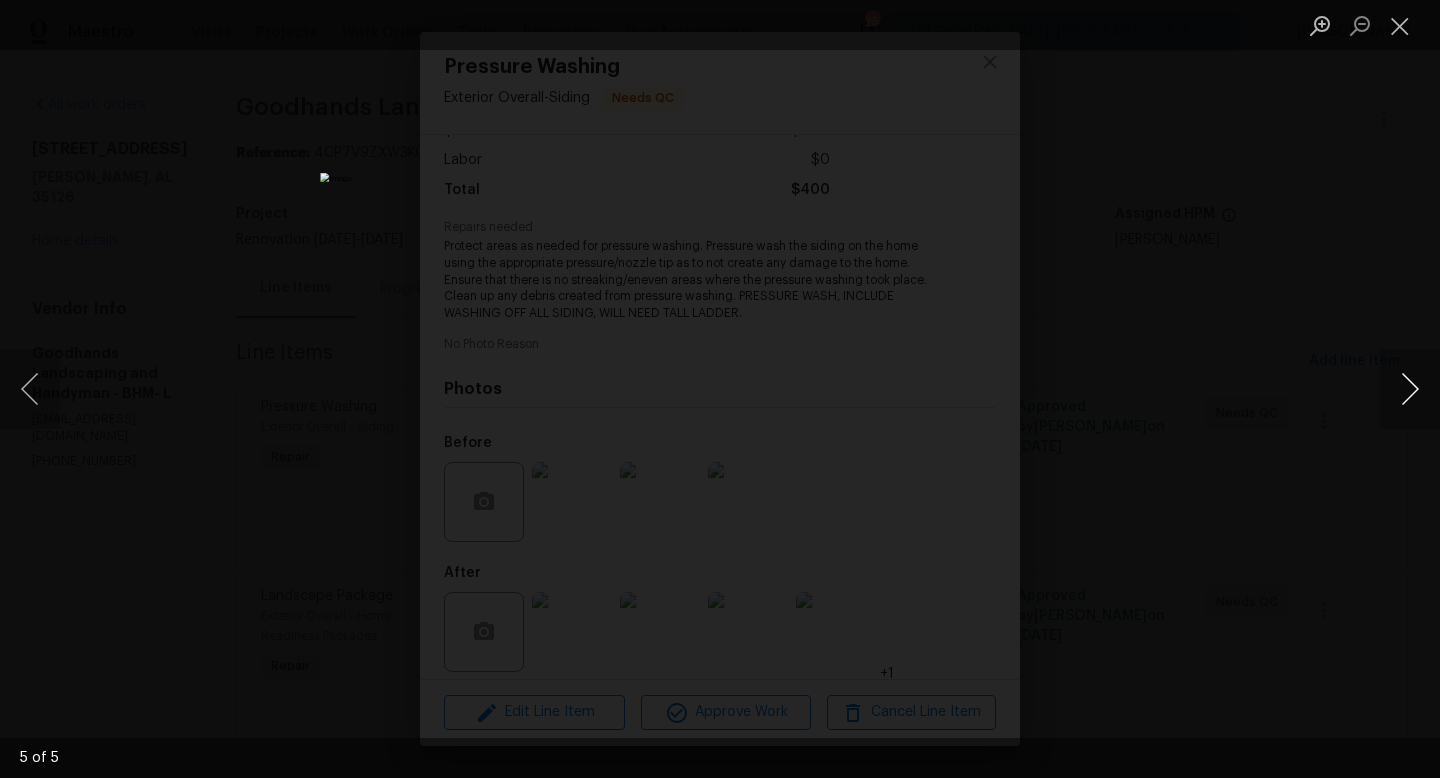 click at bounding box center (1410, 389) 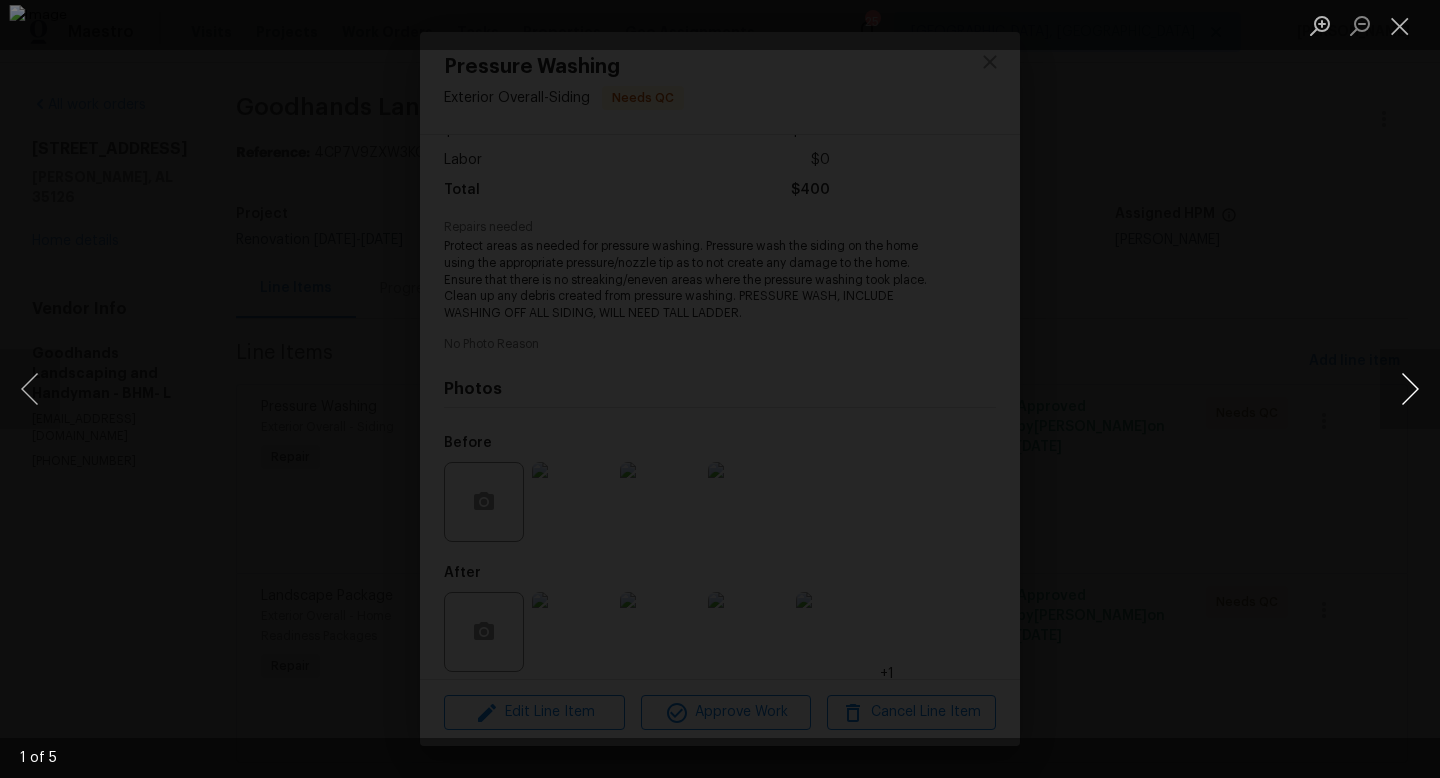 click at bounding box center (1410, 389) 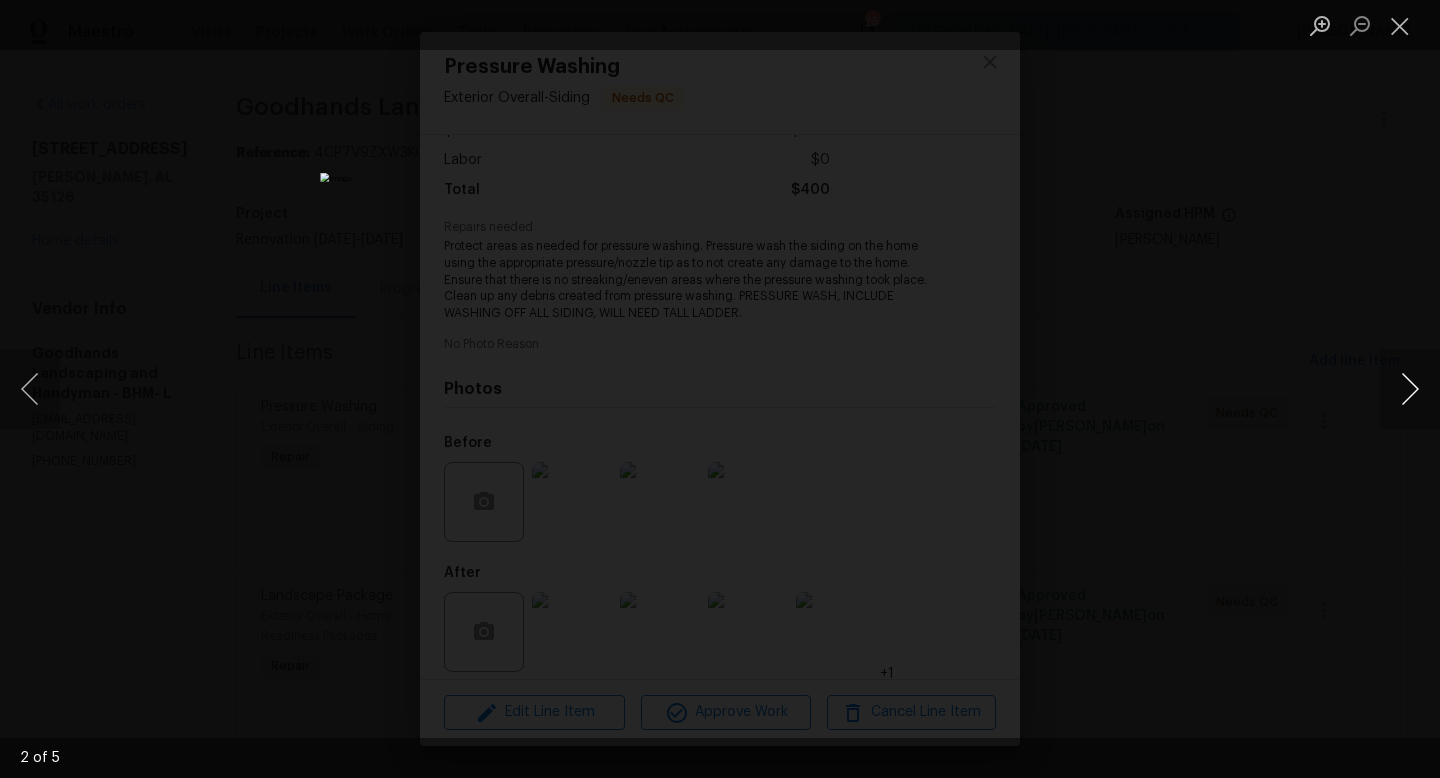 click at bounding box center (1410, 389) 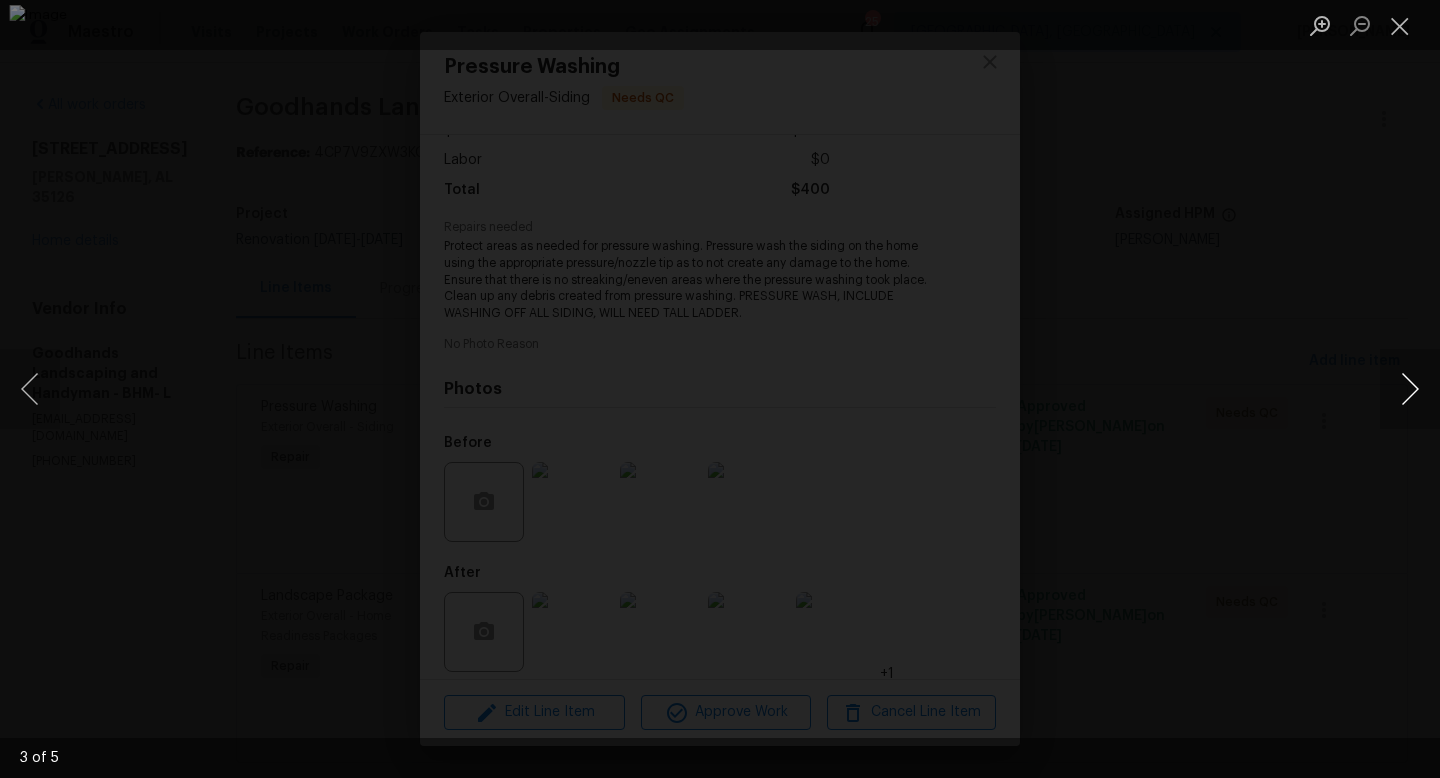 click at bounding box center (1410, 389) 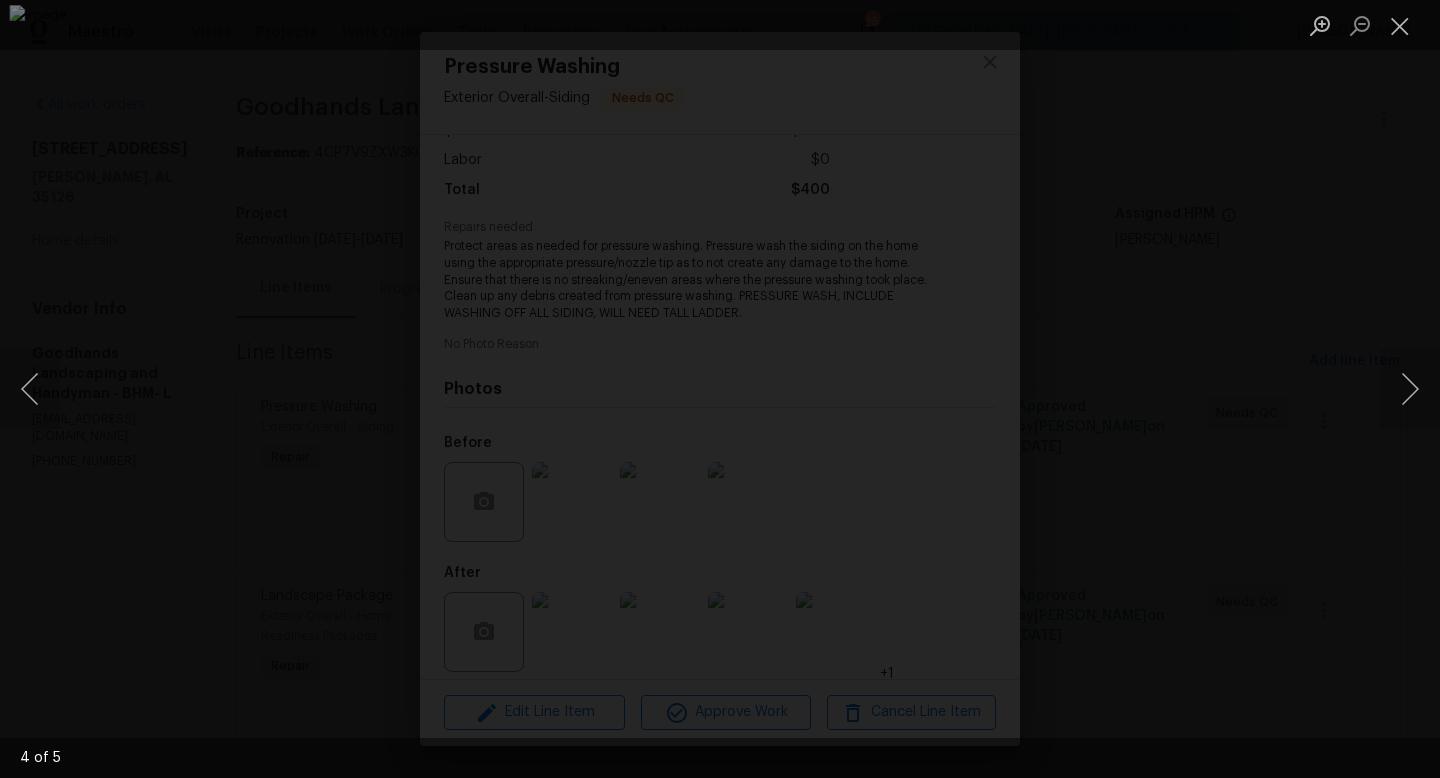 click at bounding box center (720, 389) 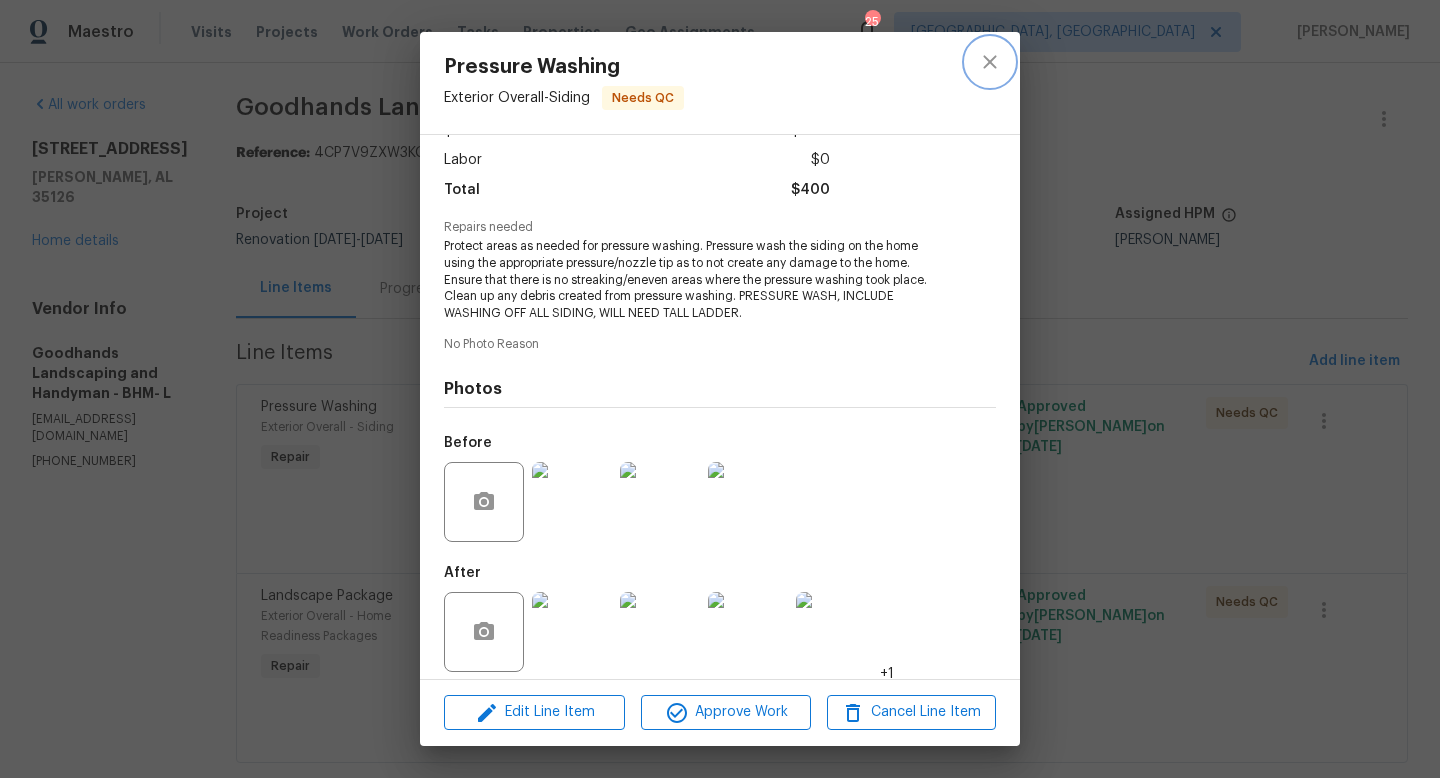 click 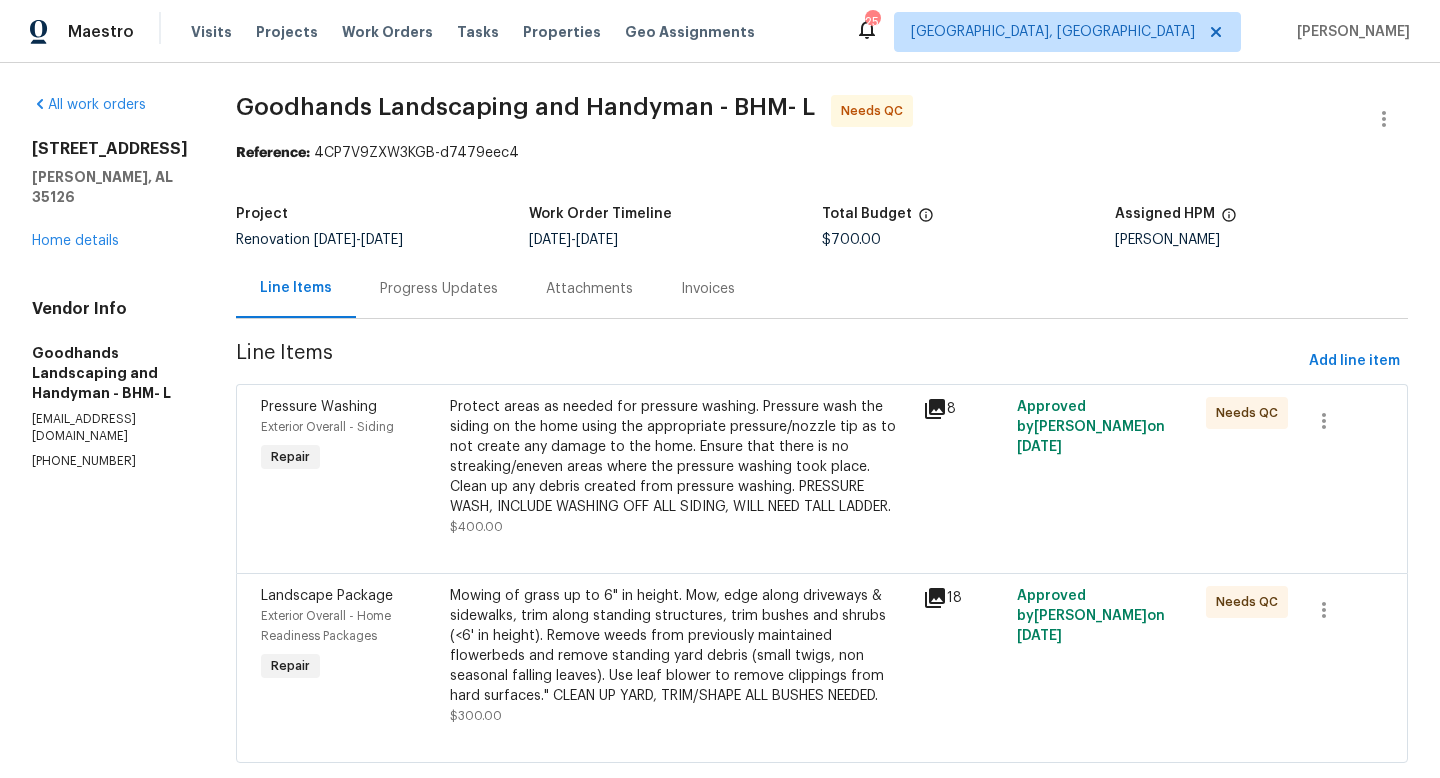 click on "Mowing of grass up to 6" in height. Mow, edge along driveways & sidewalks, trim along standing structures, trim bushes and shrubs (<6' in height). Remove weeds from previously maintained flowerbeds and remove standing yard debris (small twigs, non seasonal falling leaves).  Use leaf blower to remove clippings from hard surfaces." CLEAN UP YARD, TRIM/SHAPE ALL BUSHES NEEDED." at bounding box center (680, 646) 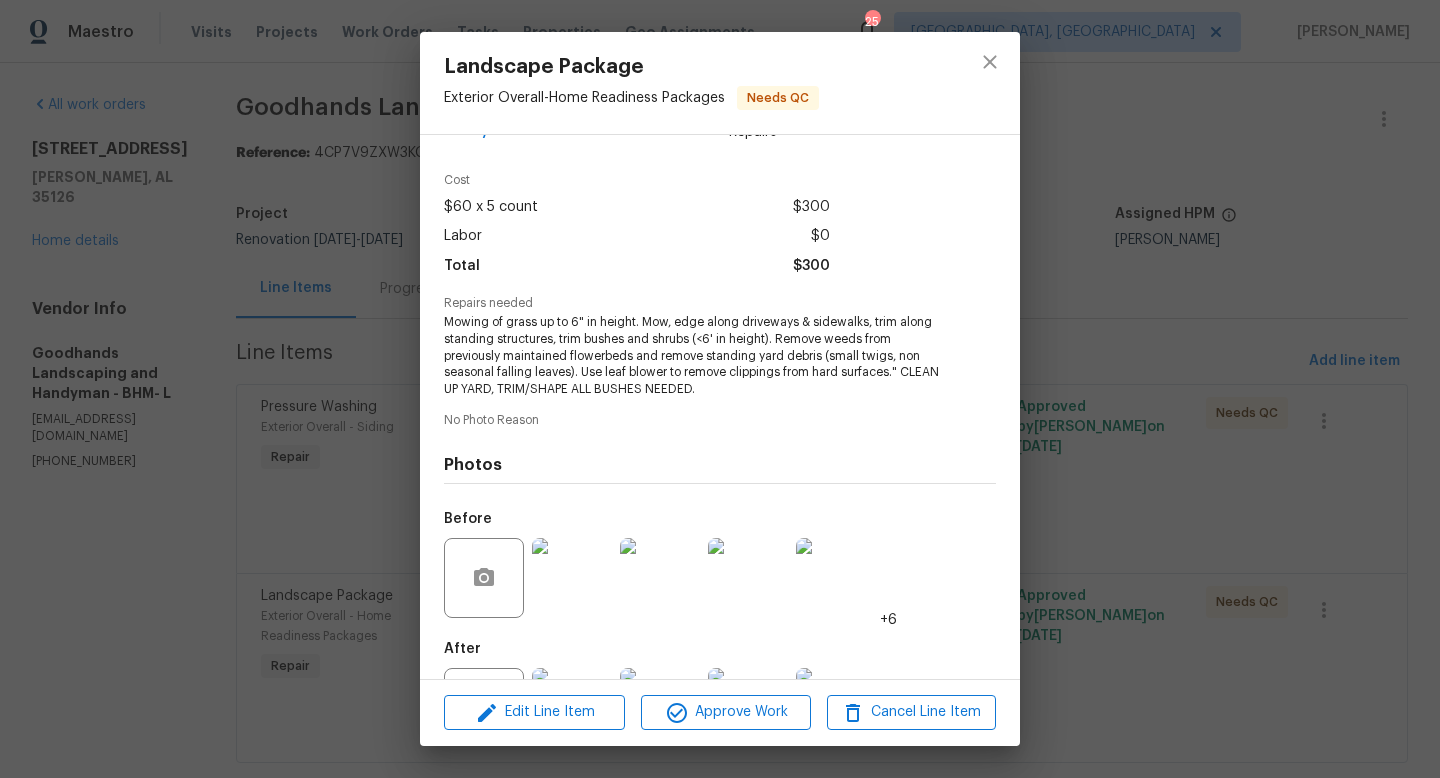 scroll, scrollTop: 143, scrollLeft: 0, axis: vertical 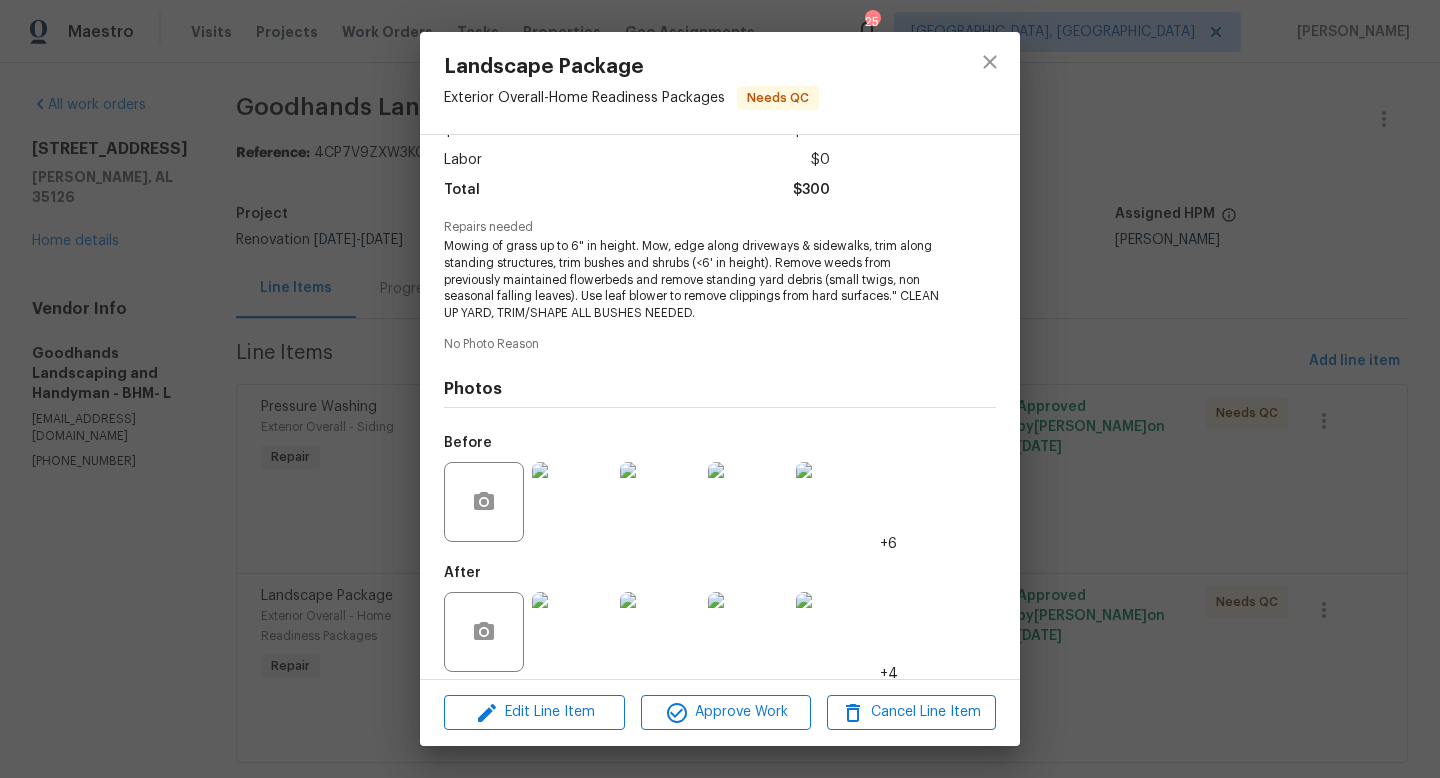 click at bounding box center [572, 632] 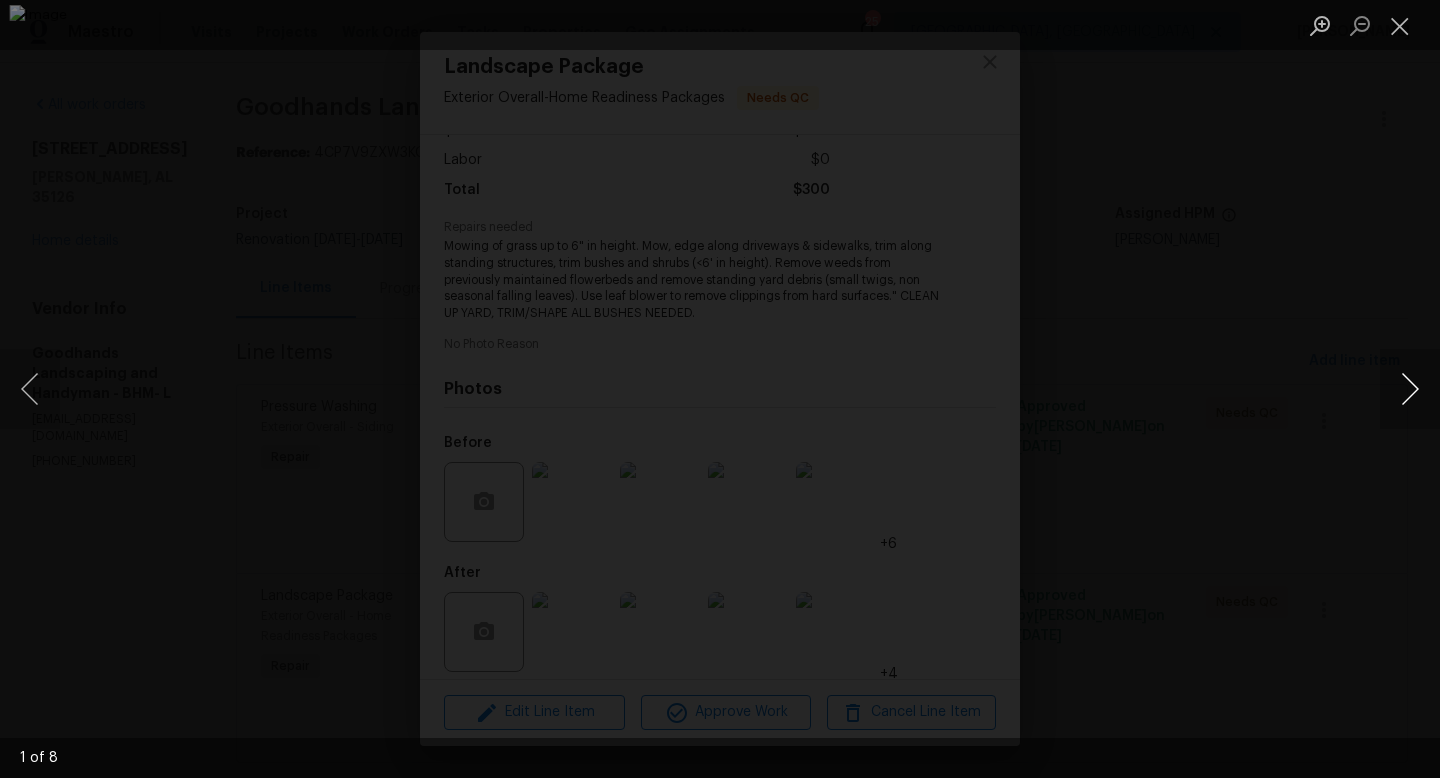 click at bounding box center [1410, 389] 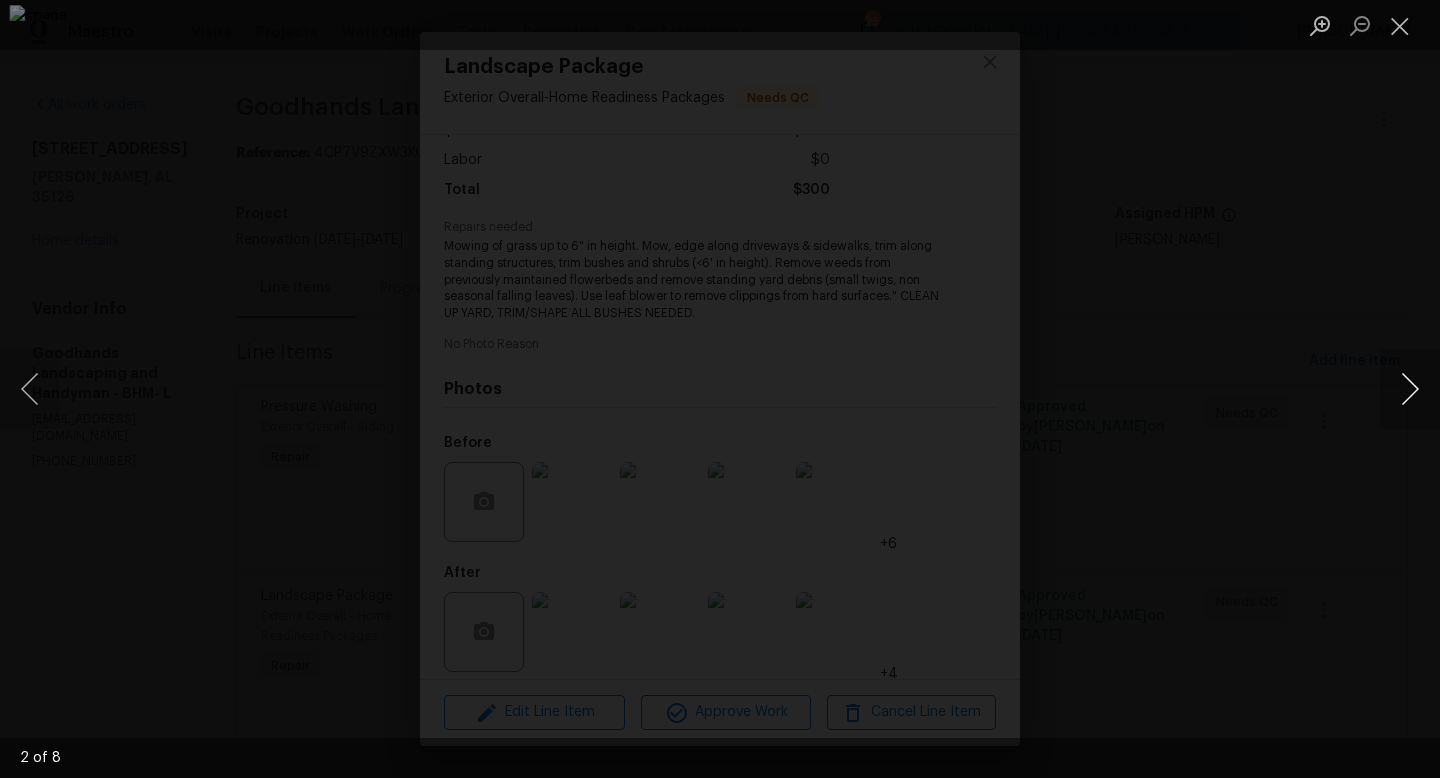 click at bounding box center (1410, 389) 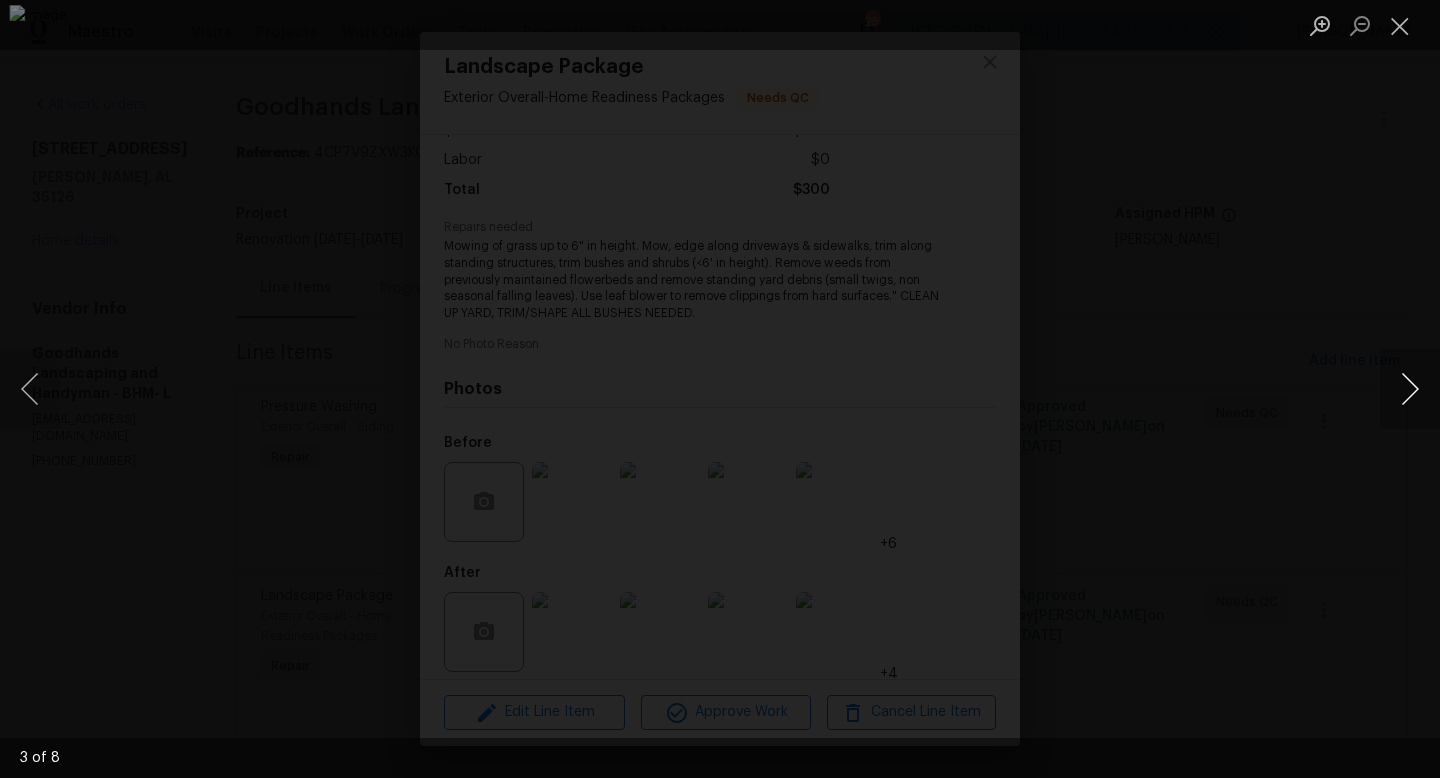 click at bounding box center (1410, 389) 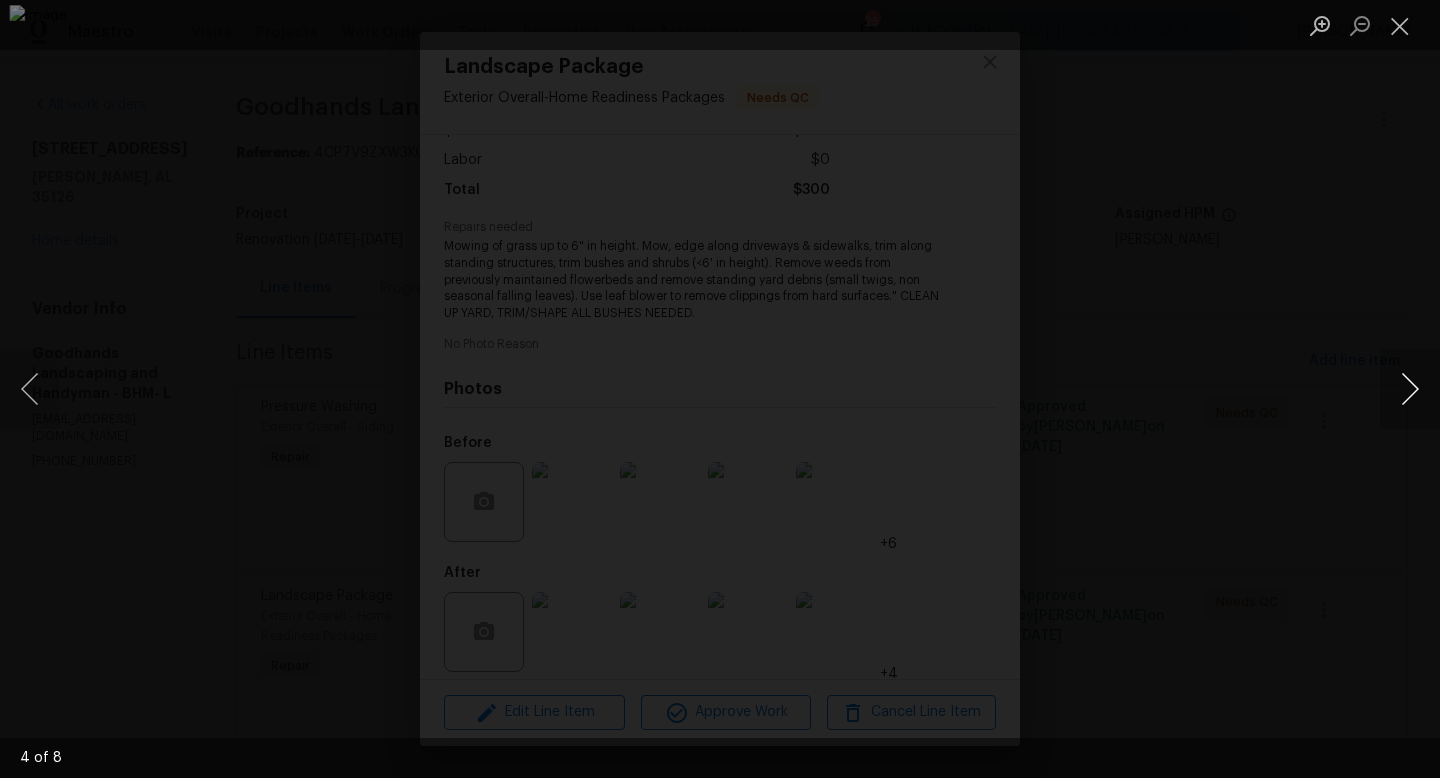 click at bounding box center [1410, 389] 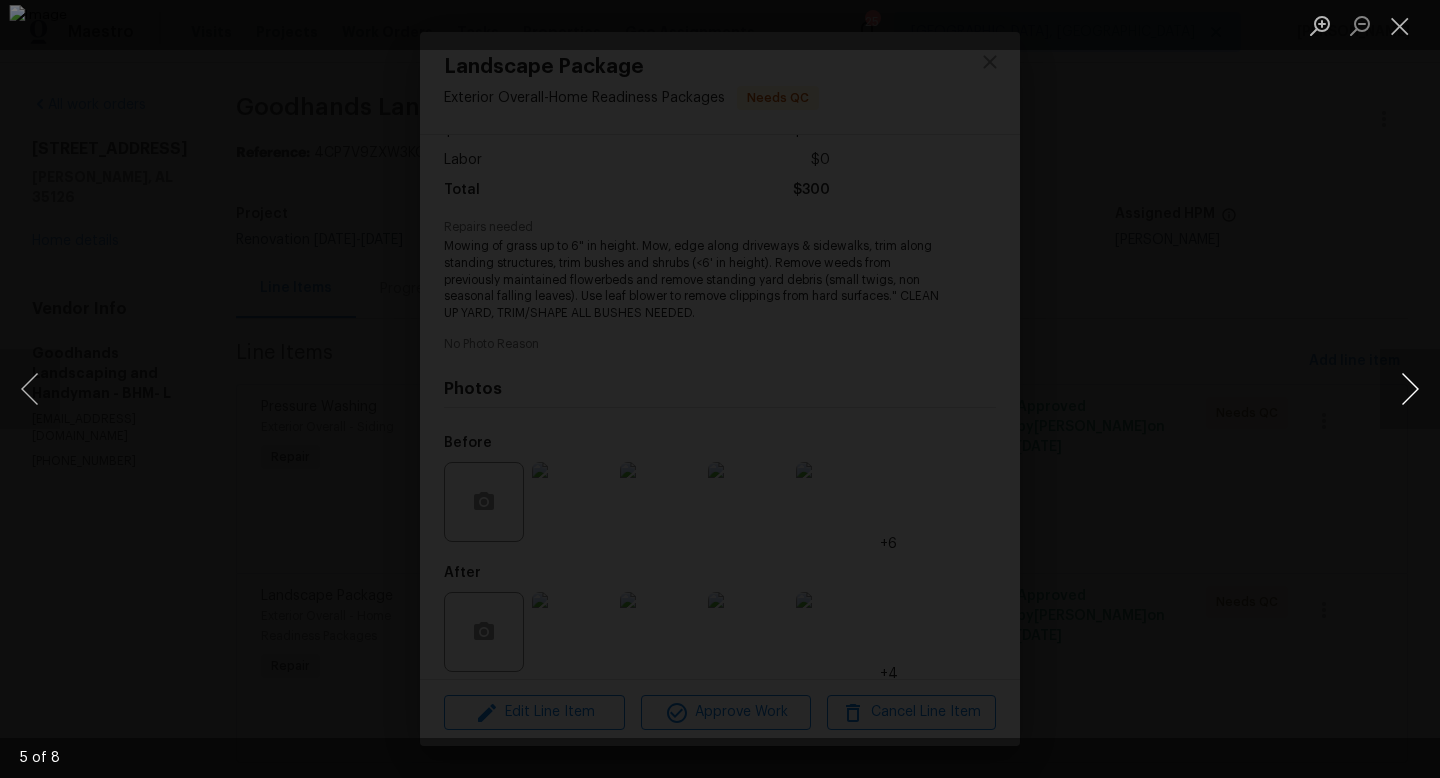 click at bounding box center (1410, 389) 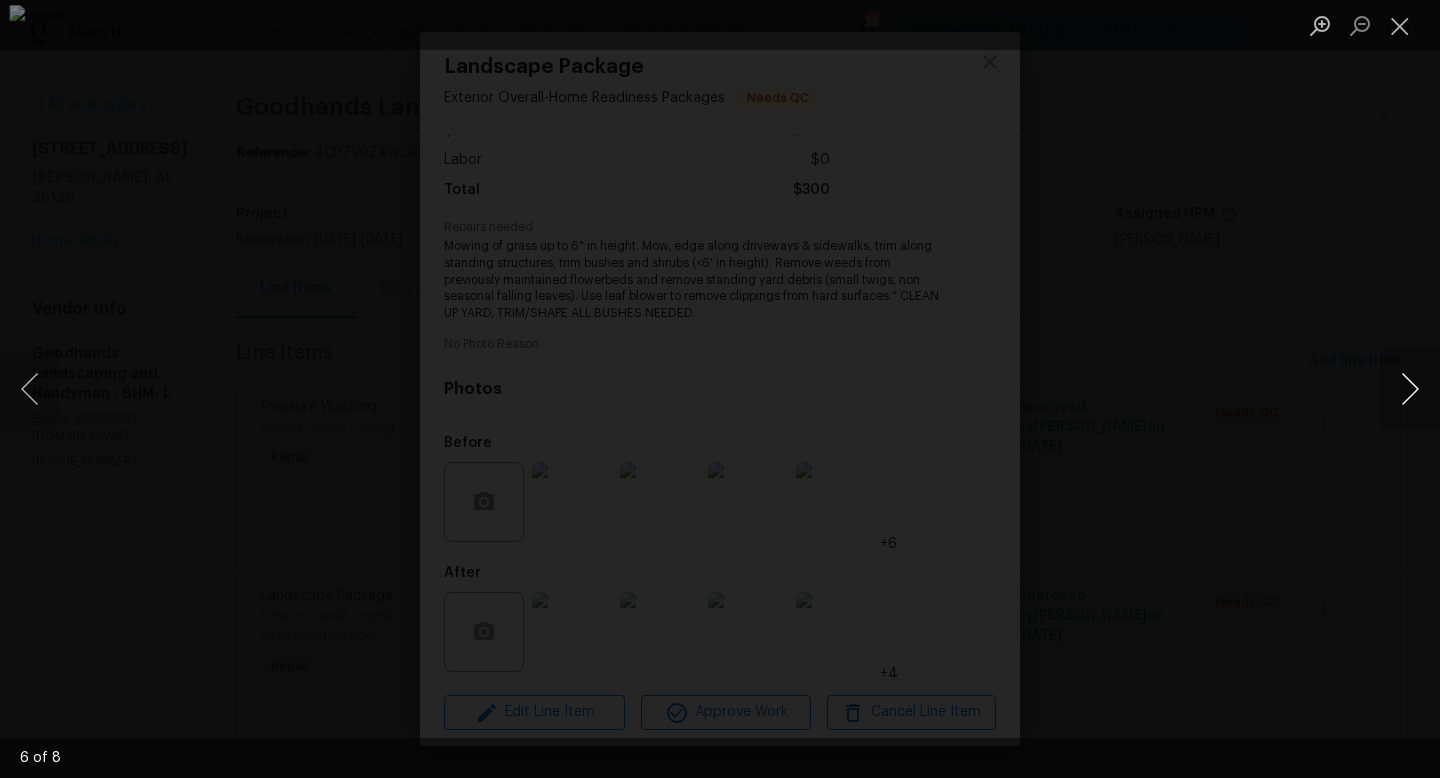 click at bounding box center (1410, 389) 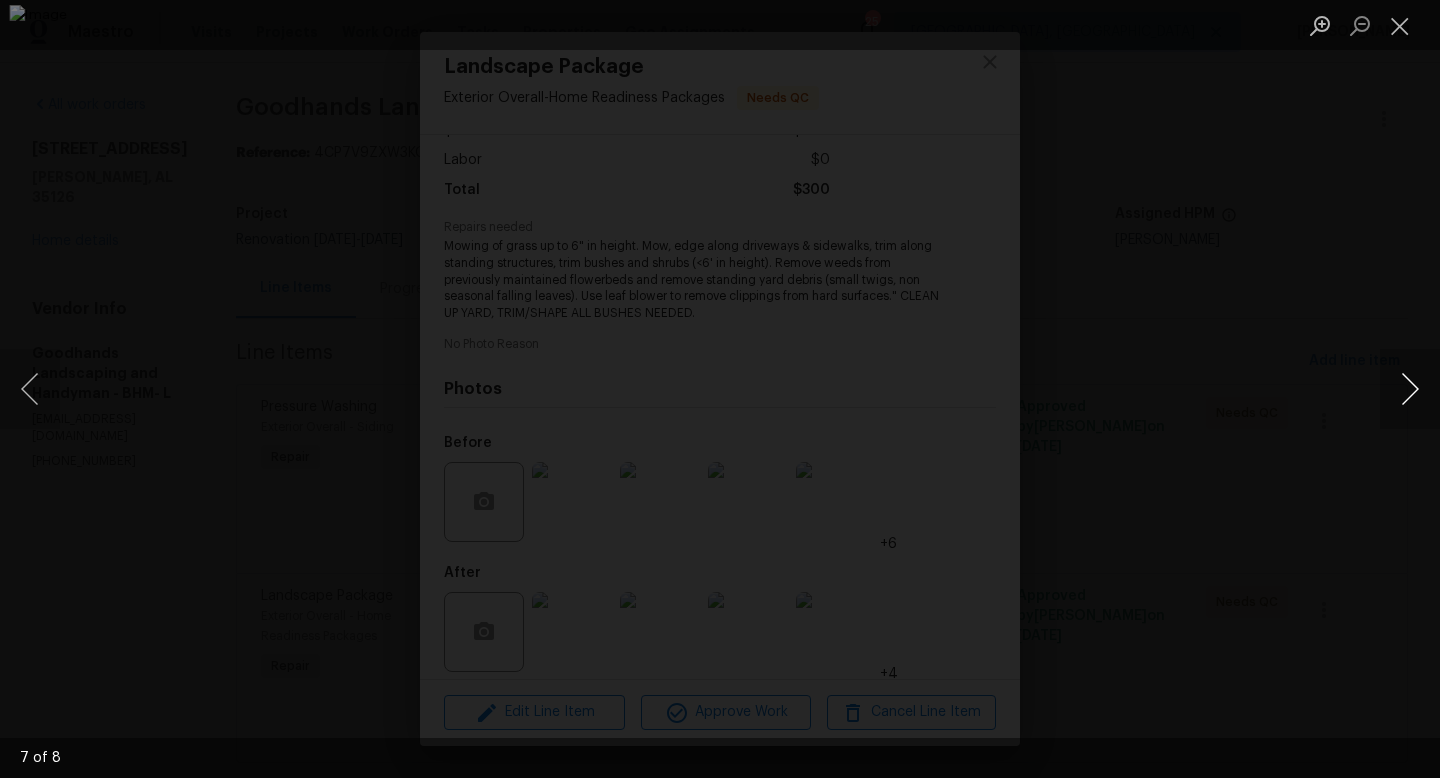 click at bounding box center [1410, 389] 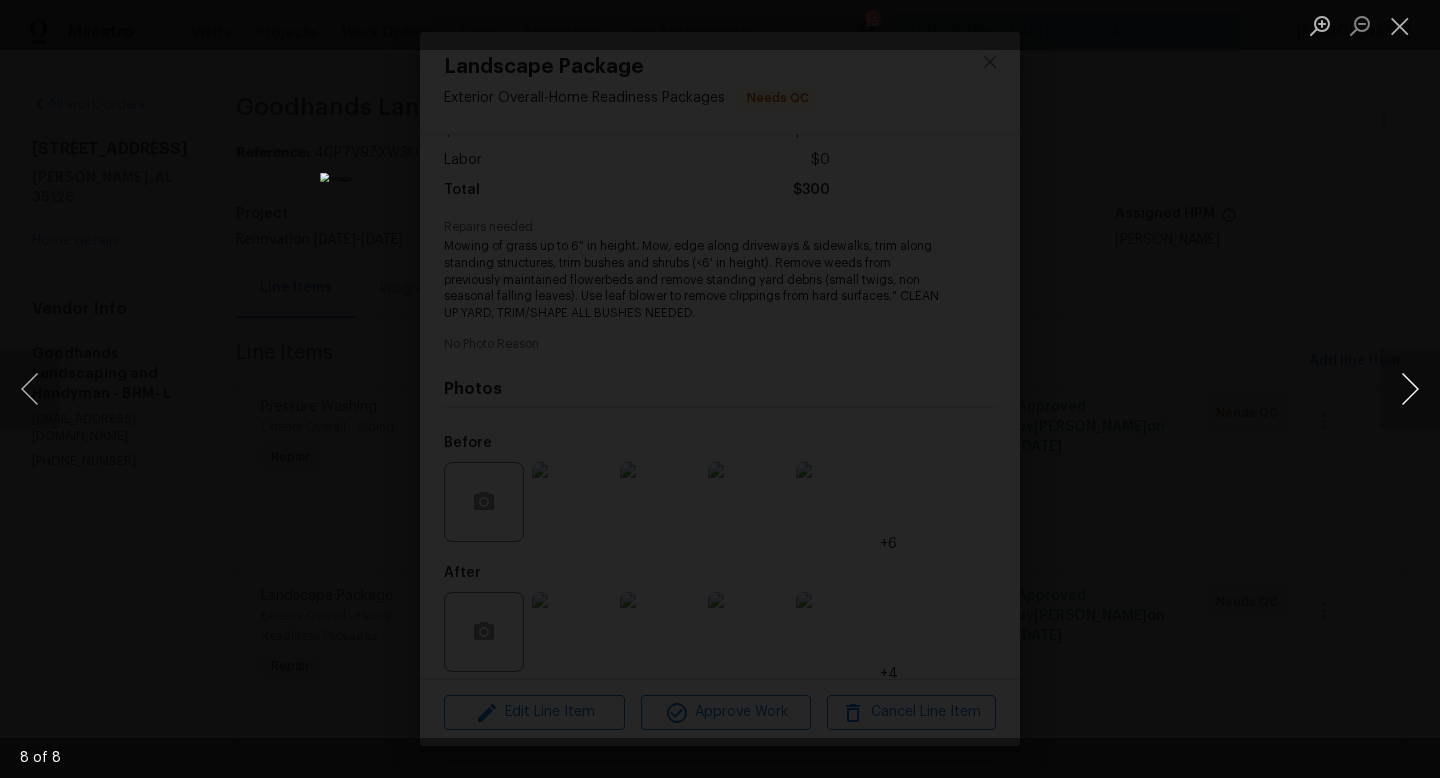 click at bounding box center (1410, 389) 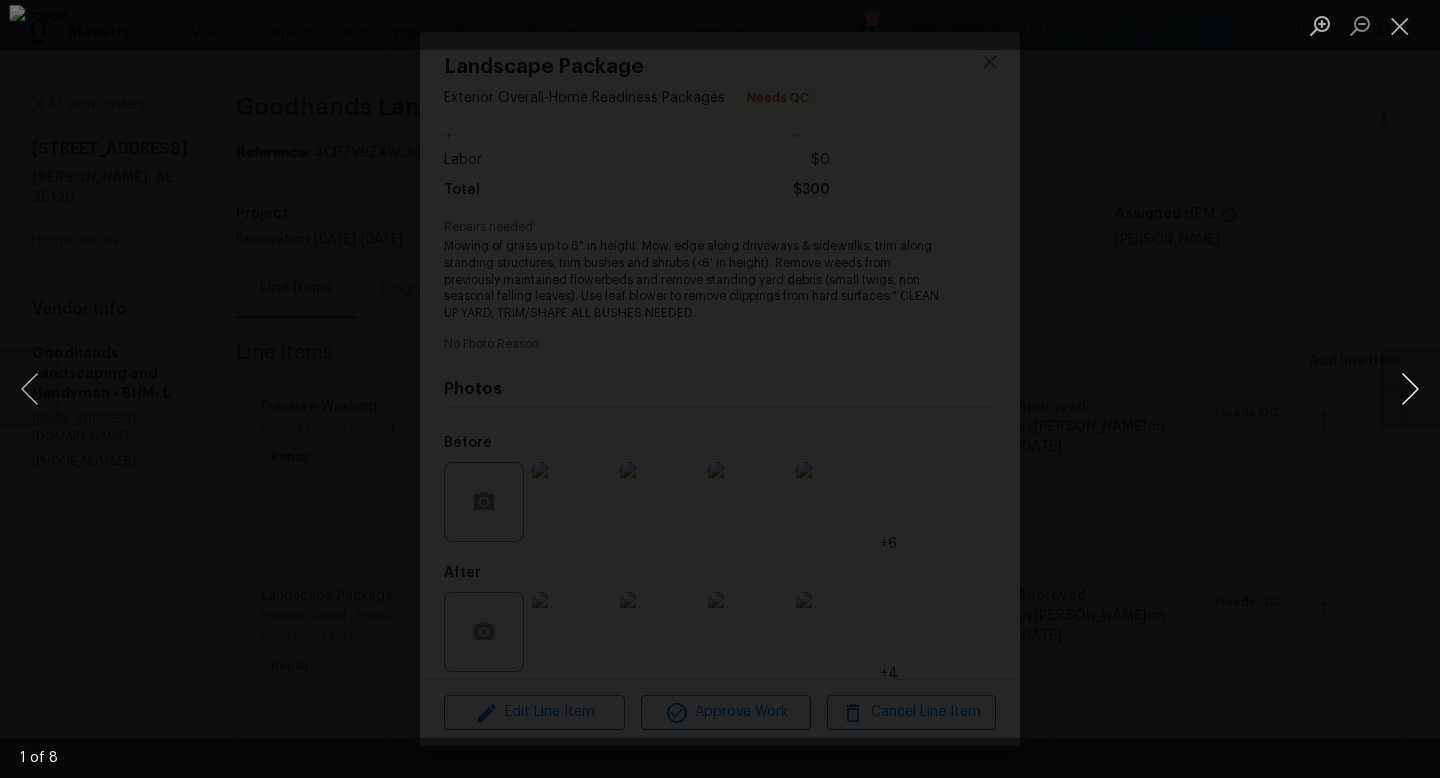 click at bounding box center [1410, 389] 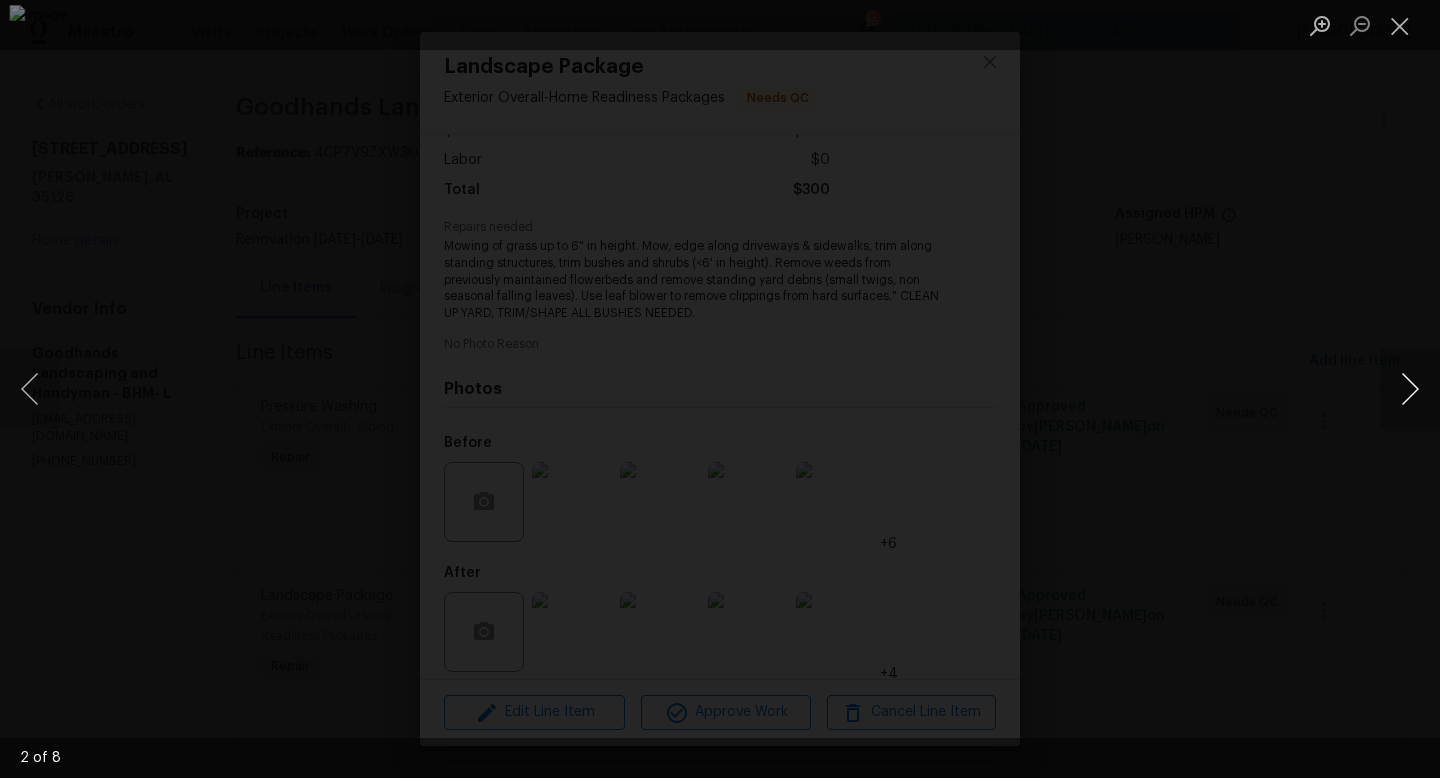 click at bounding box center (1410, 389) 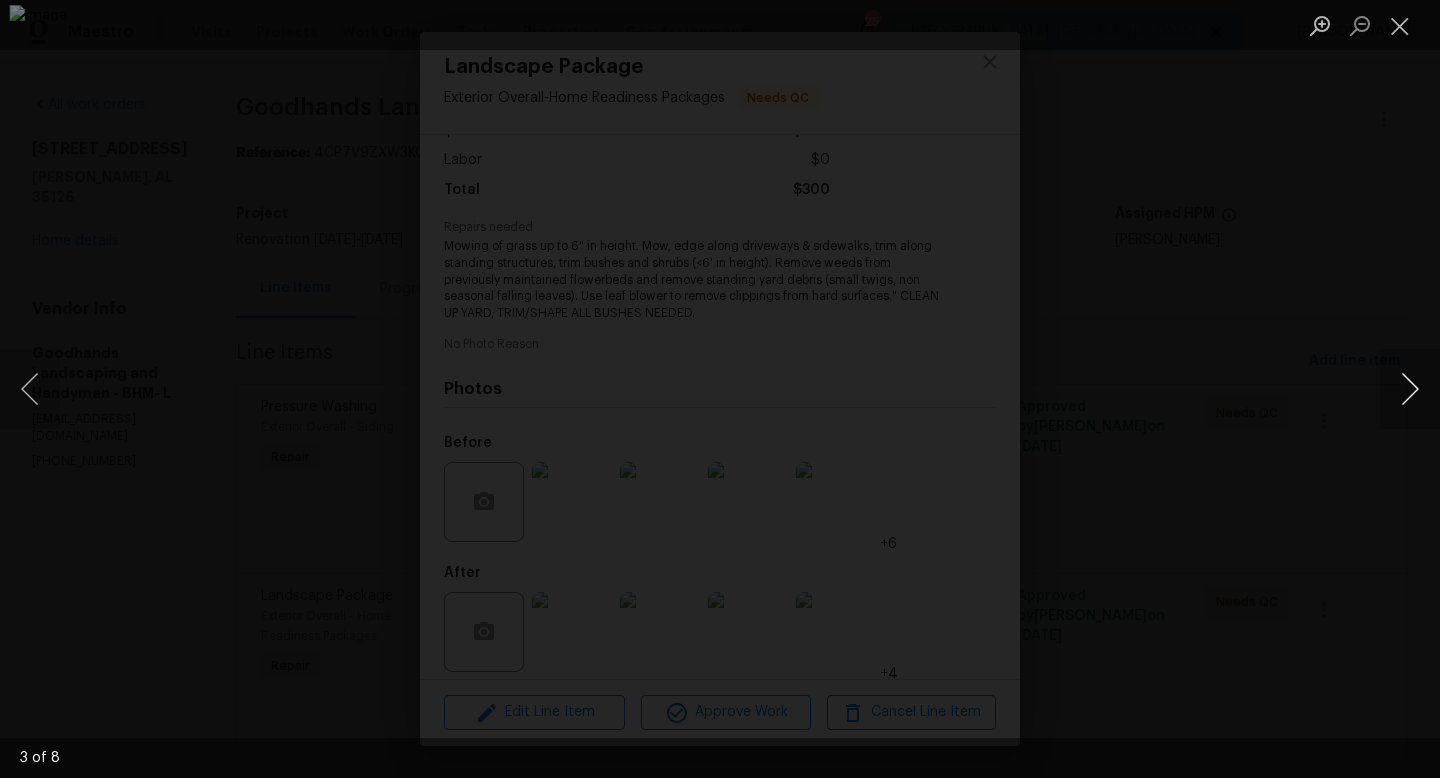 click at bounding box center (1410, 389) 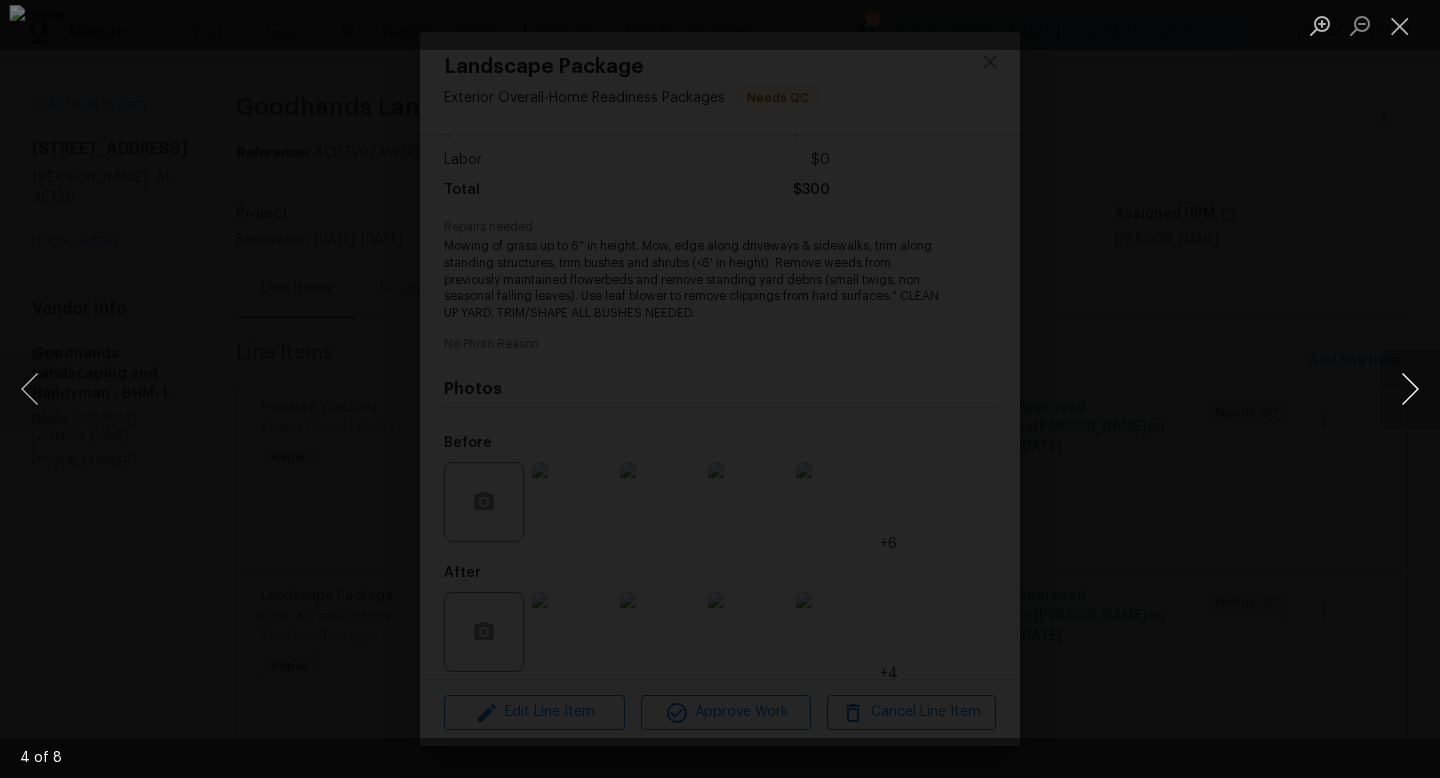 click at bounding box center [1410, 389] 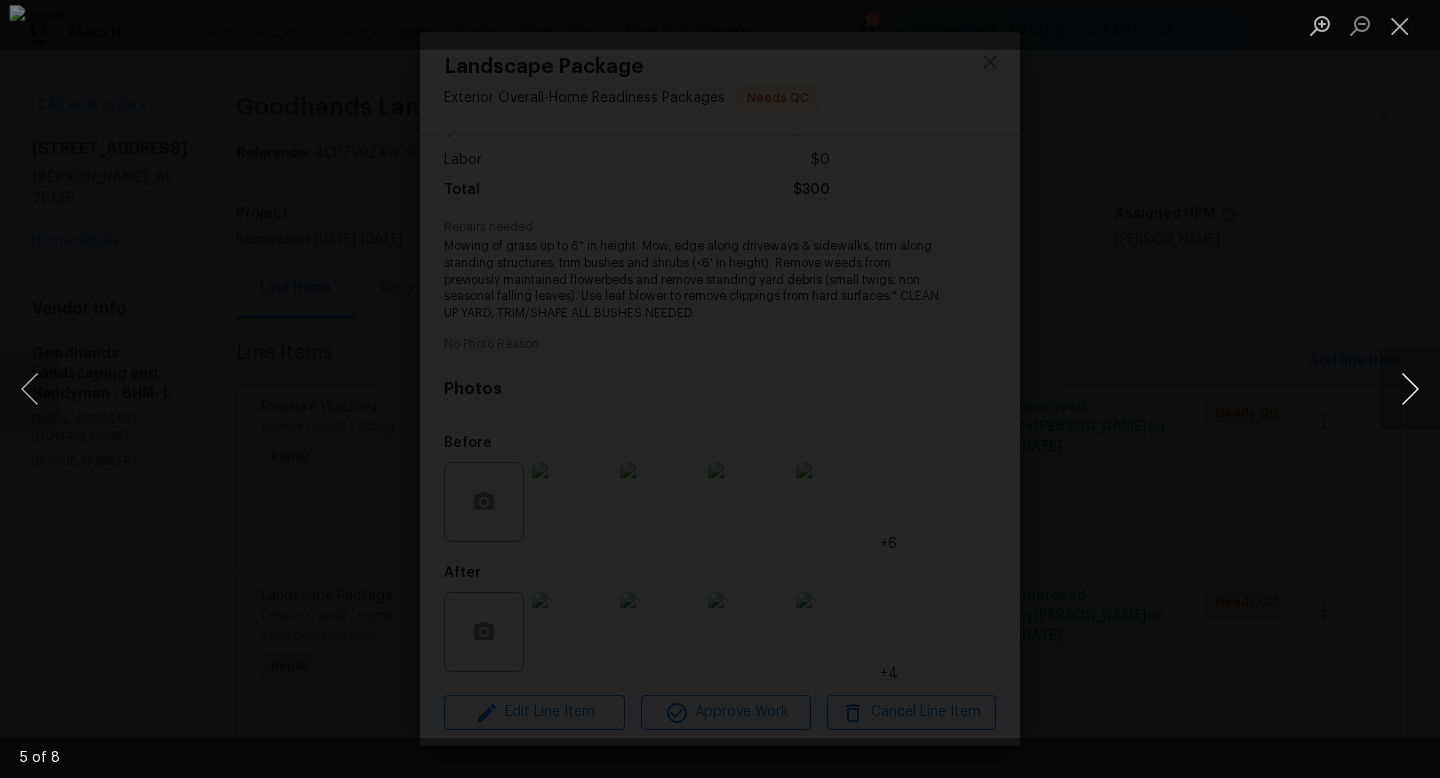 click at bounding box center (1410, 389) 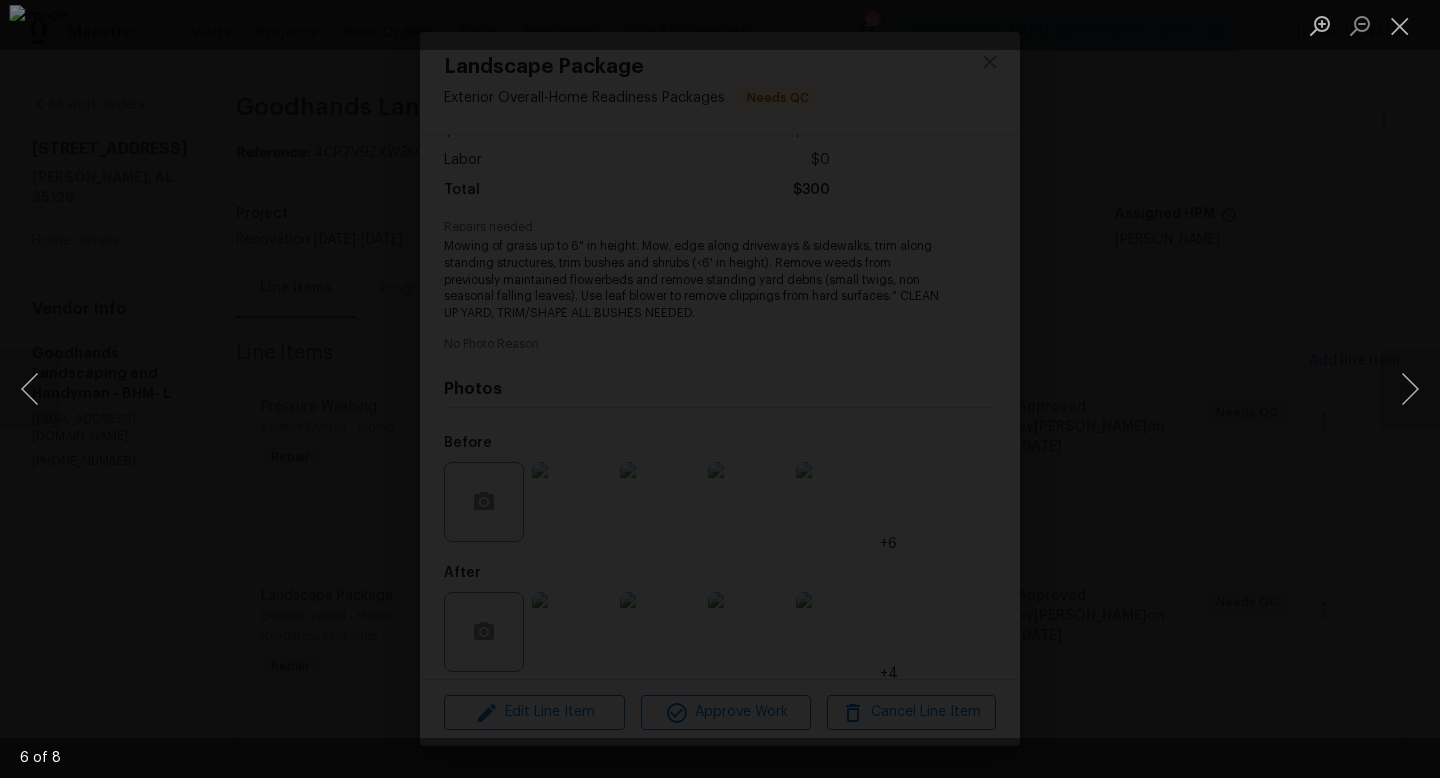 click at bounding box center [720, 389] 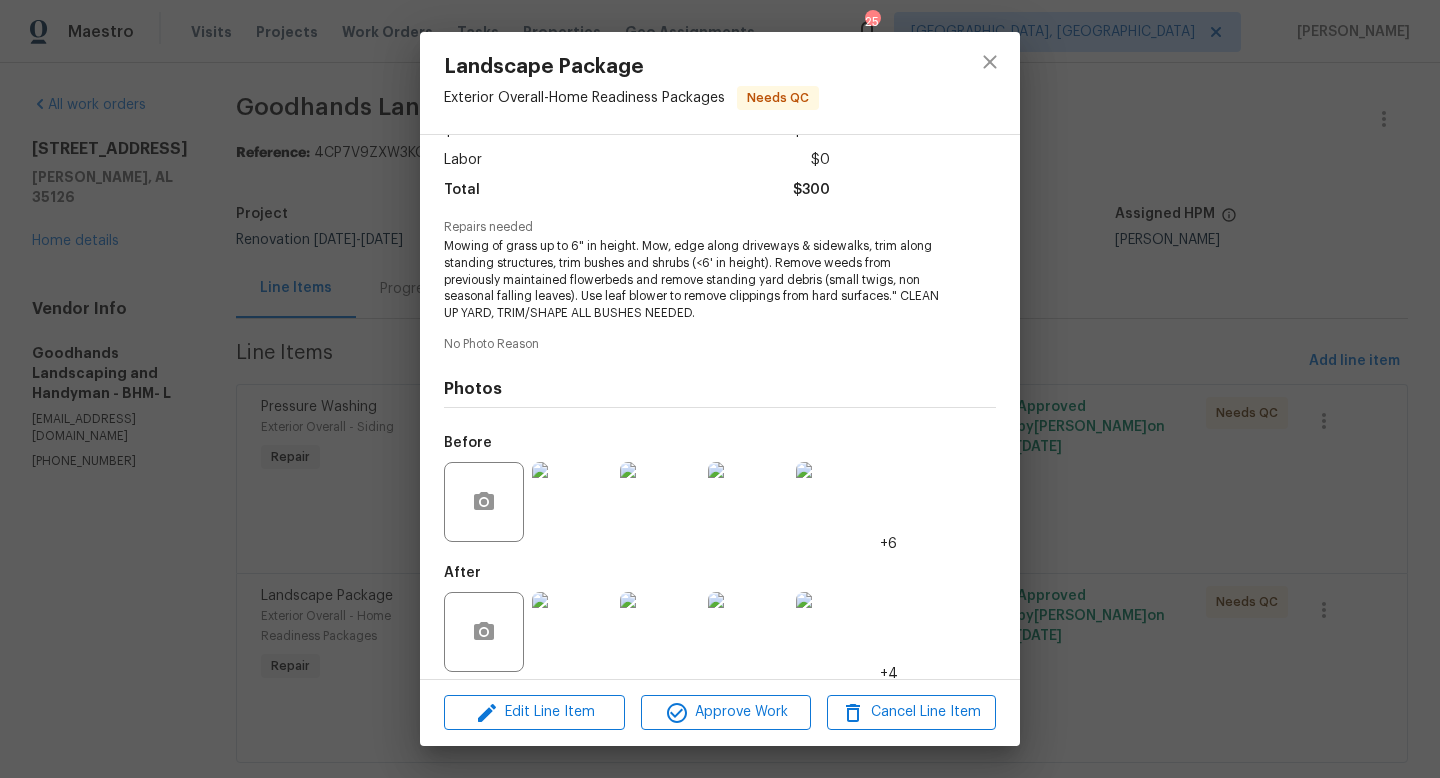 click on "Landscape Package Exterior Overall  -  Home Readiness Packages Needs QC Vendor Goodhands Landscaping and Handyman Account Category Repairs Cost $60 x 5 count $300 Labor $0 Total $300 Repairs needed Mowing of grass up to 6" in height. Mow, edge along driveways & sidewalks, trim along standing structures, trim bushes and shrubs (<6' in height). Remove weeds from previously maintained flowerbeds and remove standing yard debris (small twigs, non seasonal falling leaves).  Use leaf blower to remove clippings from hard surfaces." CLEAN UP YARD, TRIM/SHAPE ALL BUSHES NEEDED. No Photo Reason   Photos Before  +6 After  +4  Edit Line Item  Approve Work  Cancel Line Item" at bounding box center [720, 389] 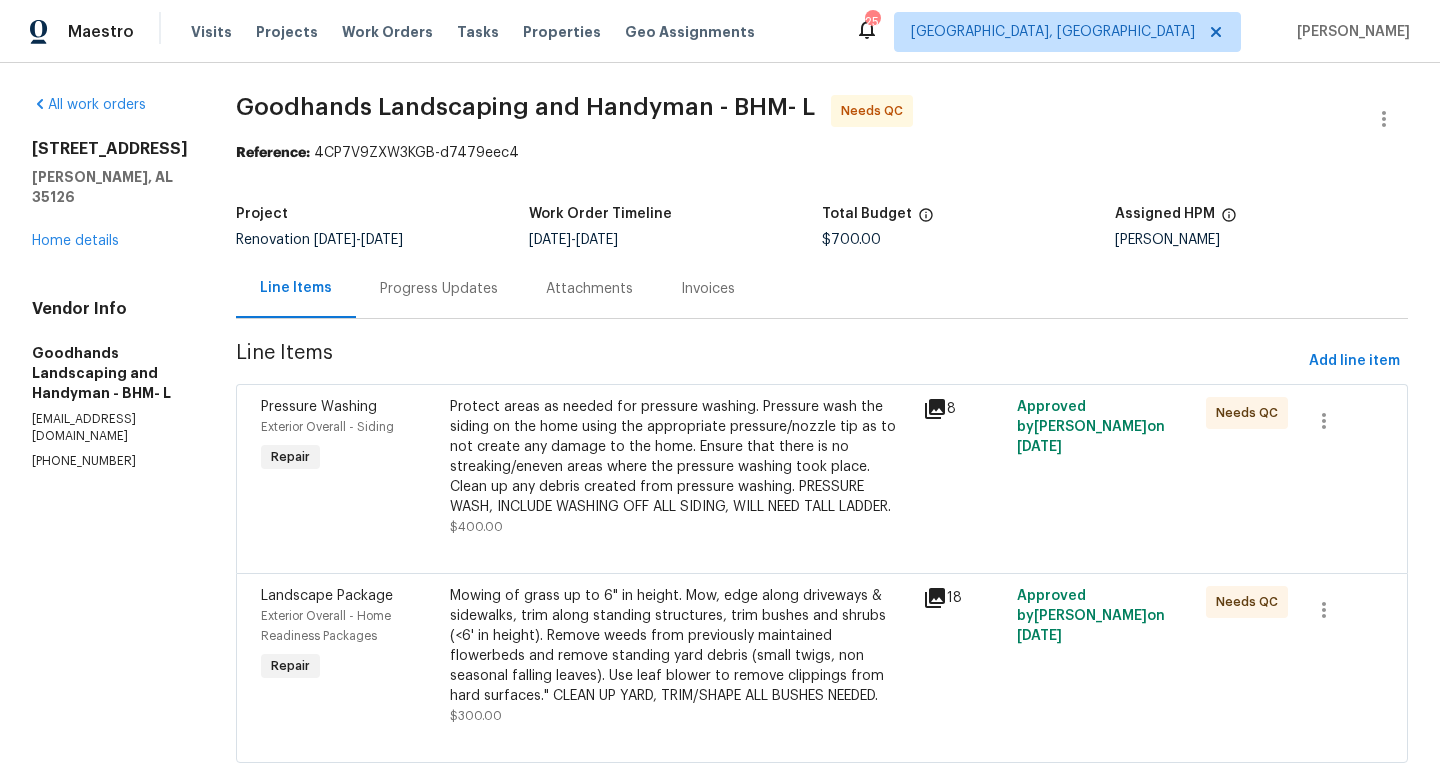 click on "Visits Projects Work Orders Tasks Properties Geo Assignments" at bounding box center (485, 32) 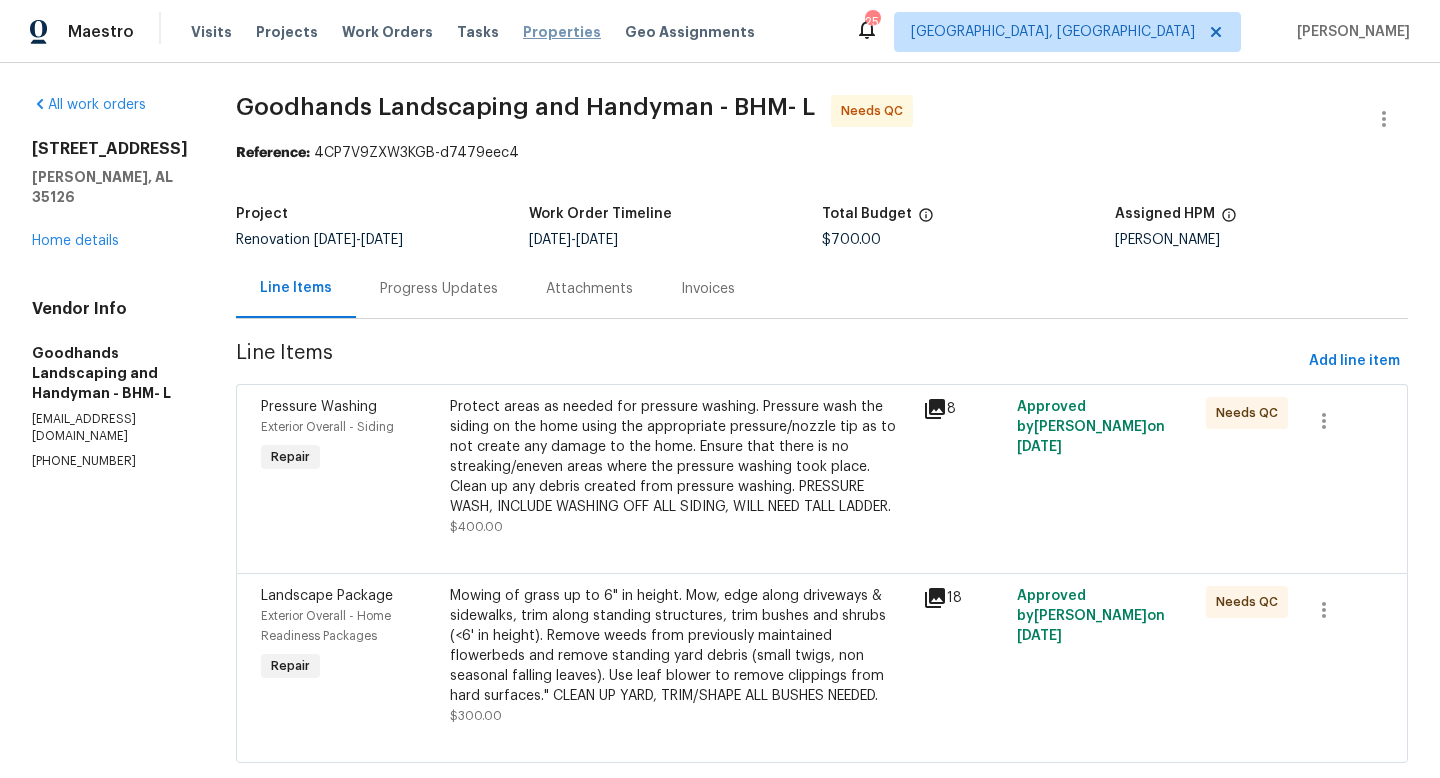 click on "Properties" at bounding box center (562, 32) 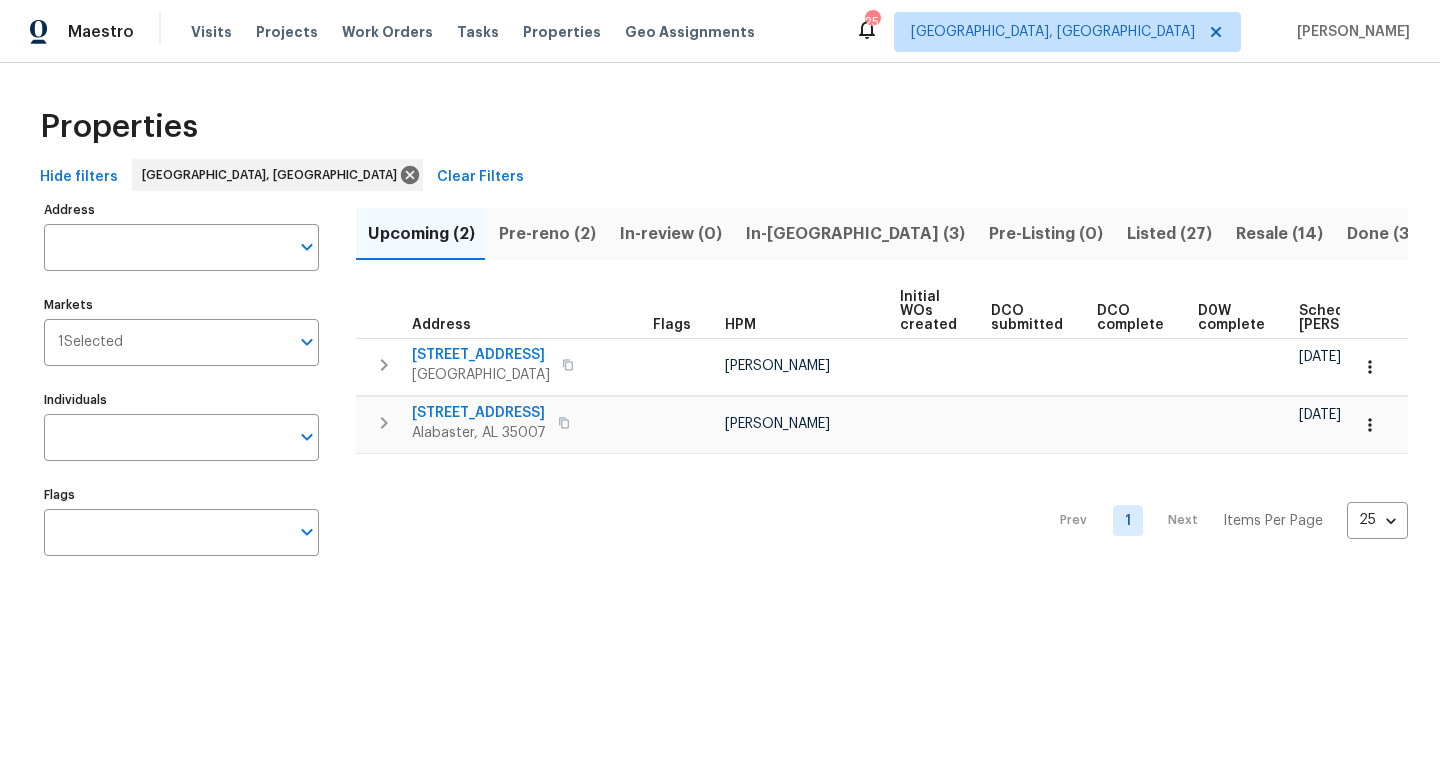click on "Resale (14)" at bounding box center [1279, 234] 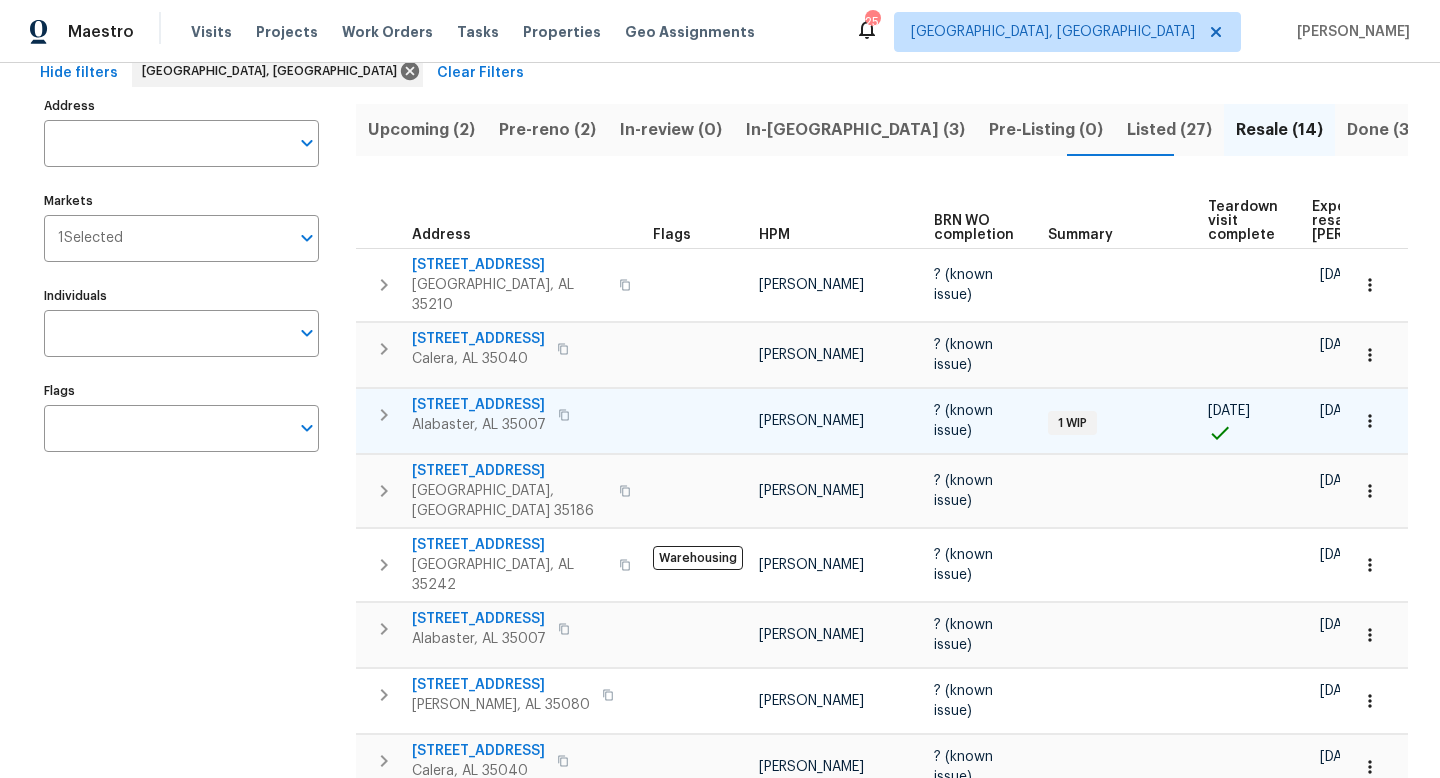 scroll, scrollTop: 112, scrollLeft: 0, axis: vertical 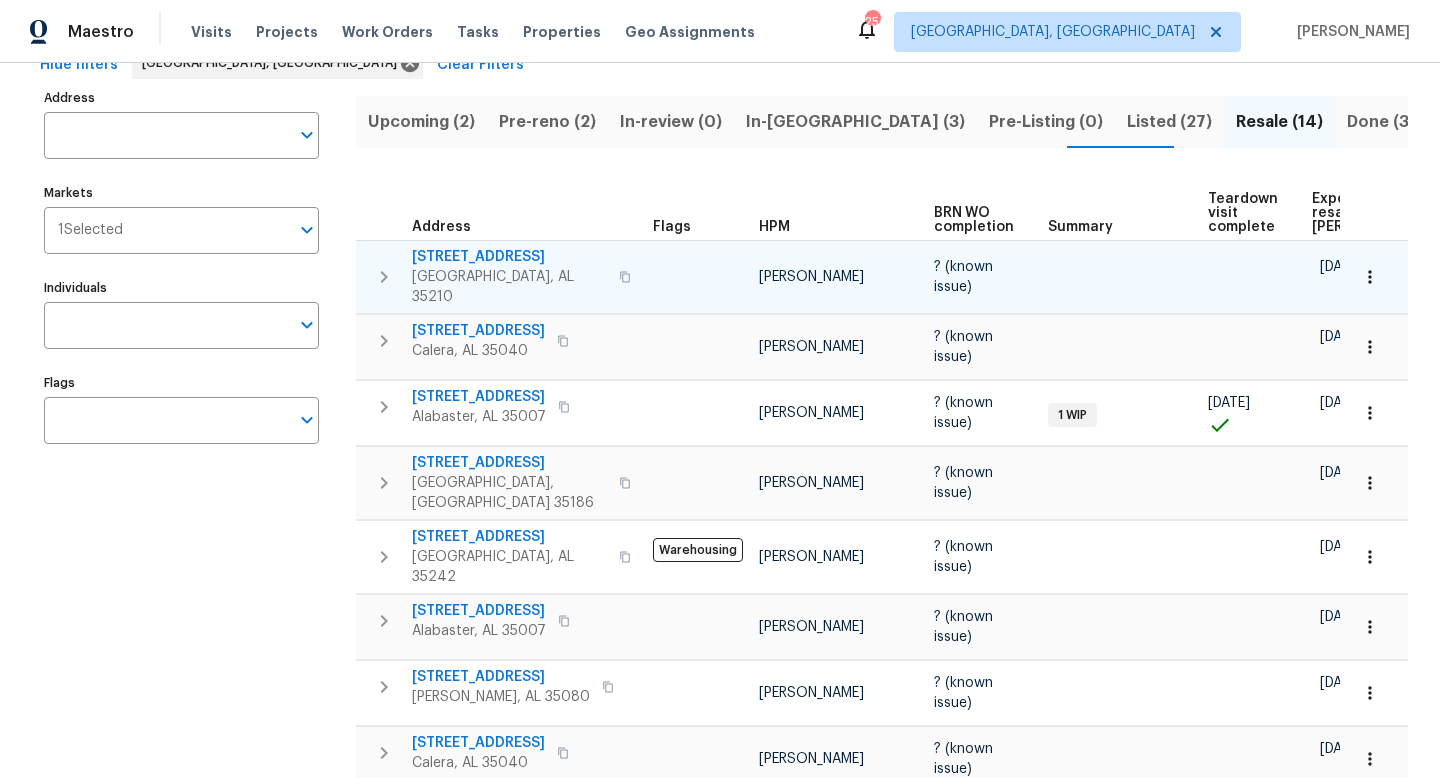 click on "2400 2nd Ave N" at bounding box center [509, 257] 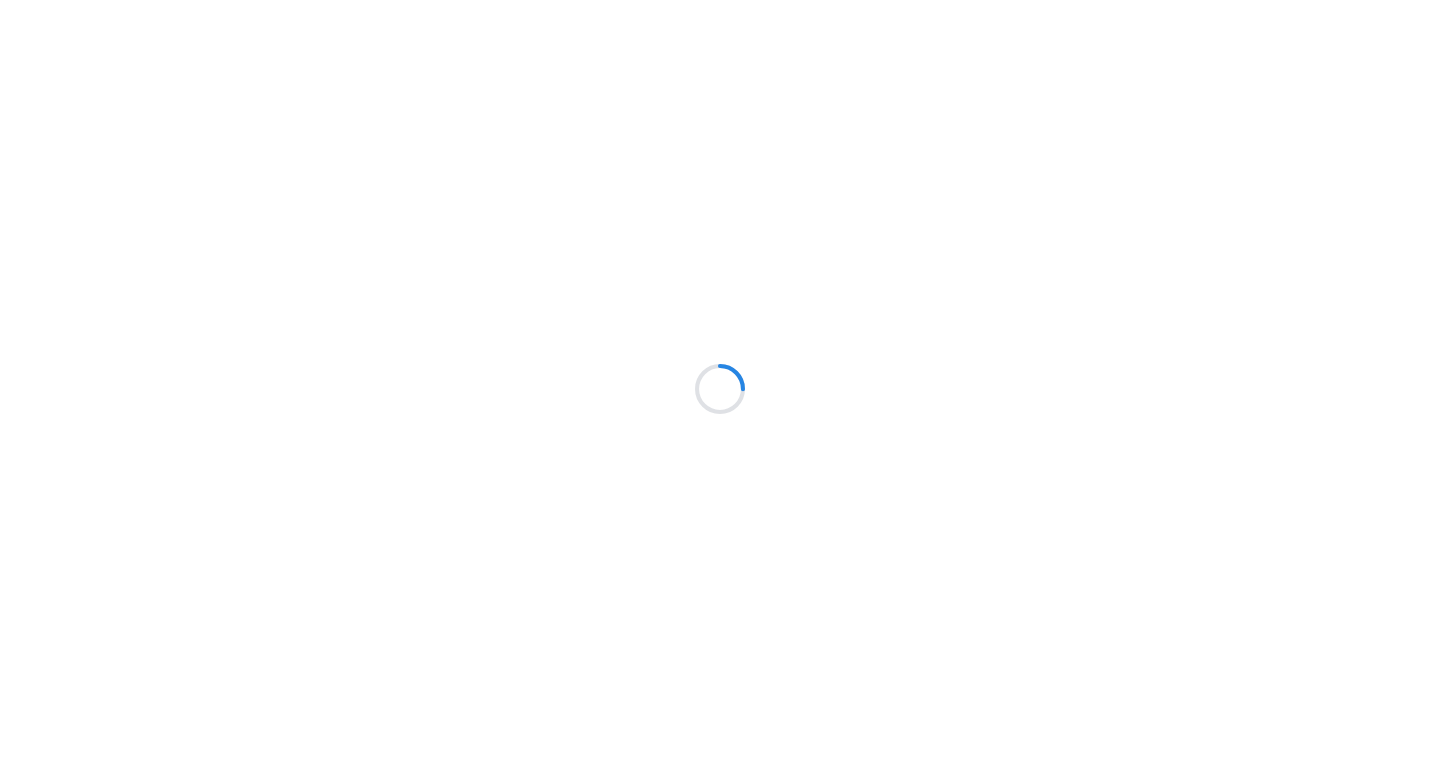 scroll, scrollTop: 0, scrollLeft: 0, axis: both 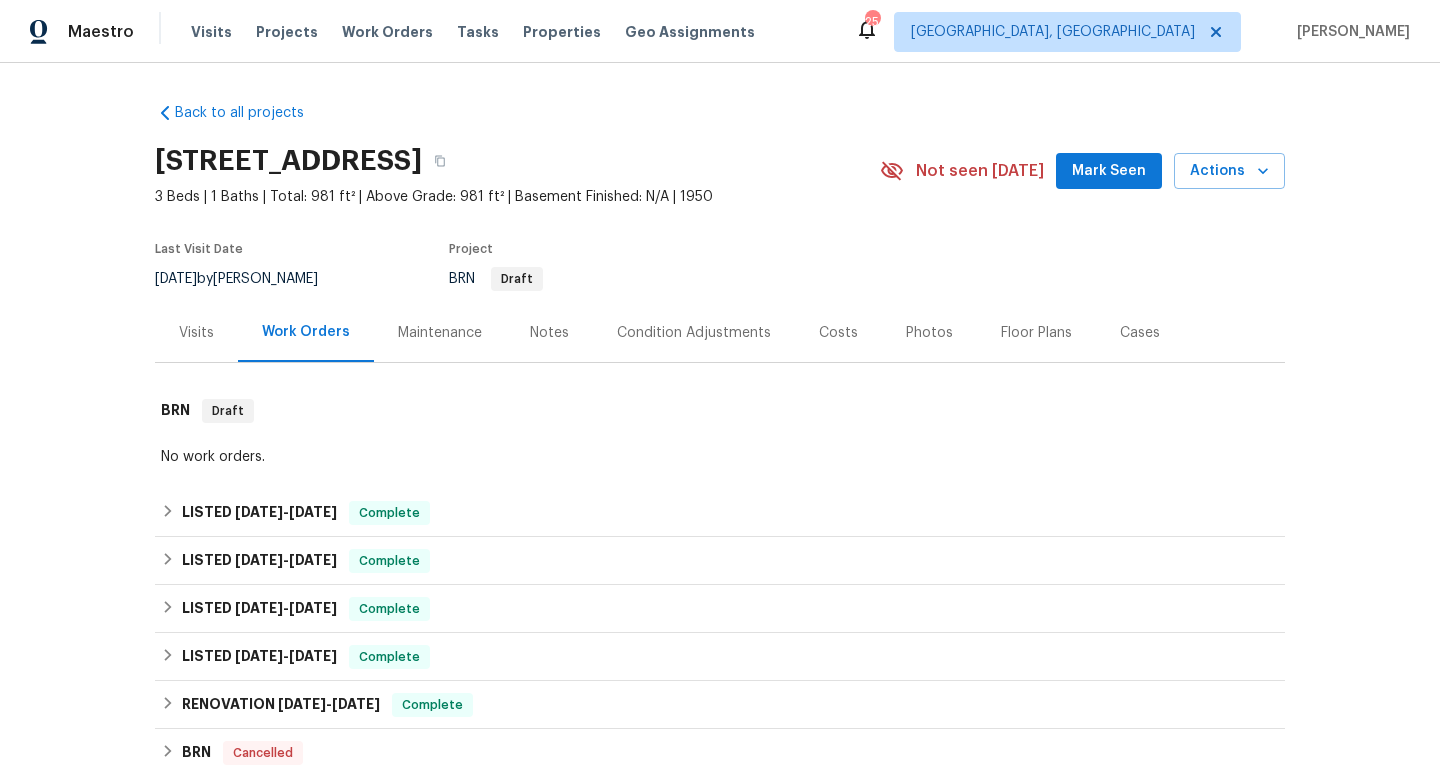 click on "Costs" at bounding box center (838, 333) 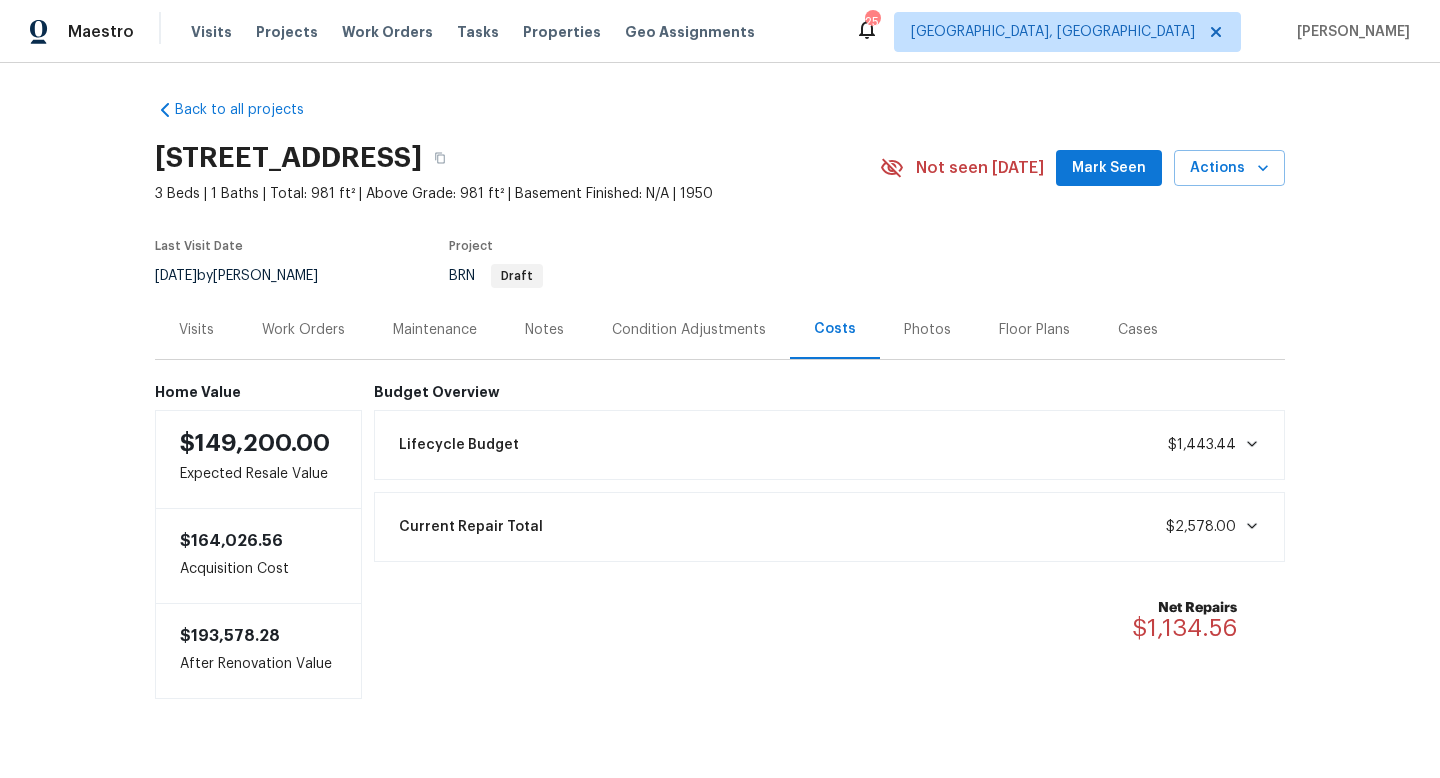 scroll, scrollTop: 0, scrollLeft: 0, axis: both 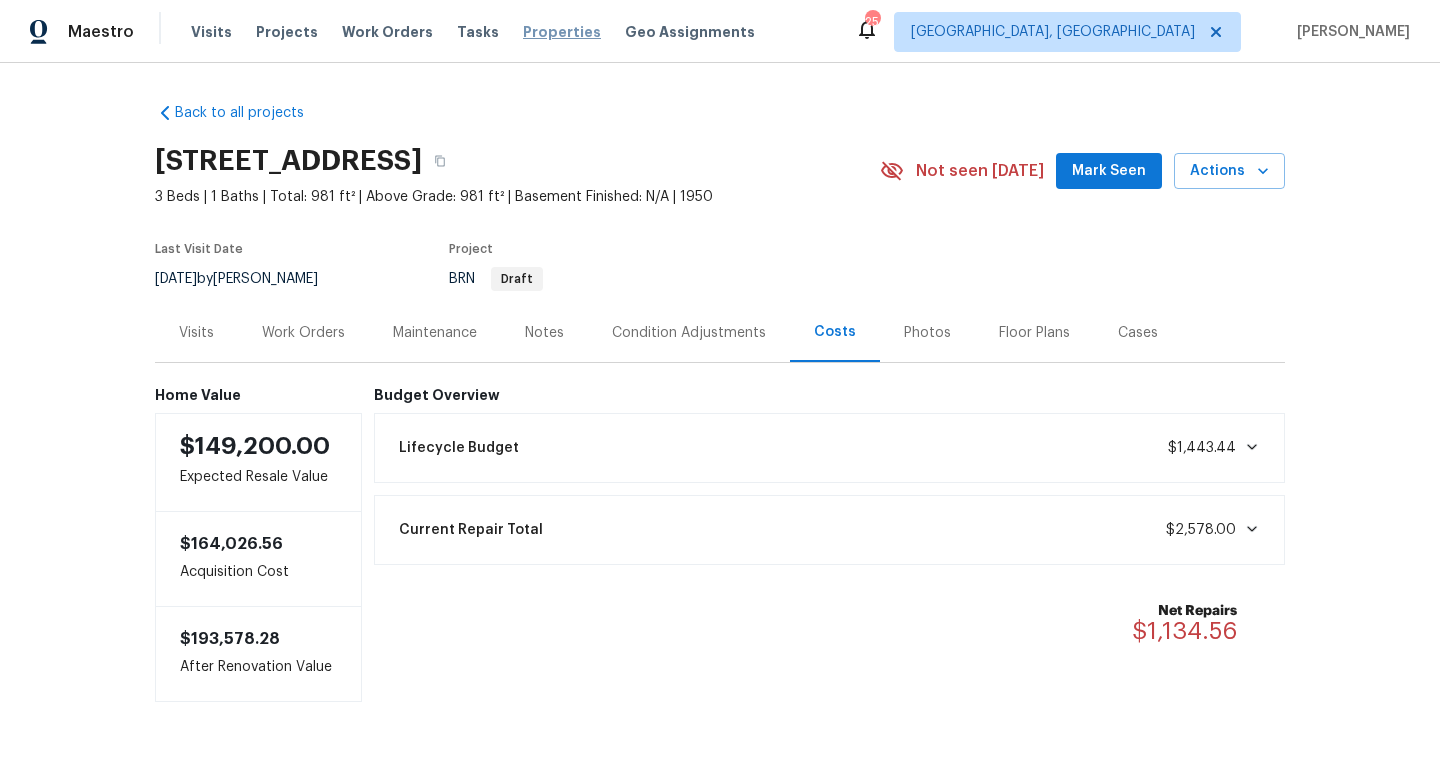click on "Properties" at bounding box center [562, 32] 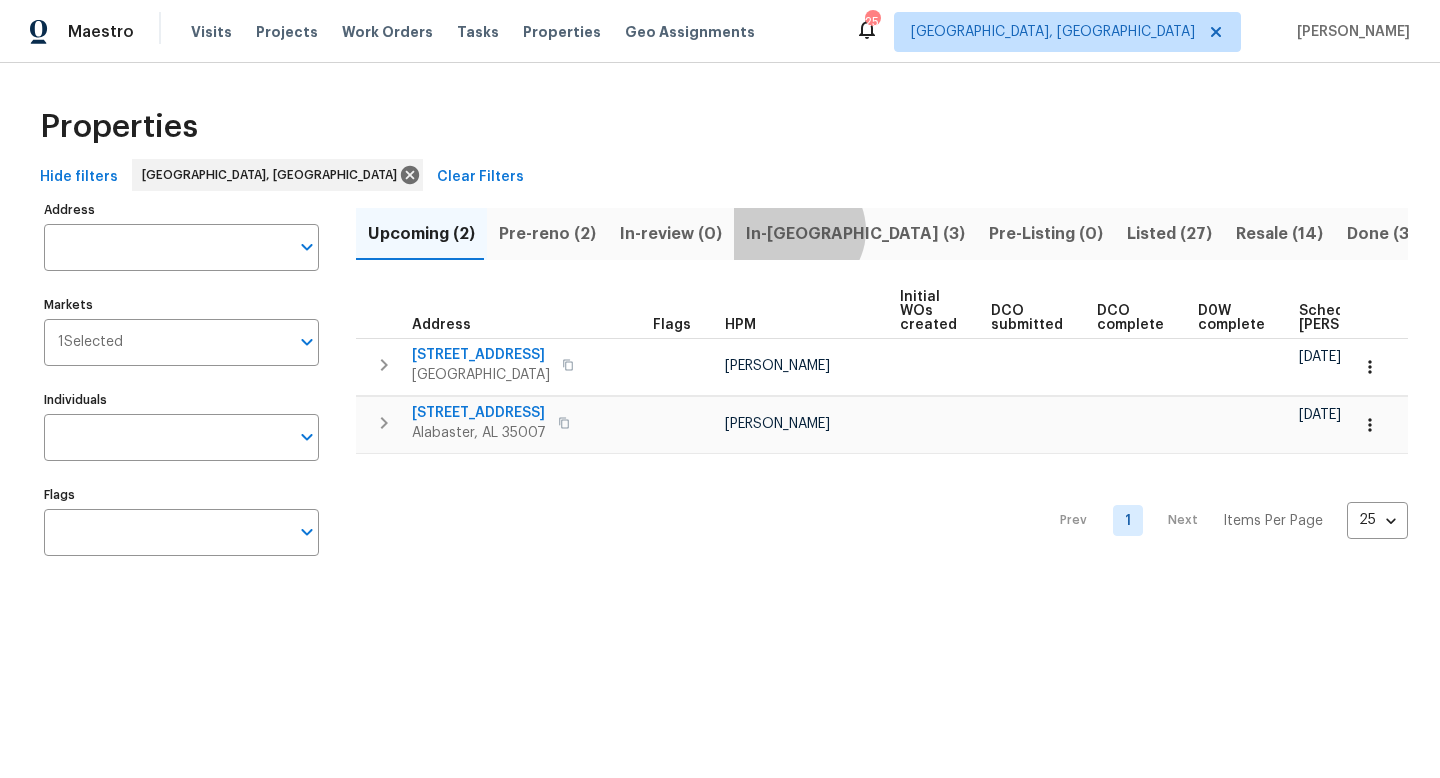 click on "In-[GEOGRAPHIC_DATA] (3)" at bounding box center [855, 234] 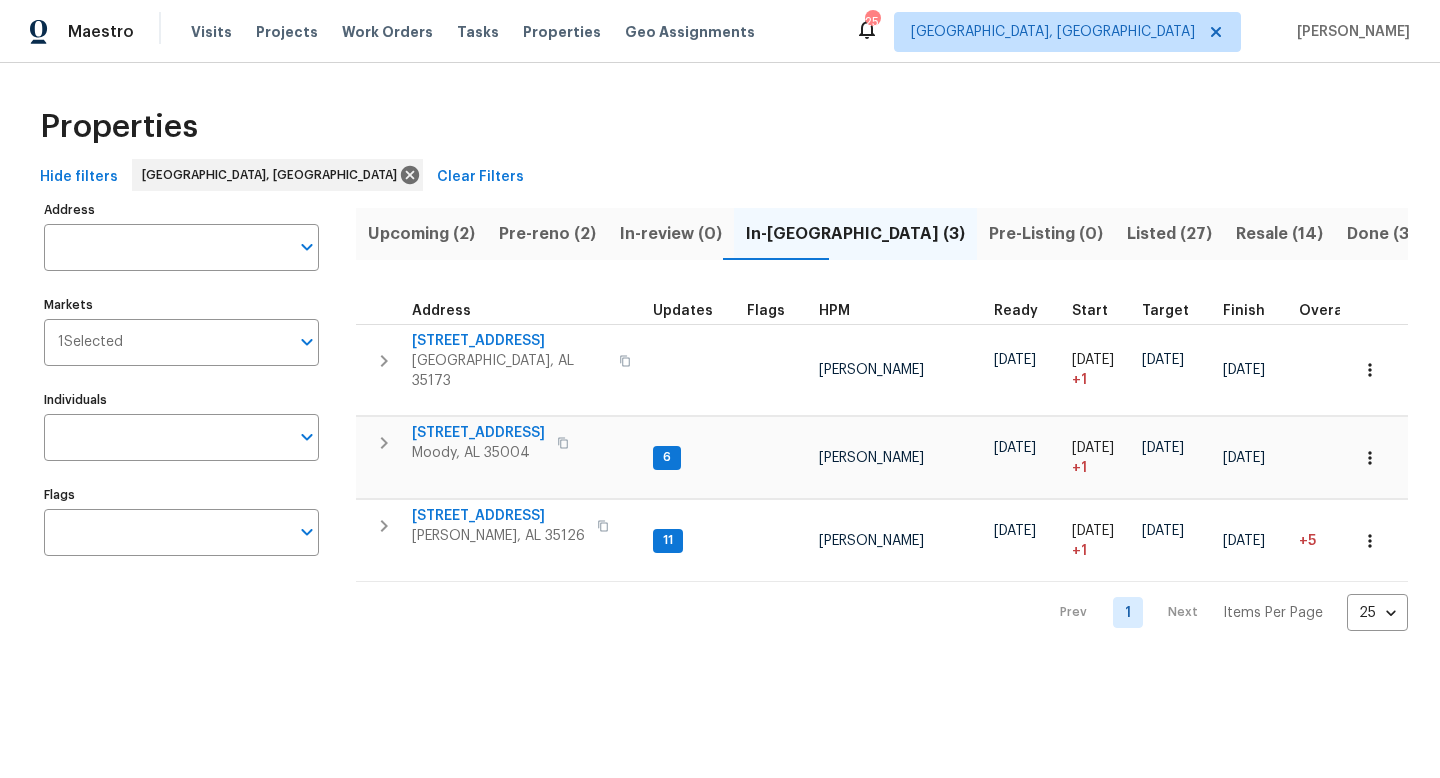 click on "Pre-reno (2)" at bounding box center [547, 234] 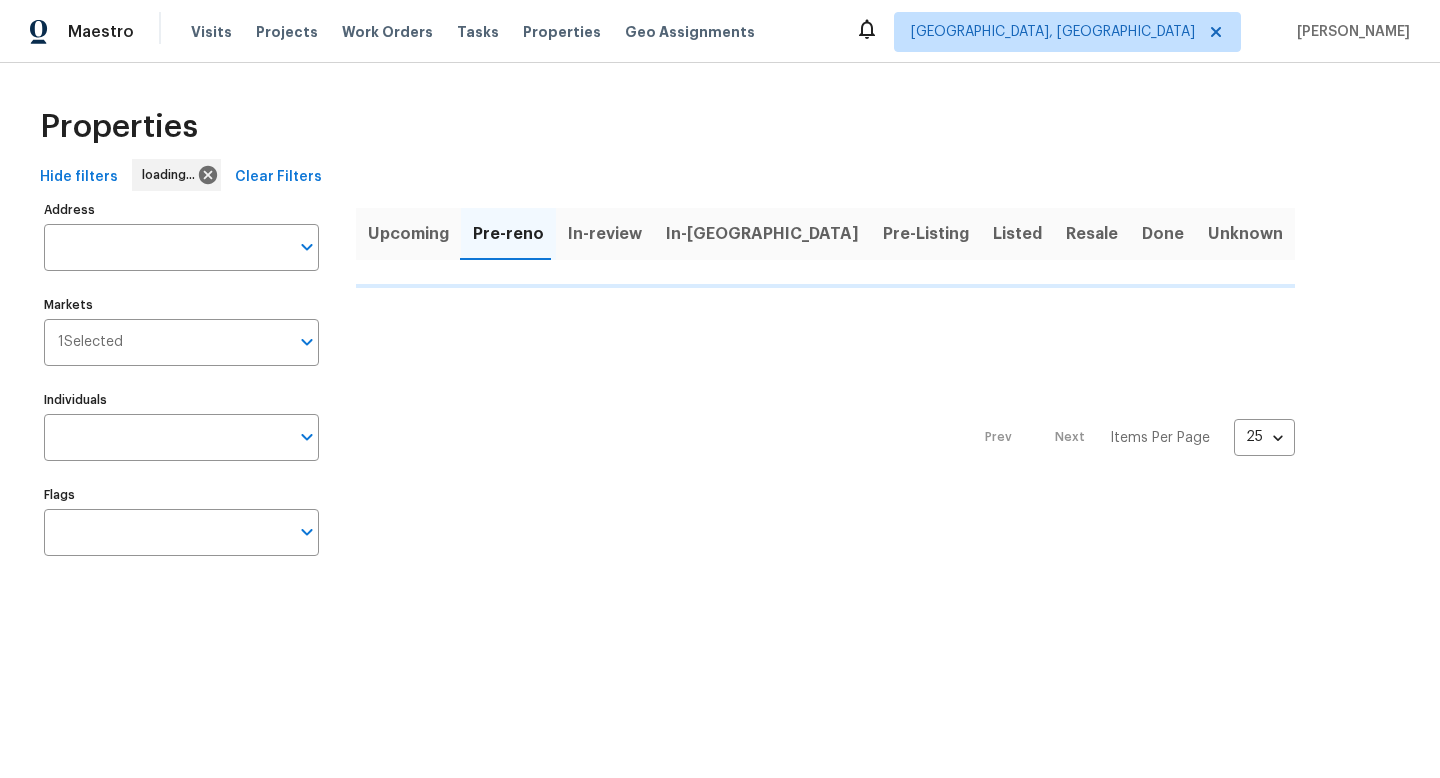 scroll, scrollTop: 0, scrollLeft: 0, axis: both 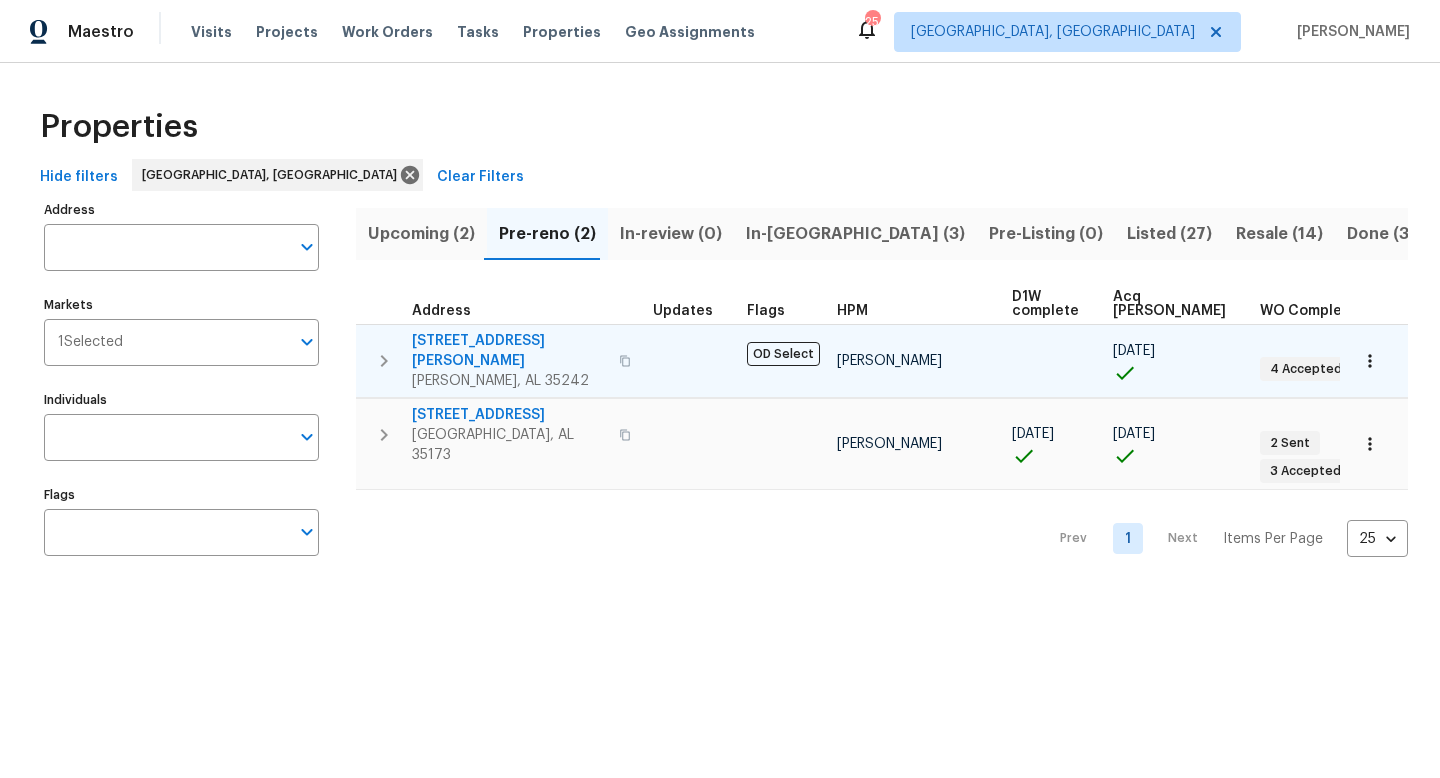 click on "5048 Kerry Downs Rd" at bounding box center (509, 351) 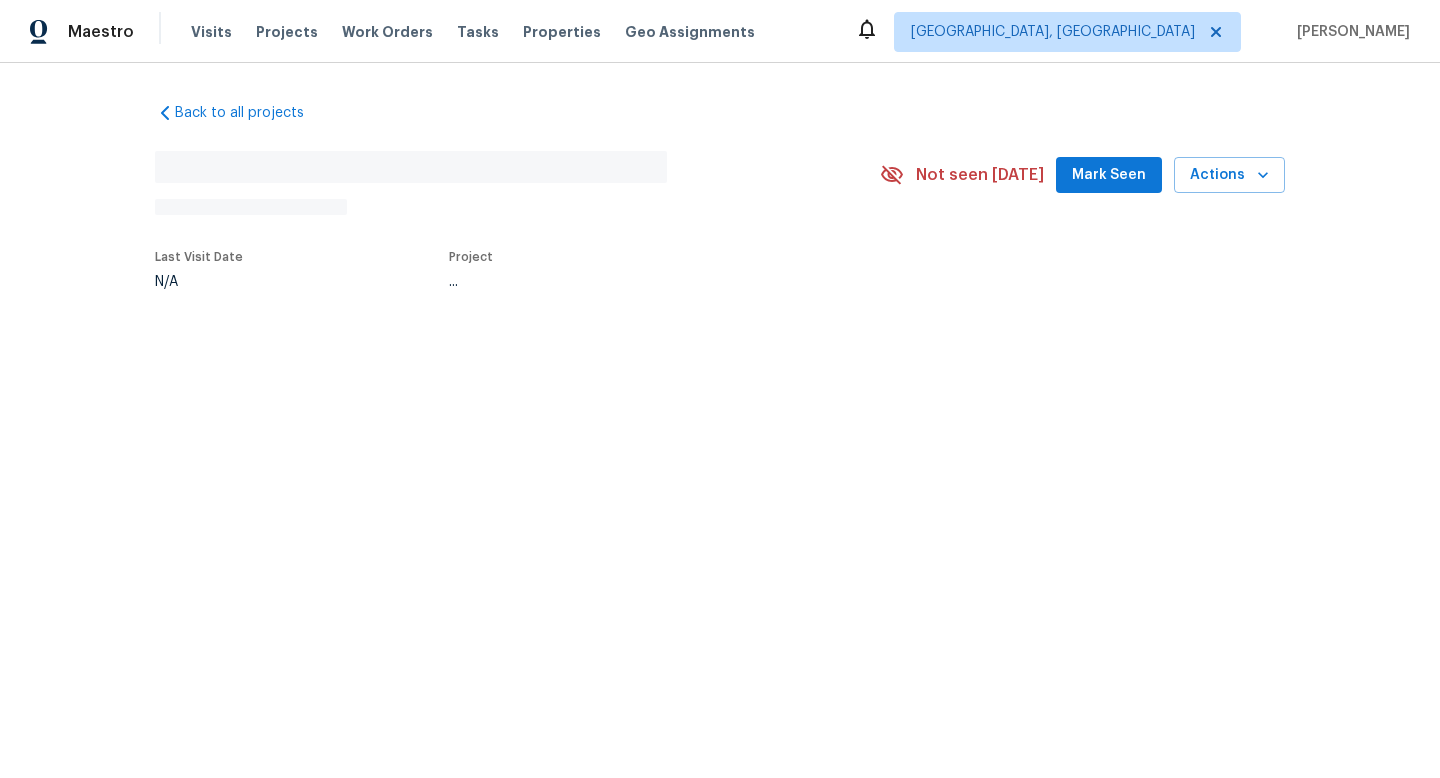 scroll, scrollTop: 0, scrollLeft: 0, axis: both 